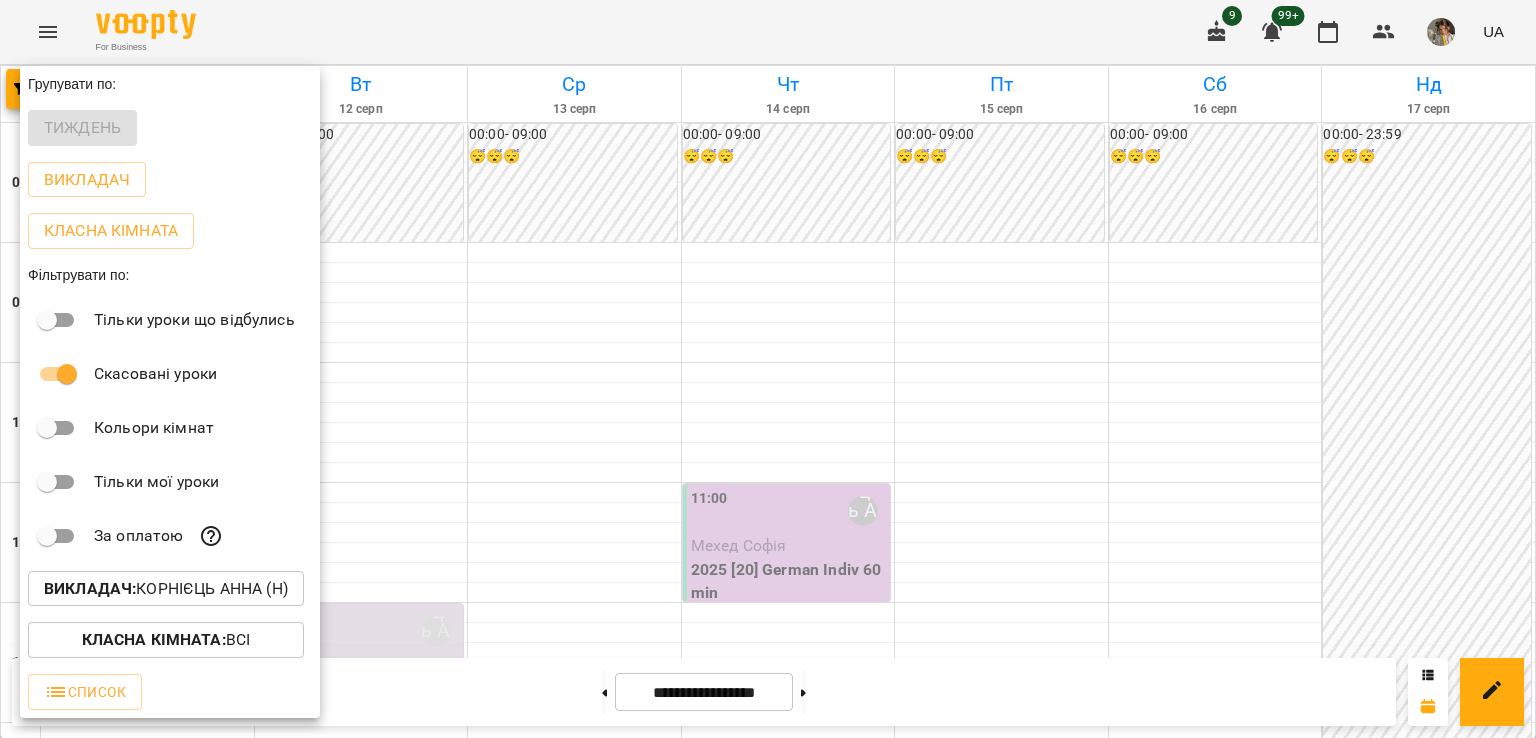 scroll, scrollTop: 0, scrollLeft: 0, axis: both 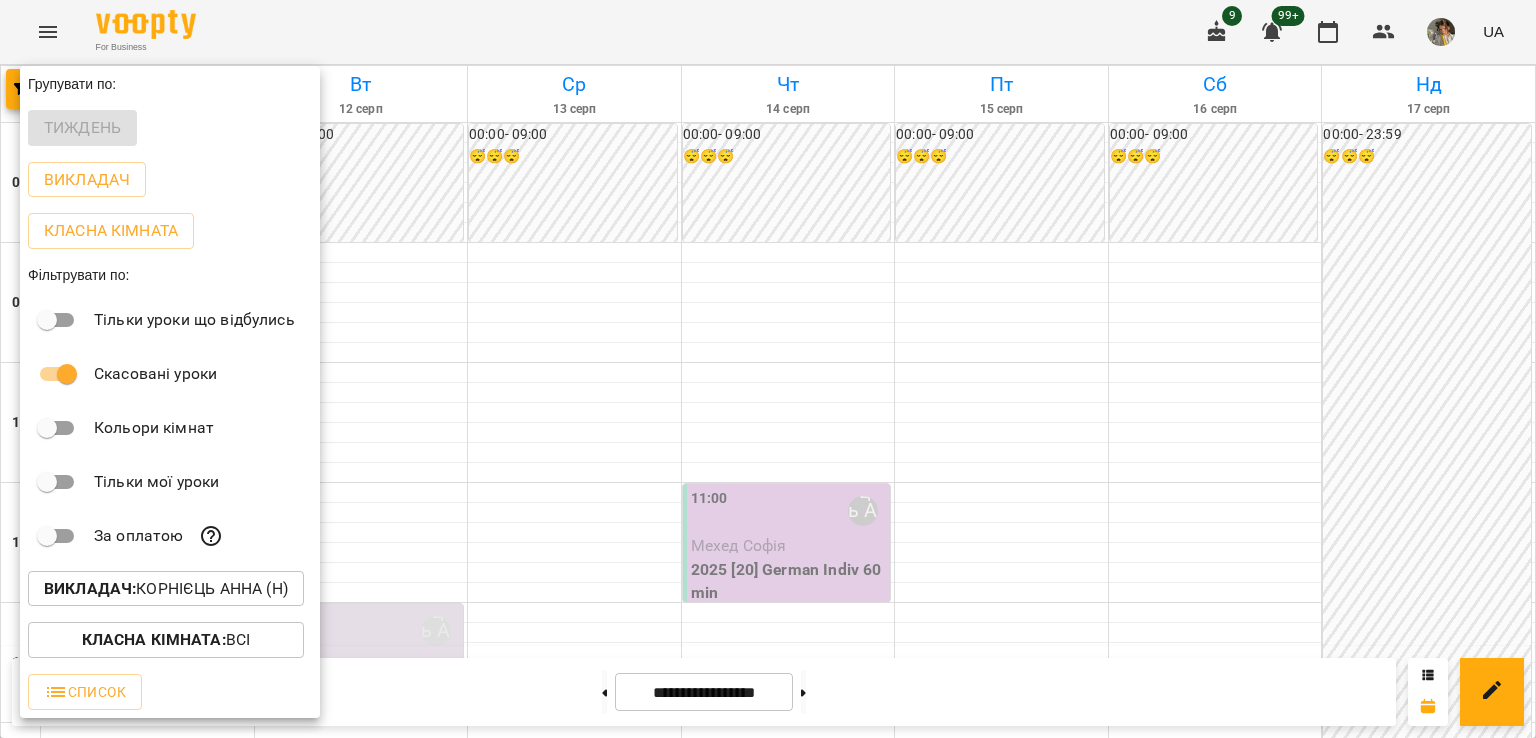 click on "Викладач :  [LAST] [FIRST] (н)" at bounding box center (166, 589) 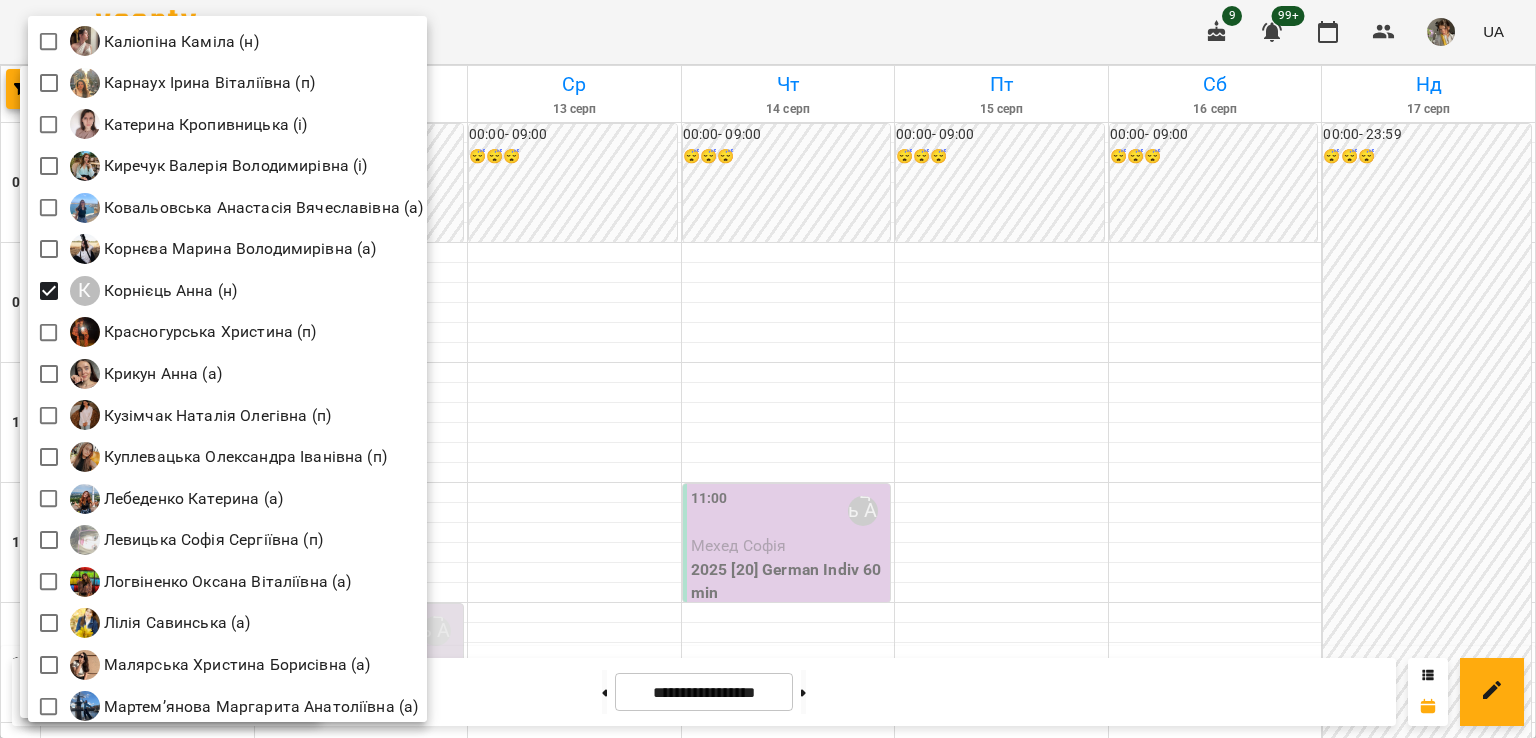 scroll, scrollTop: 1372, scrollLeft: 0, axis: vertical 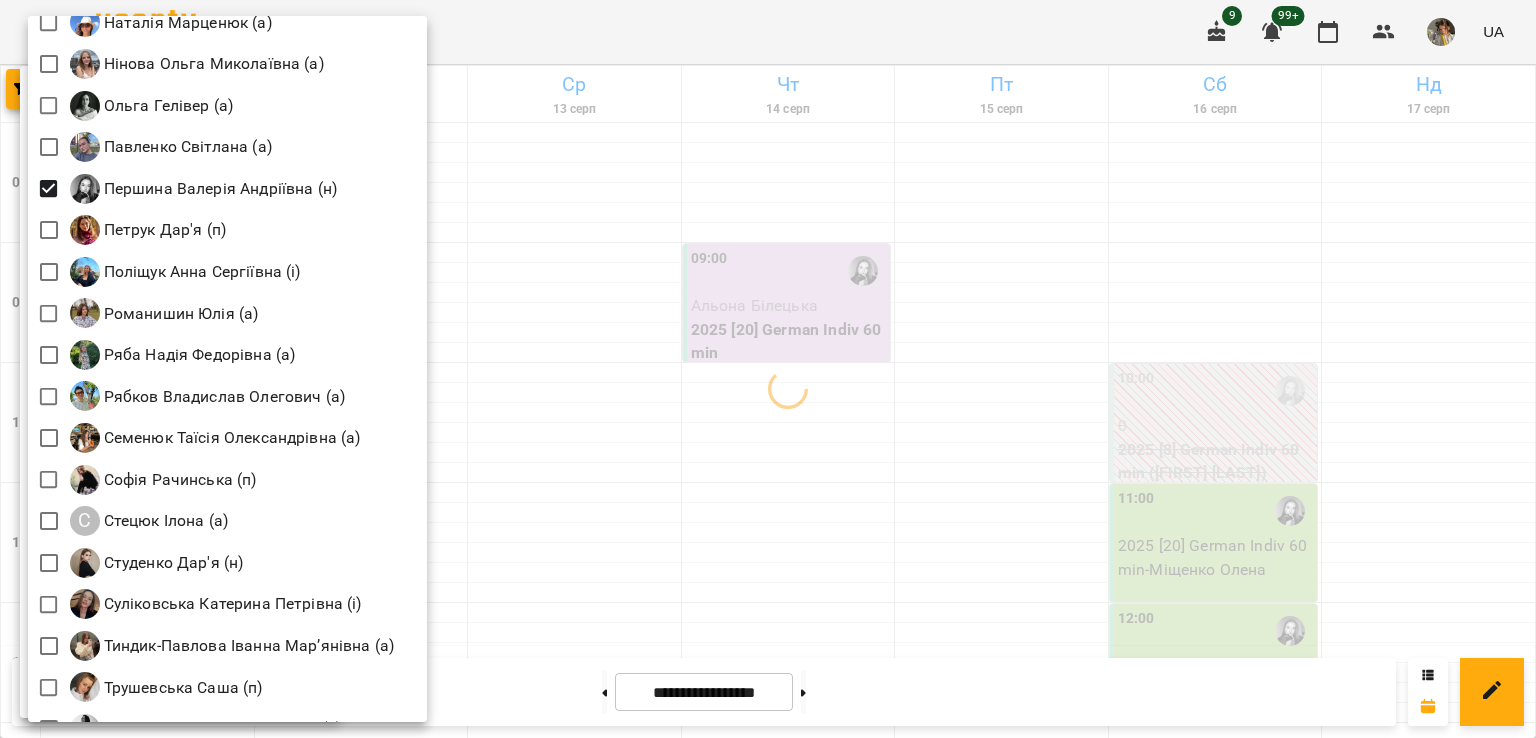 click at bounding box center (768, 369) 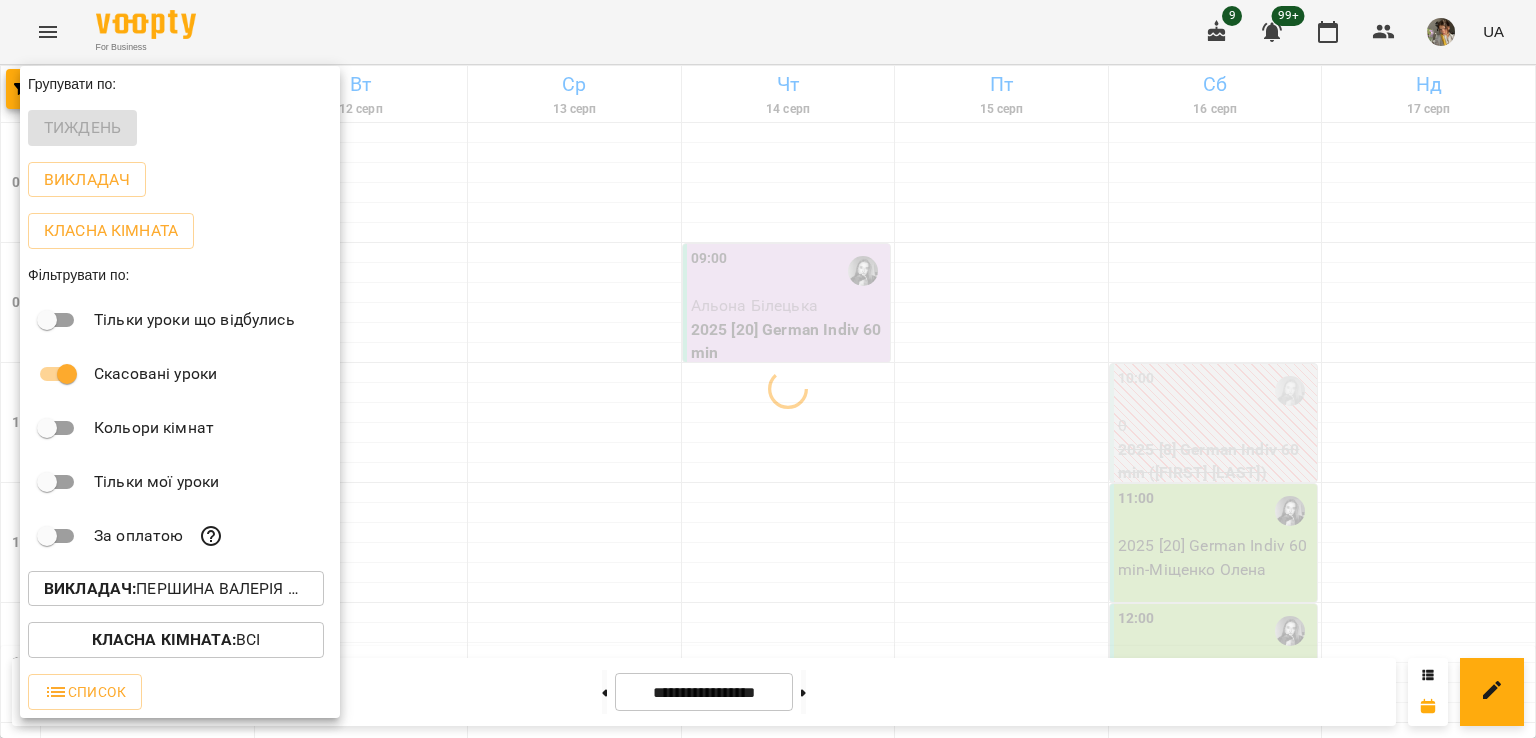 click at bounding box center (768, 369) 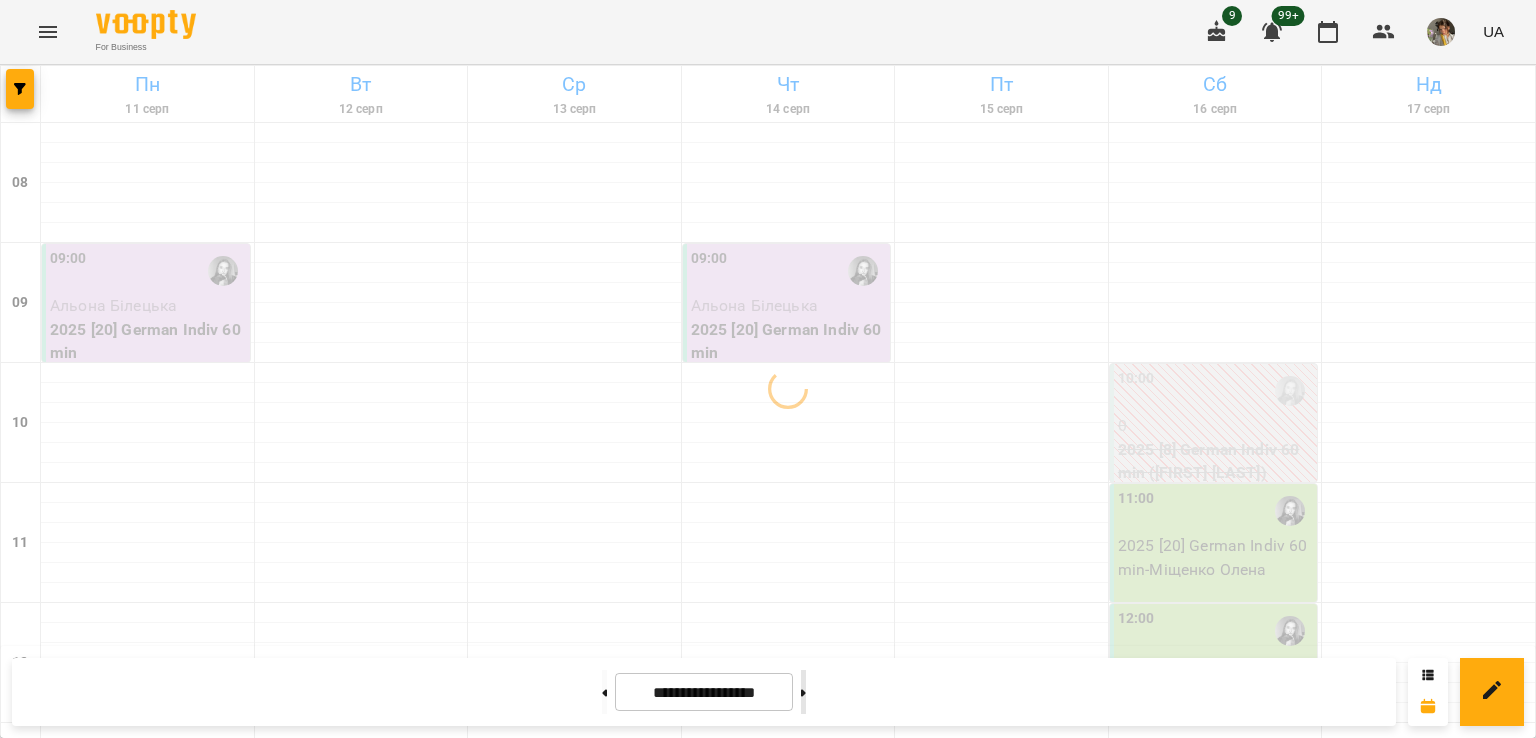 click at bounding box center [803, 692] 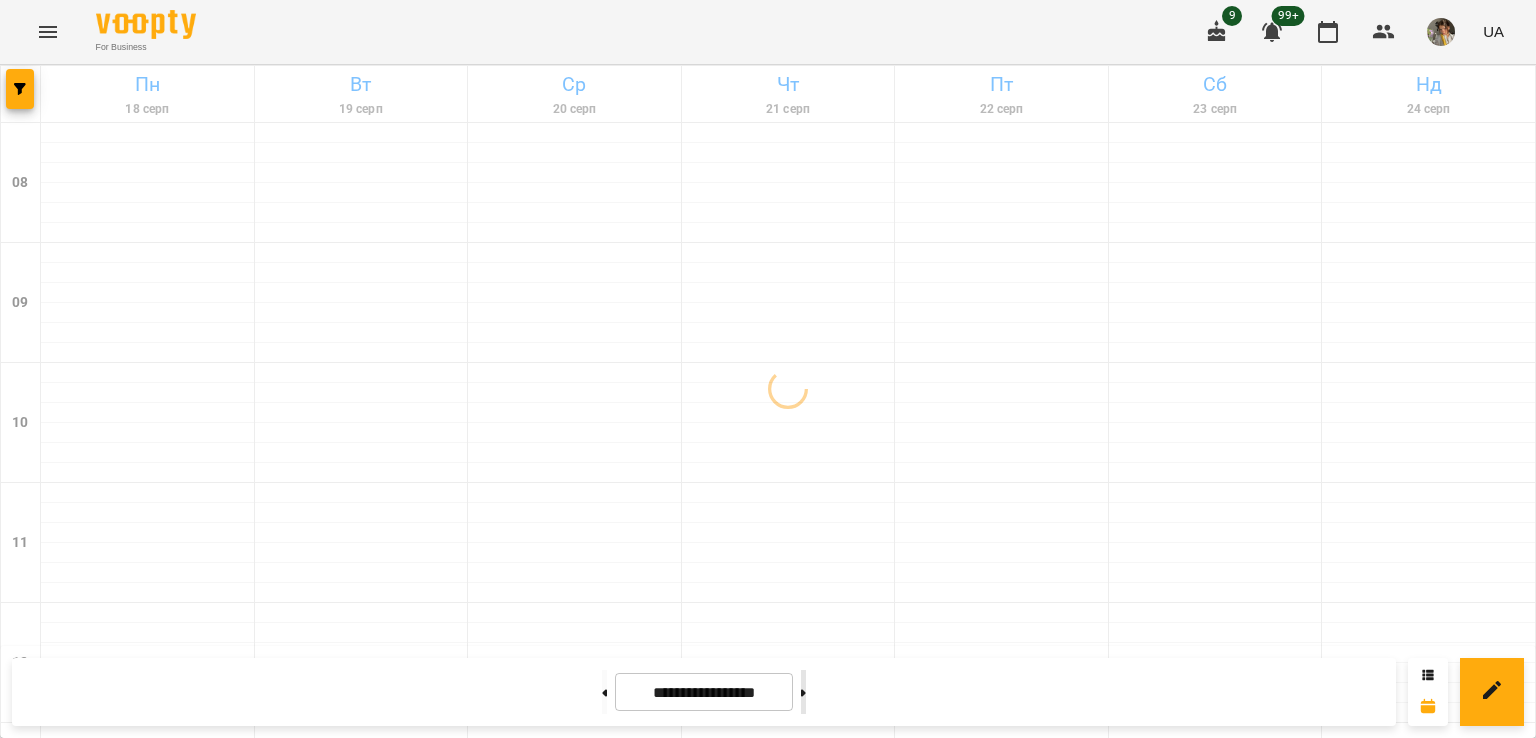 click at bounding box center (803, 692) 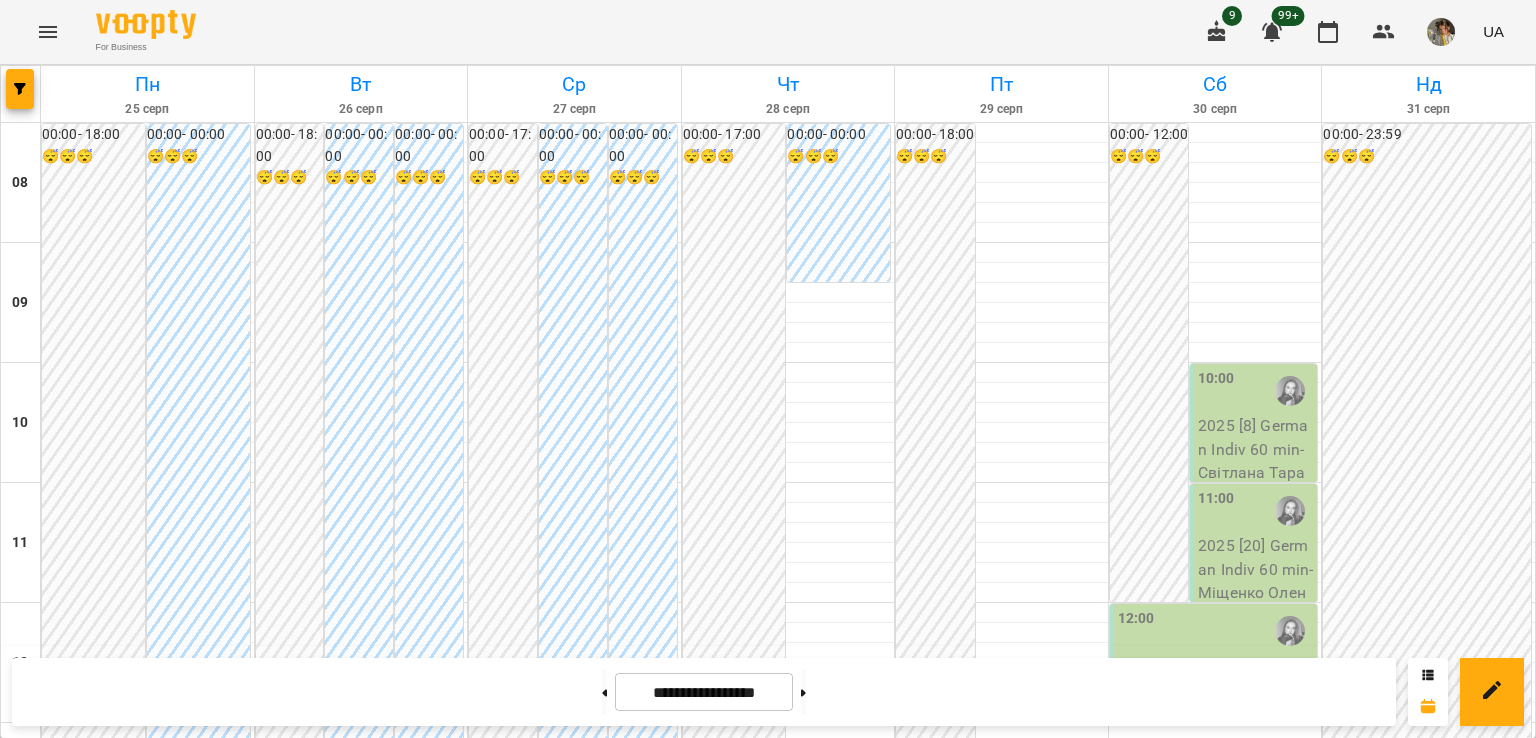 scroll, scrollTop: 406, scrollLeft: 0, axis: vertical 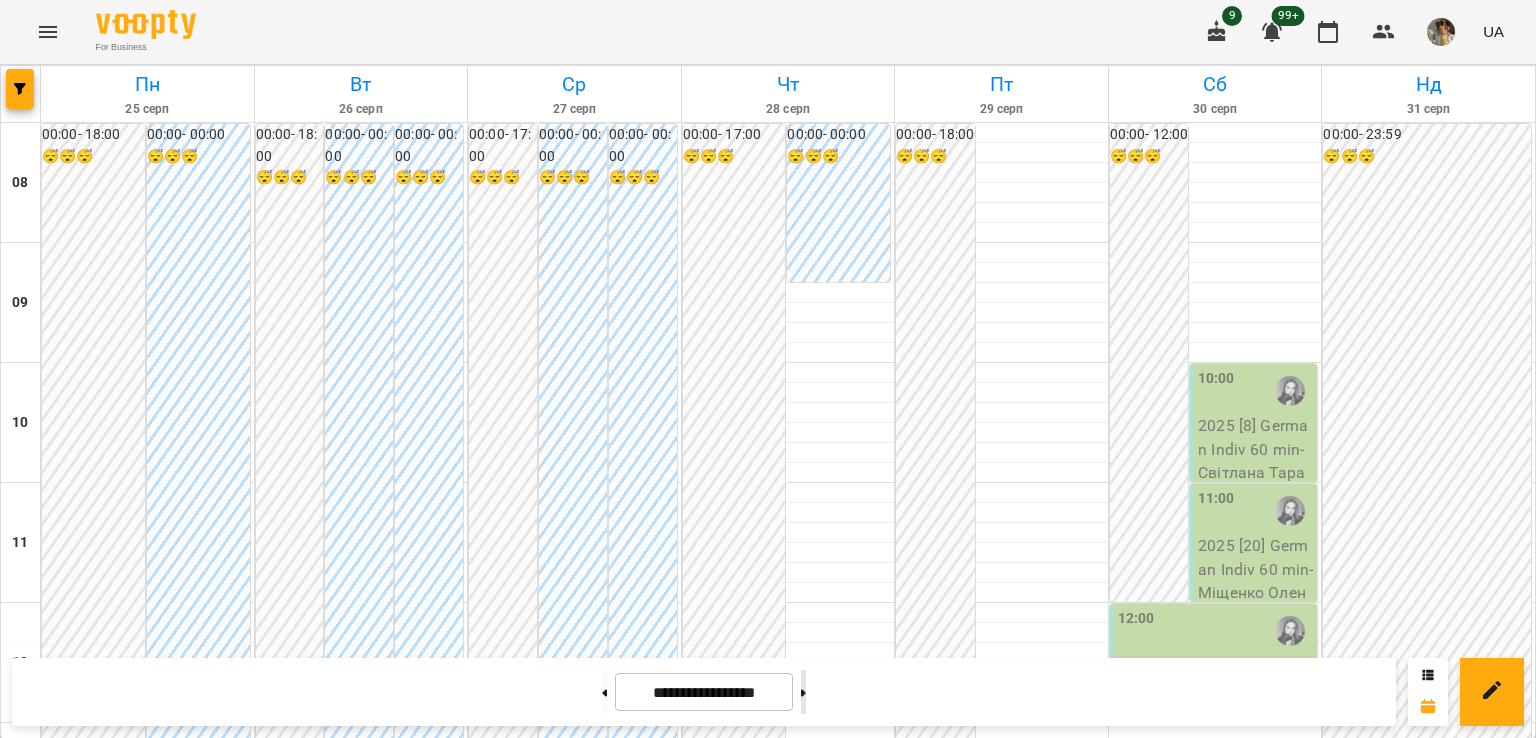 click at bounding box center [803, 692] 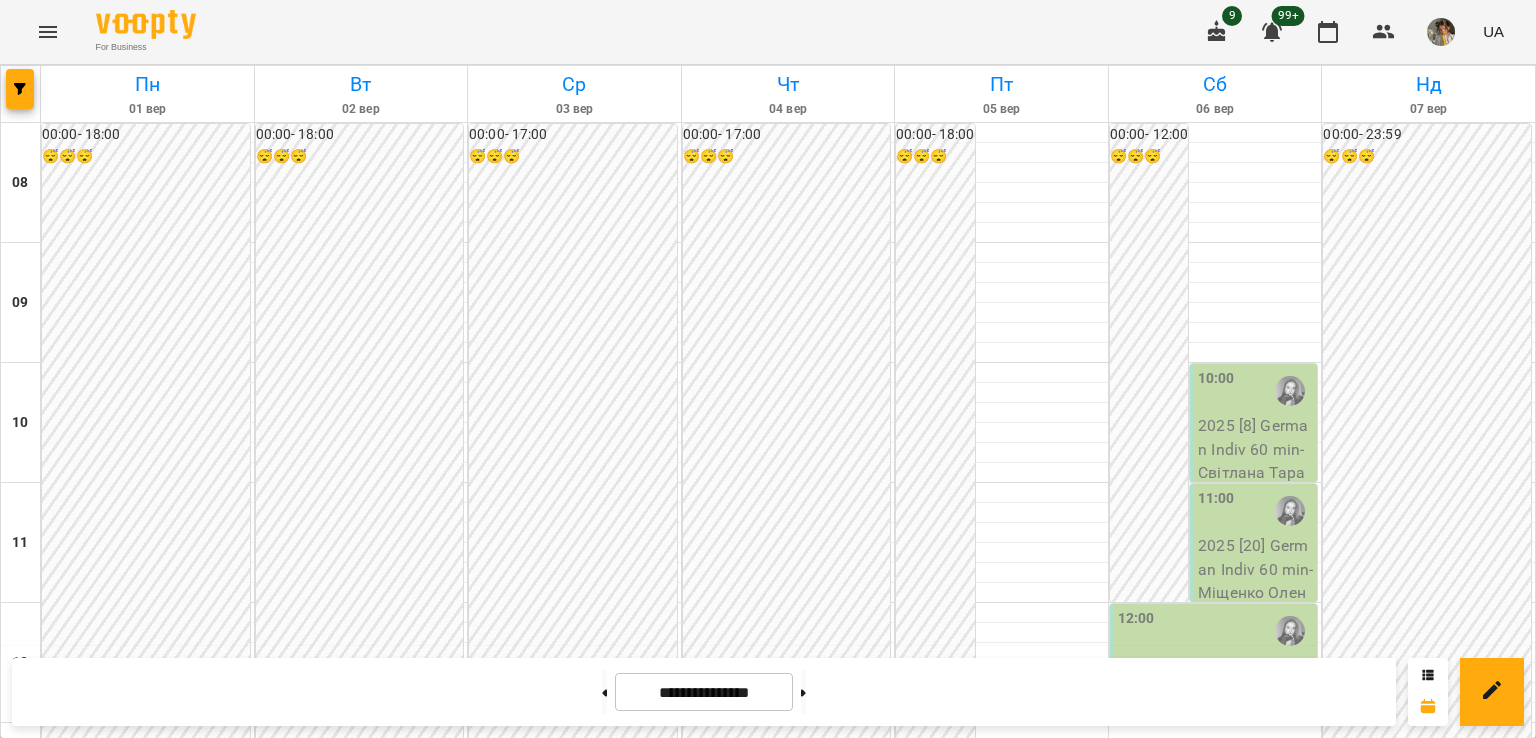 scroll, scrollTop: 1036, scrollLeft: 0, axis: vertical 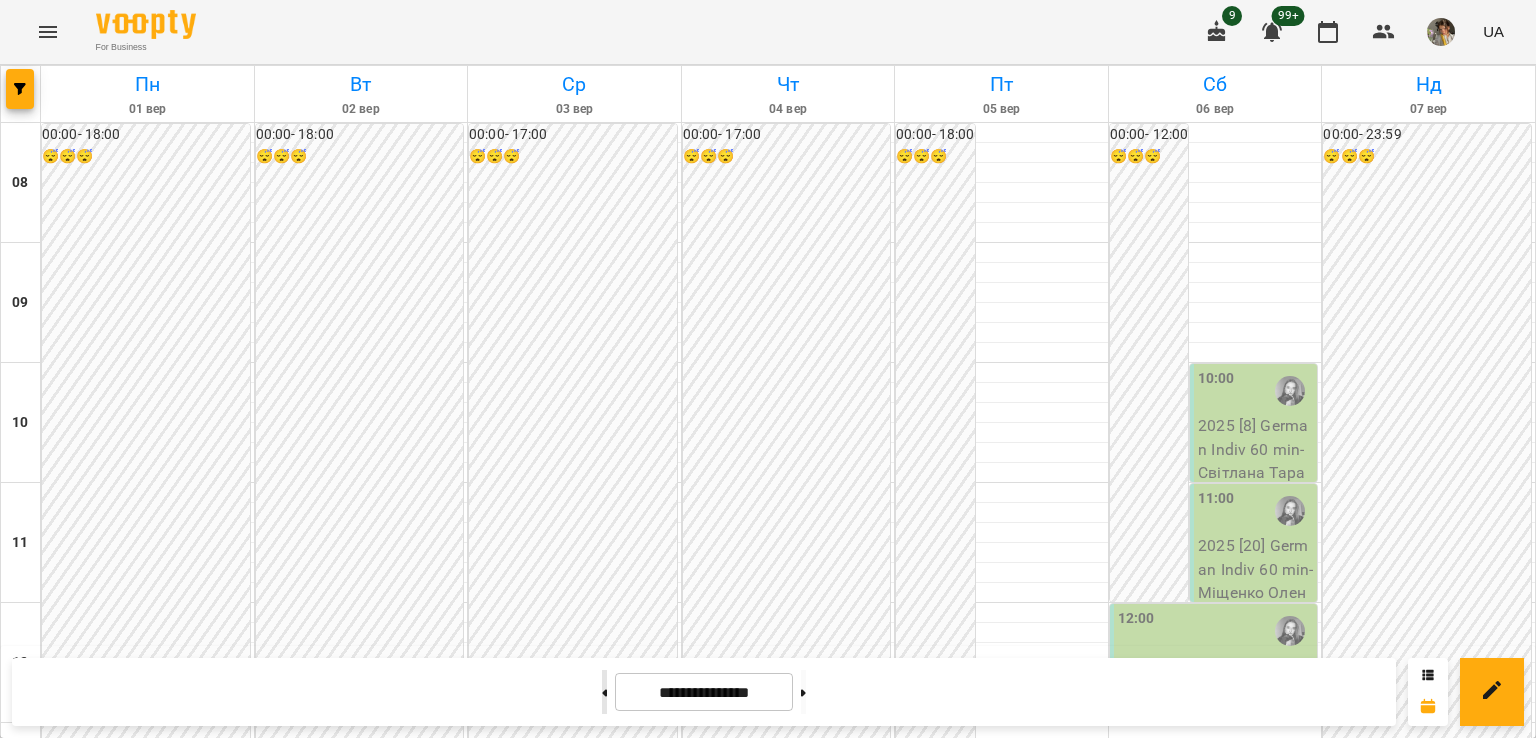 click at bounding box center (604, 692) 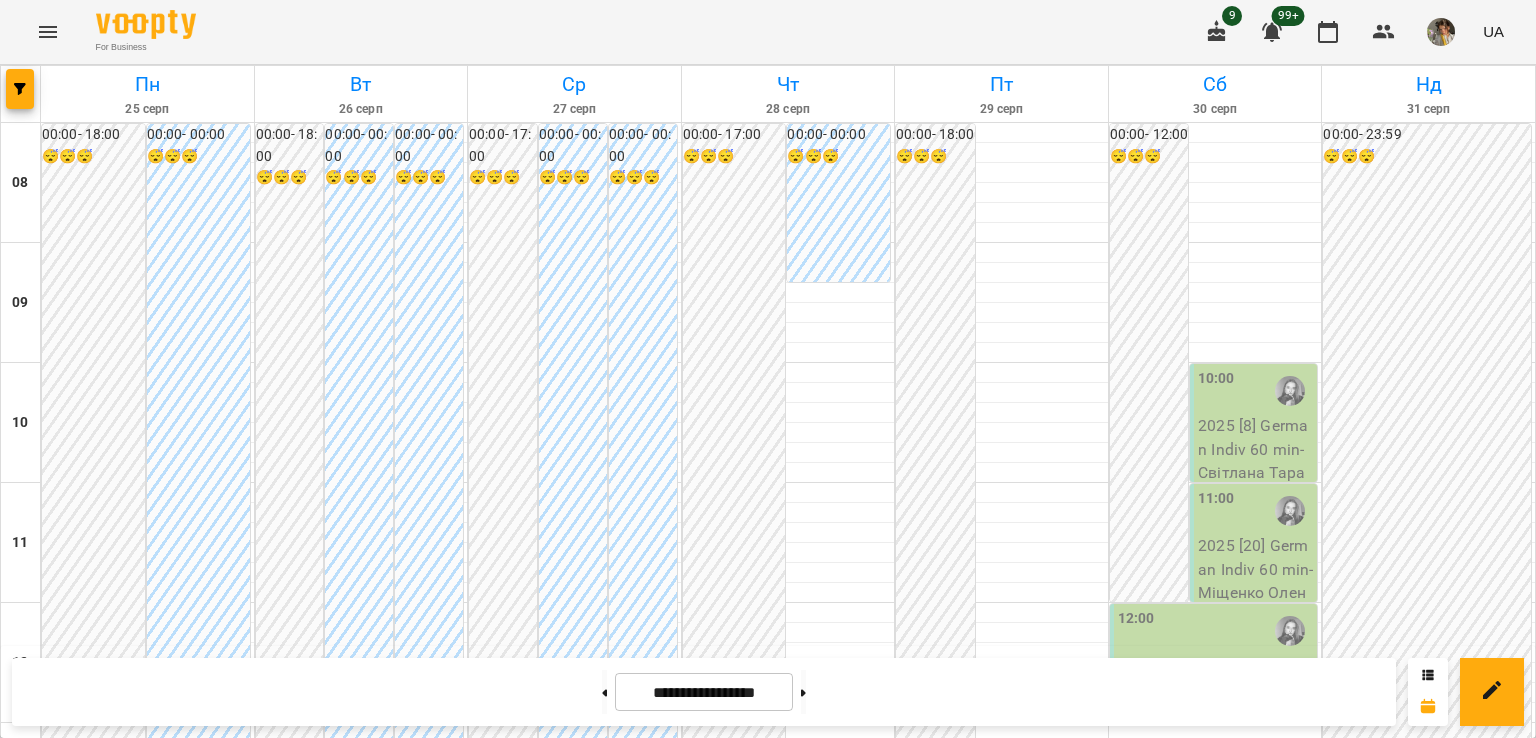 scroll, scrollTop: 1016, scrollLeft: 0, axis: vertical 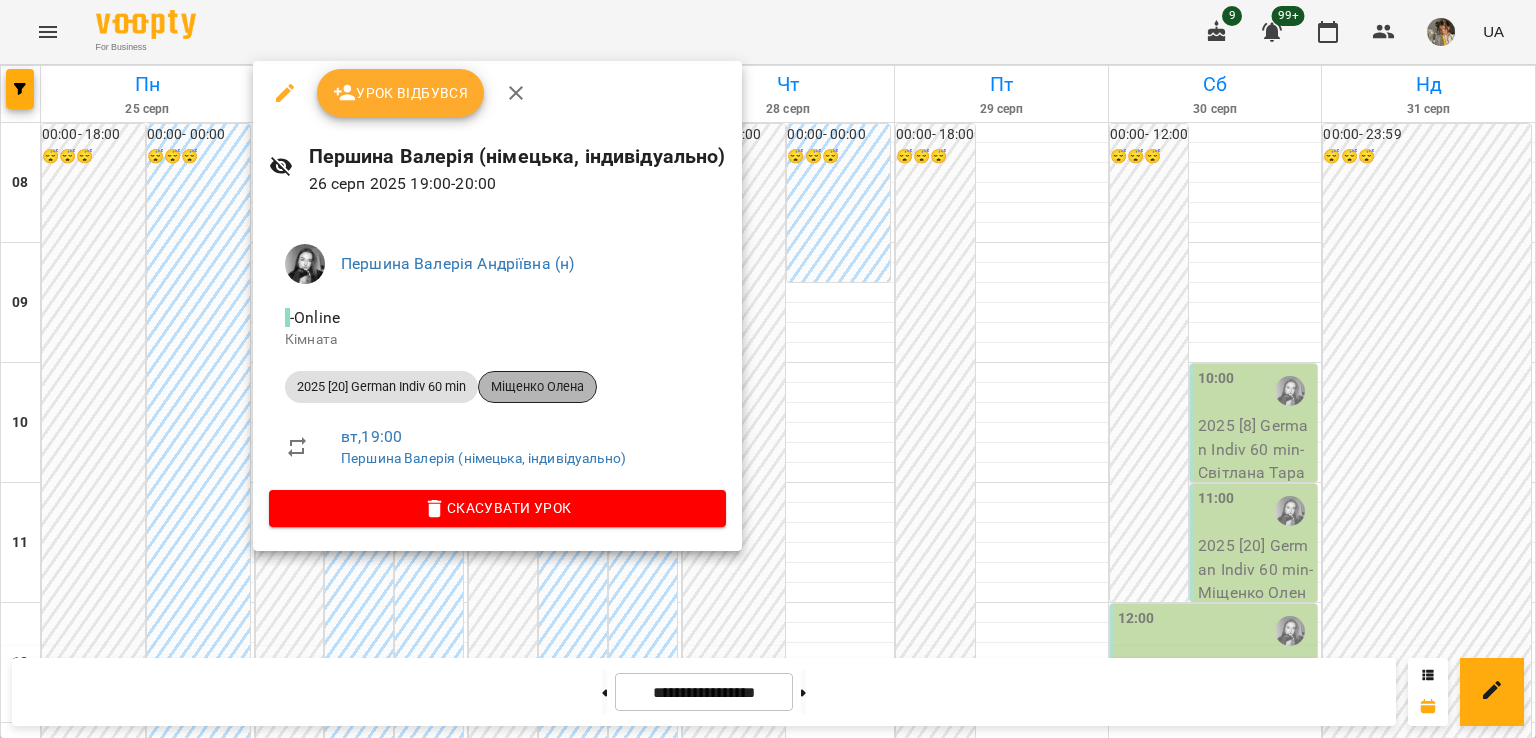 click on "Міщенко Олена" at bounding box center [537, 387] 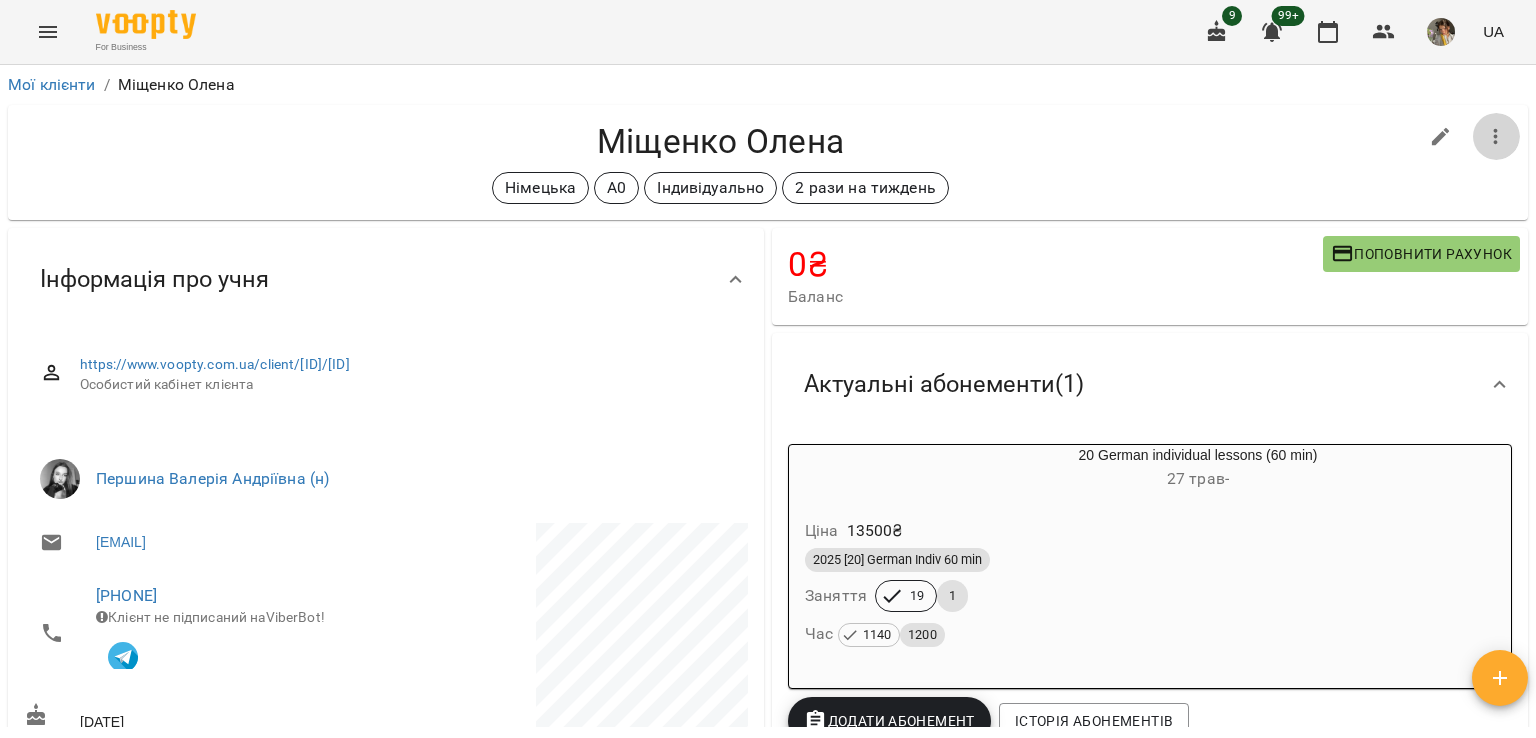 click at bounding box center (1496, 137) 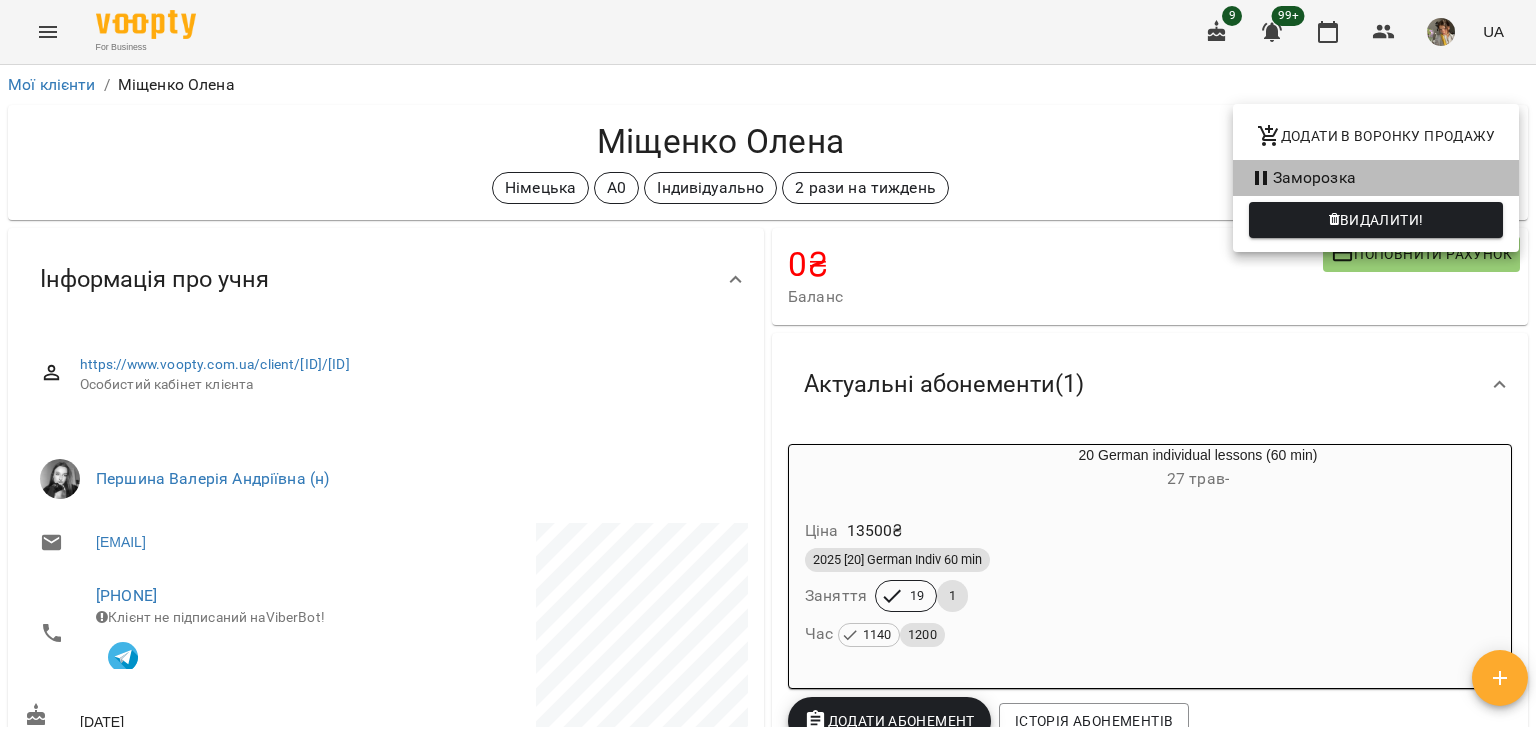 click on "Заморозка" at bounding box center (1376, 178) 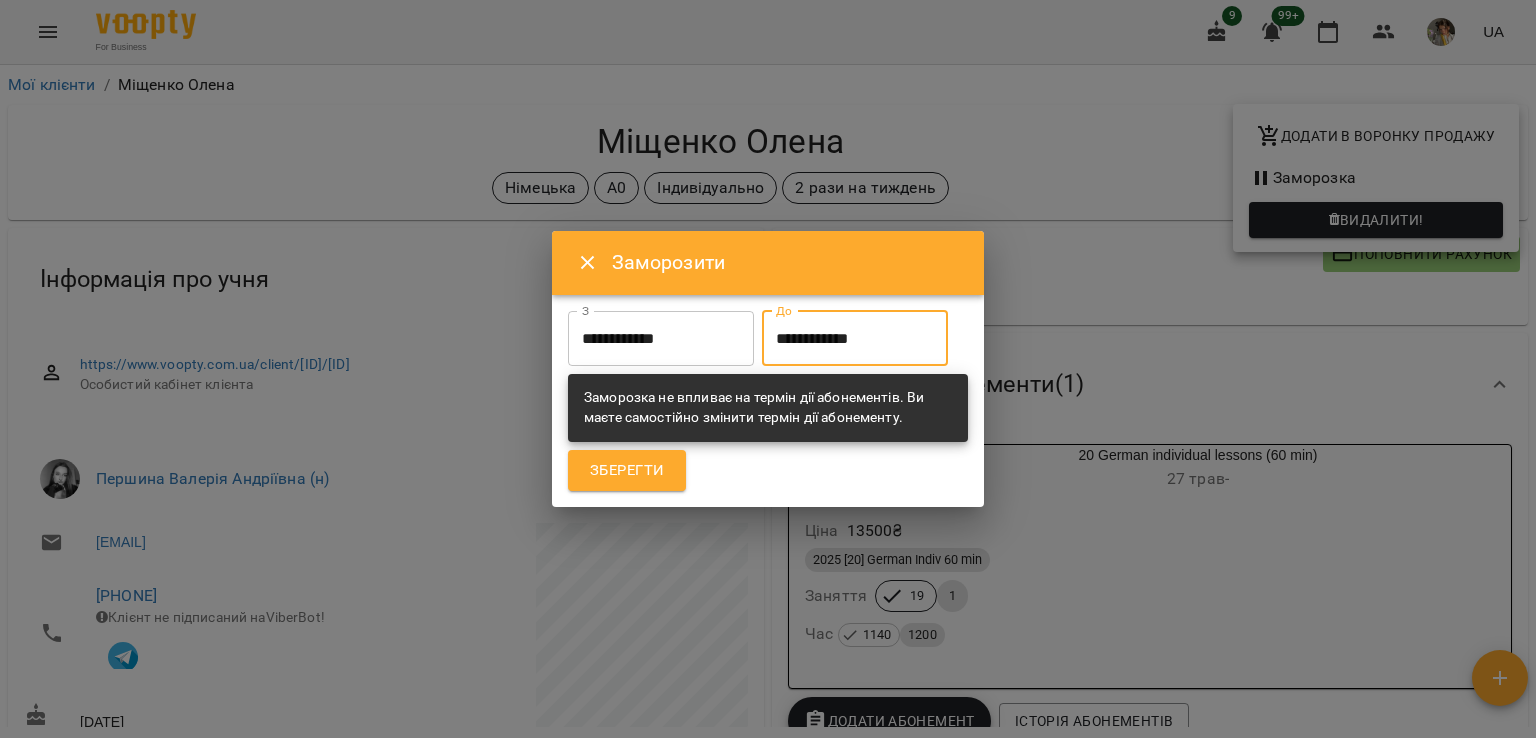 click on "**********" at bounding box center [855, 339] 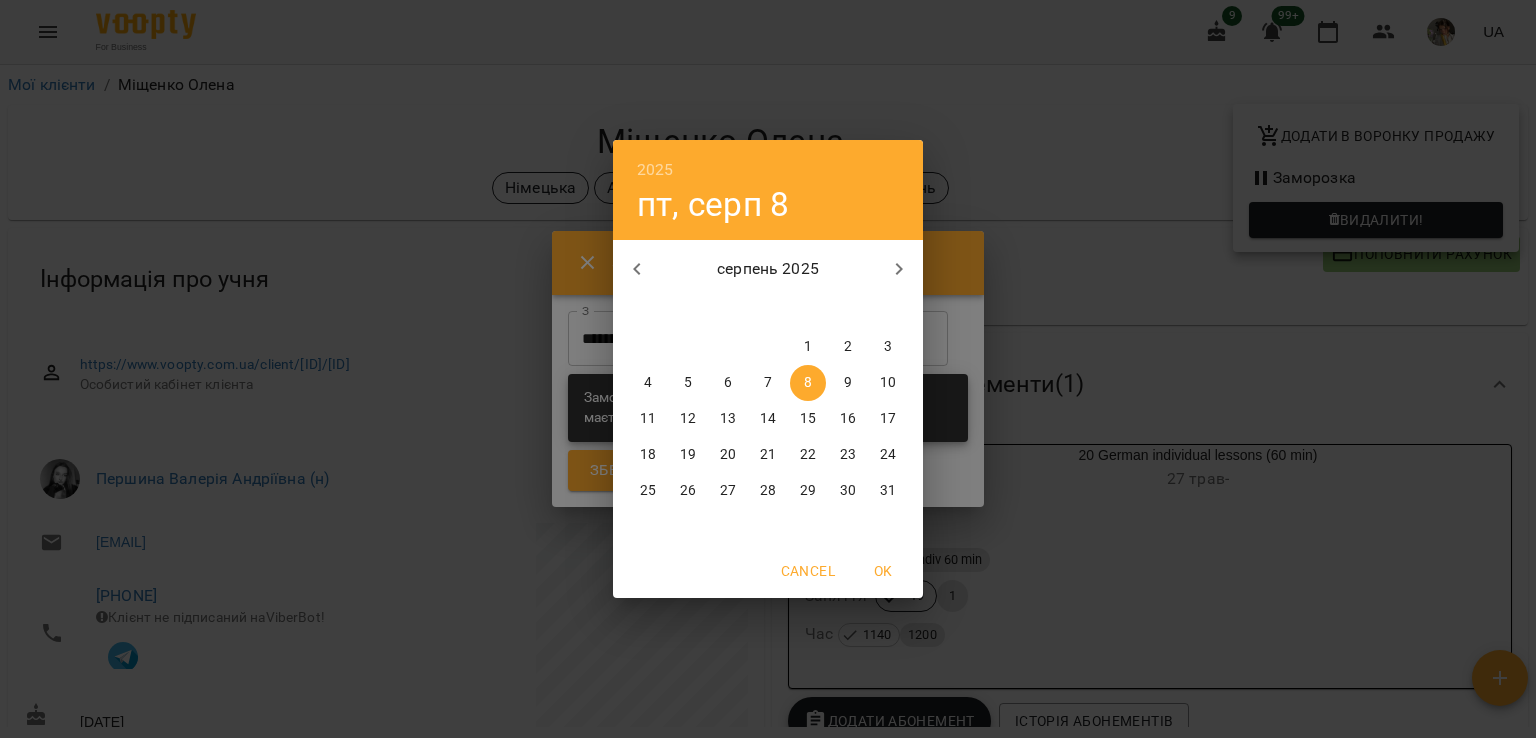 click on "18" at bounding box center (648, 455) 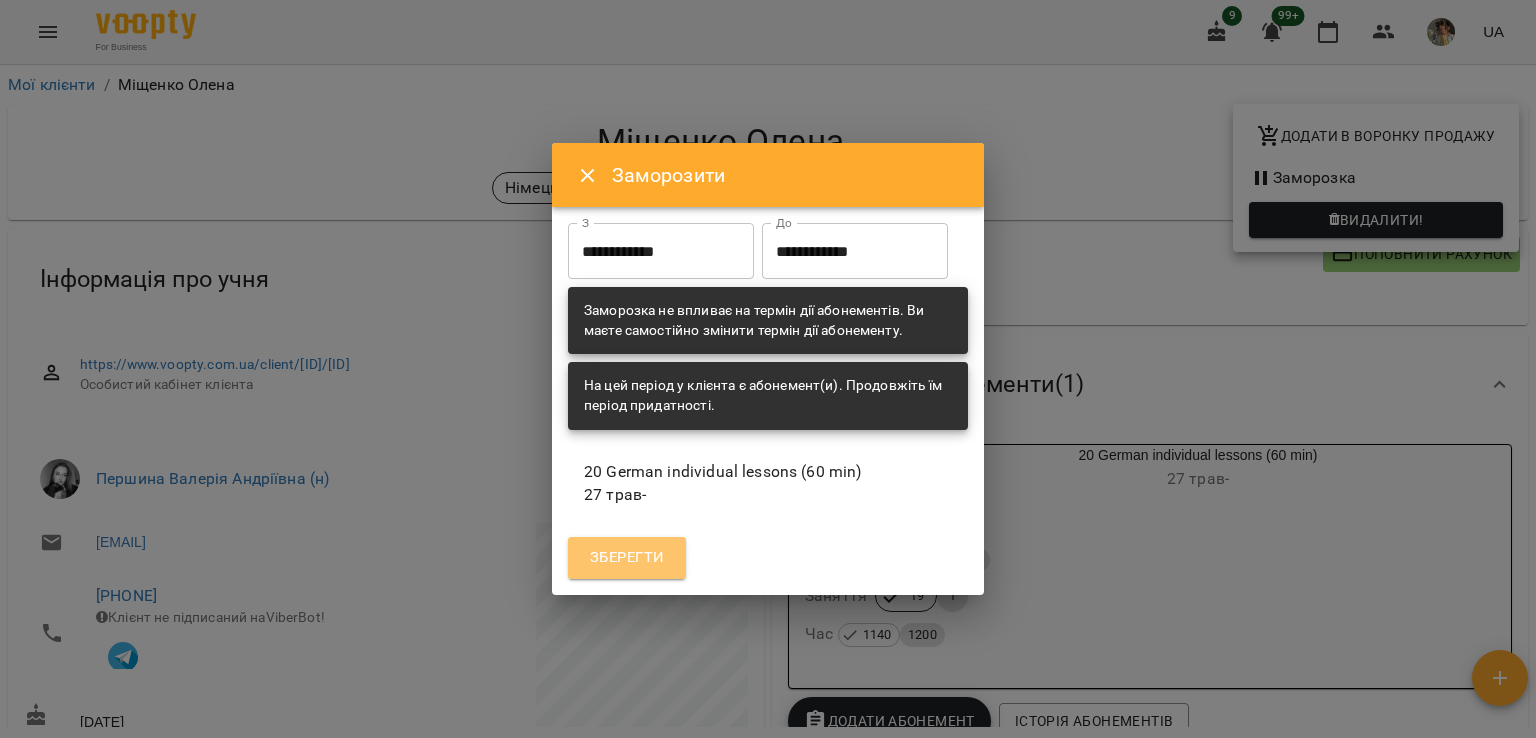 click on "Зберегти" at bounding box center (627, 558) 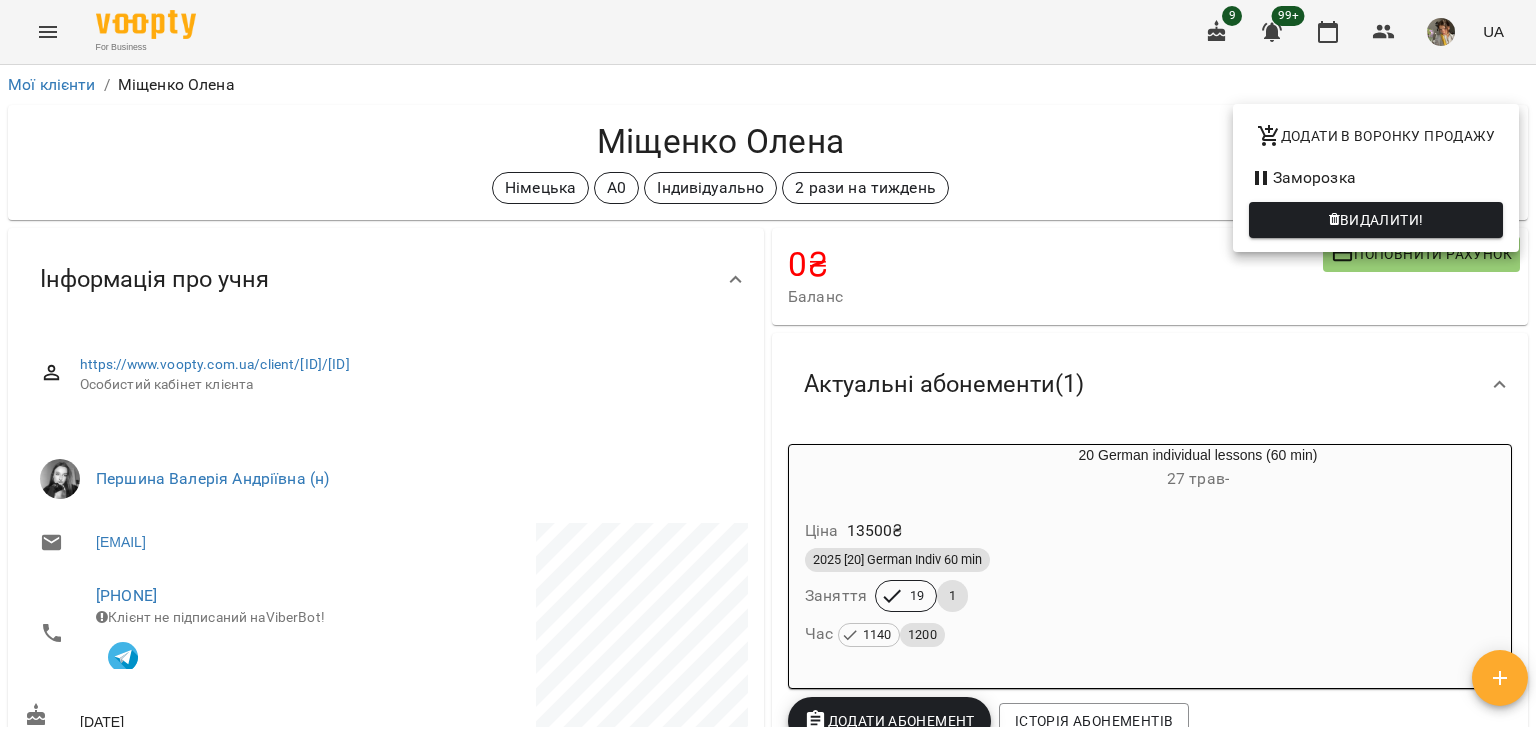 click at bounding box center (768, 369) 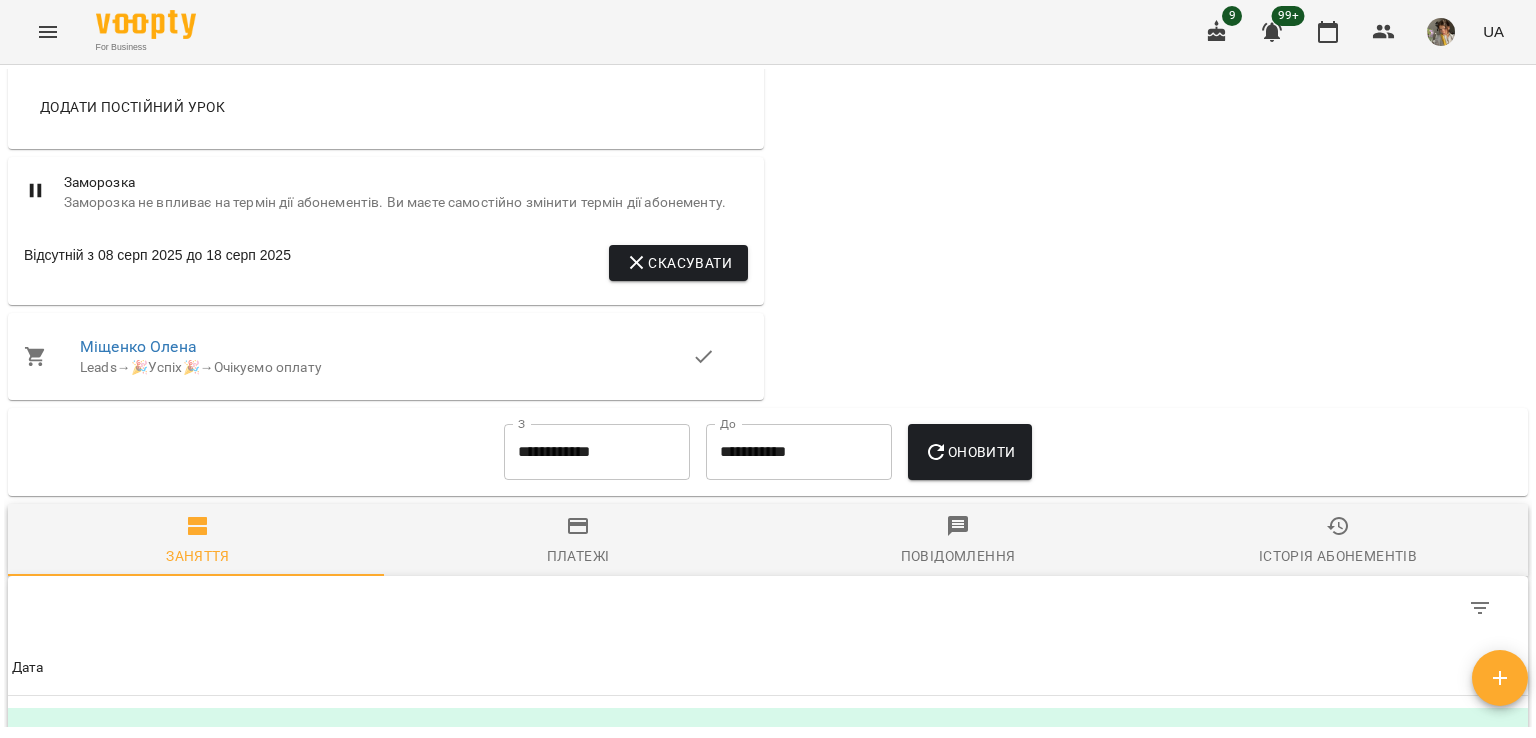 scroll, scrollTop: 1167, scrollLeft: 0, axis: vertical 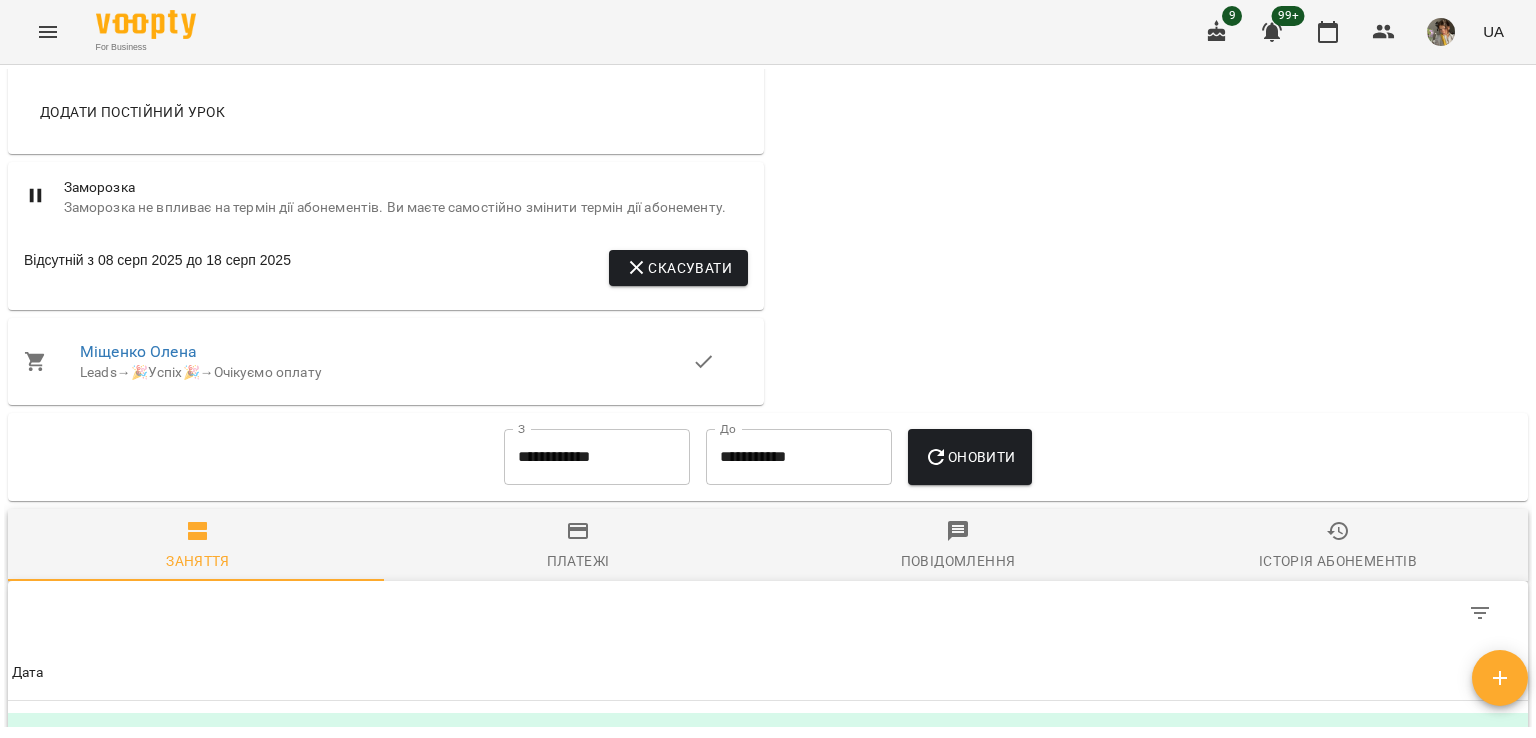 click 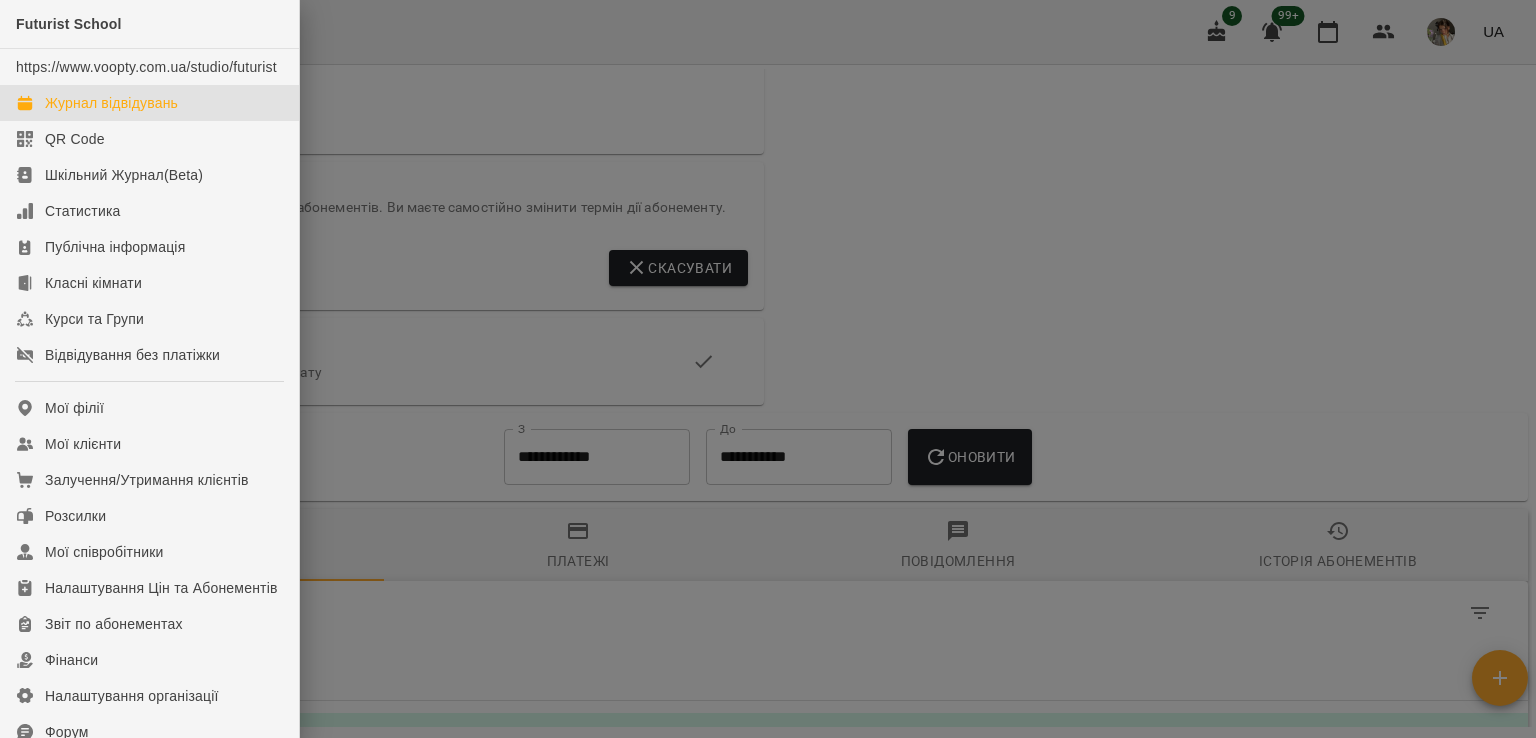 click on "Журнал відвідувань" at bounding box center (149, 103) 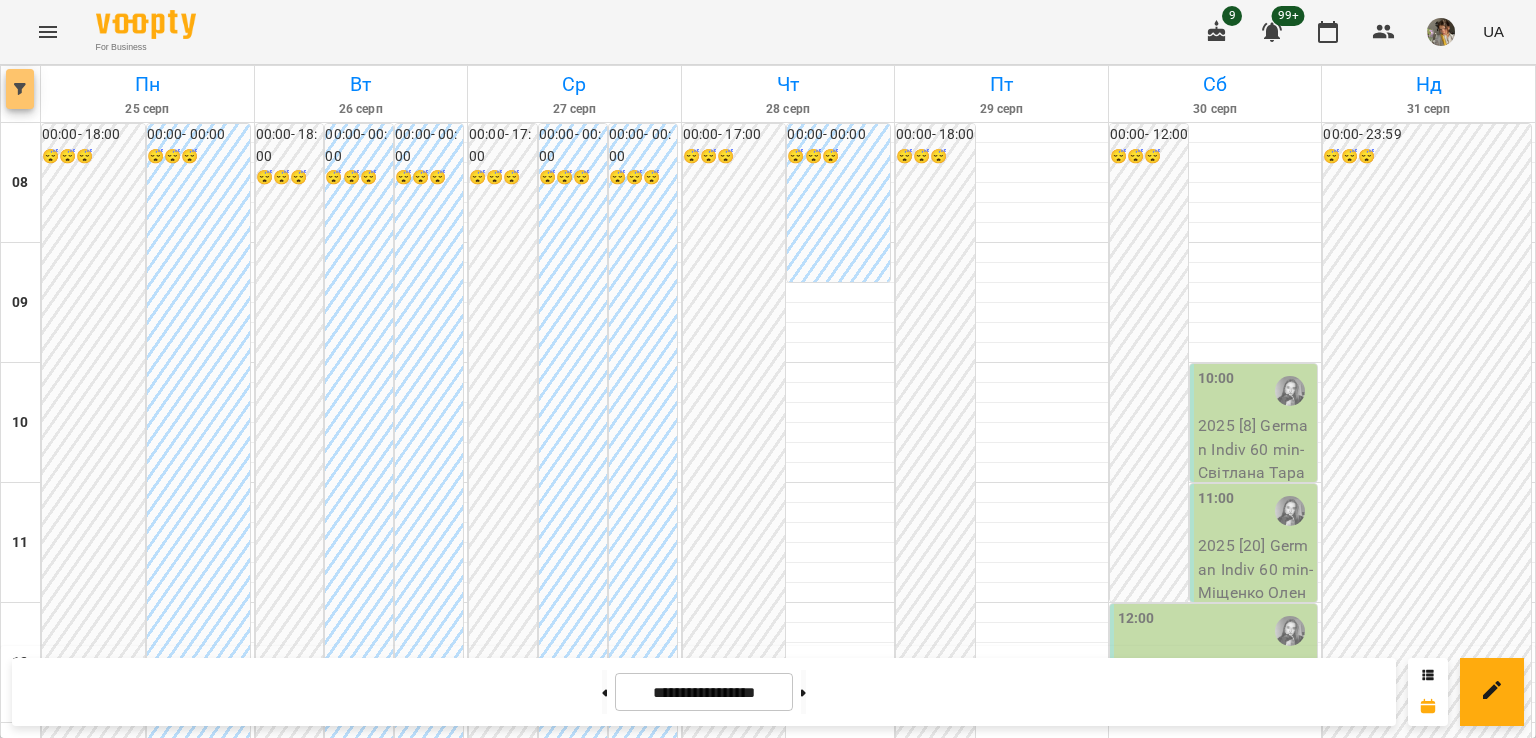 click at bounding box center [20, 89] 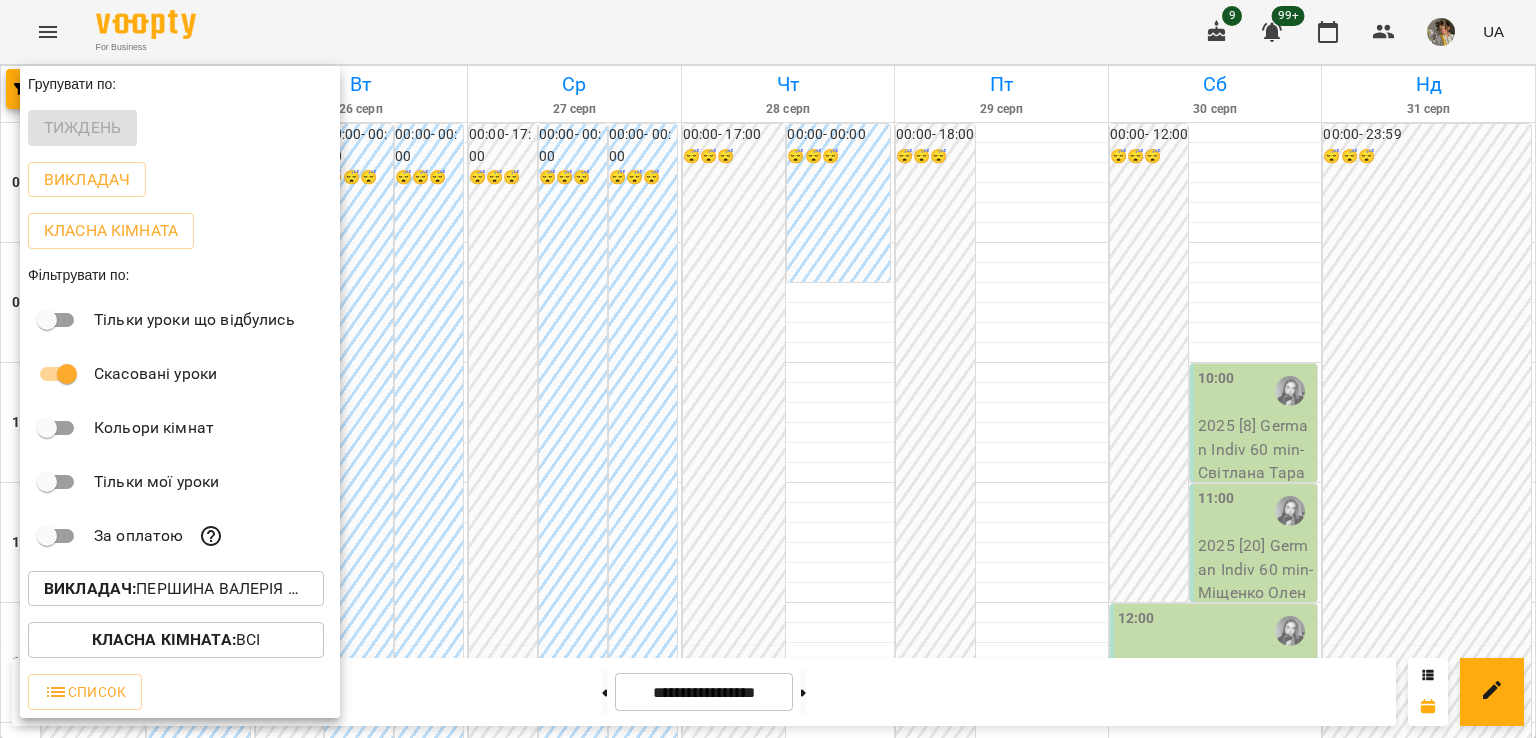 click on "Викладач :  Першина Валерія Андріївна (н)" at bounding box center [176, 589] 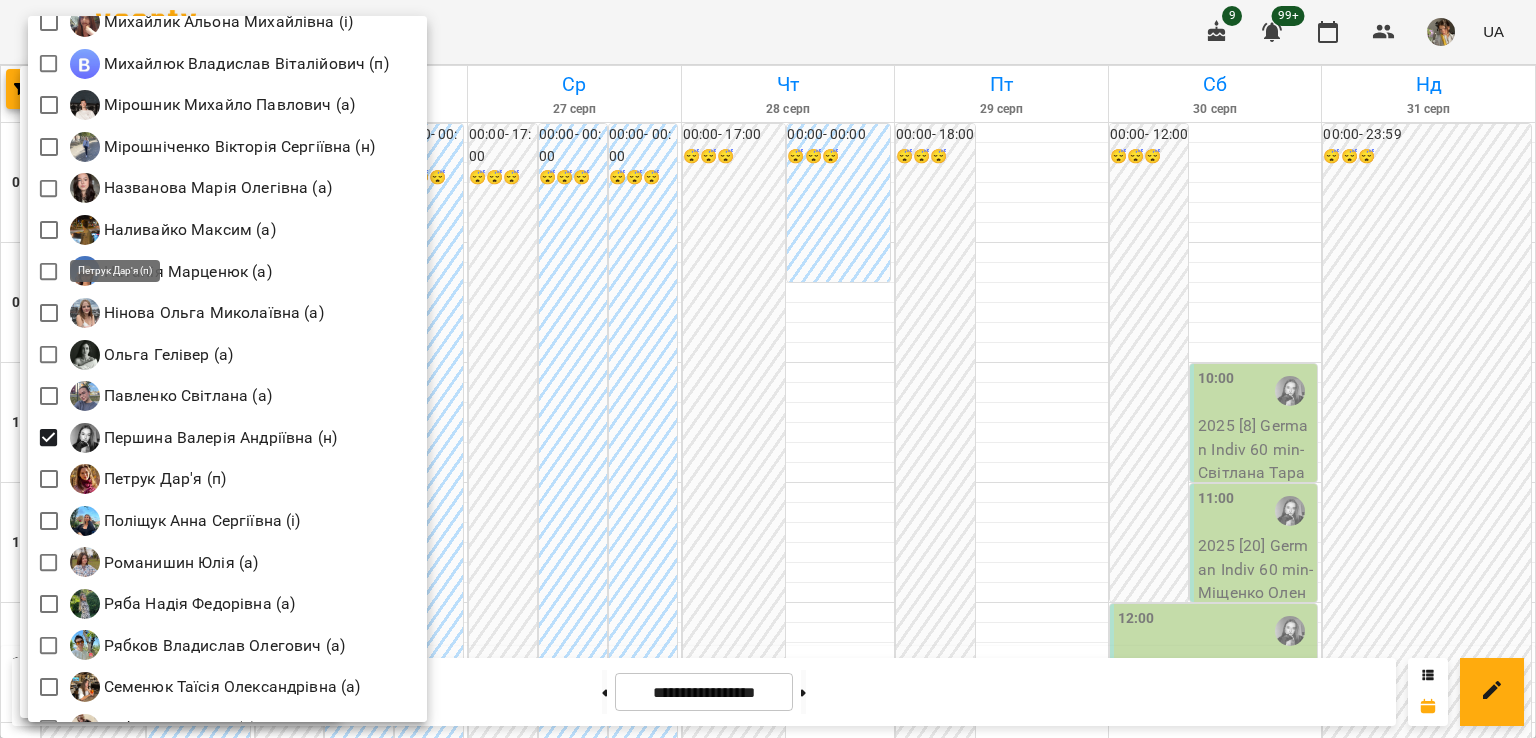 scroll, scrollTop: 2470, scrollLeft: 0, axis: vertical 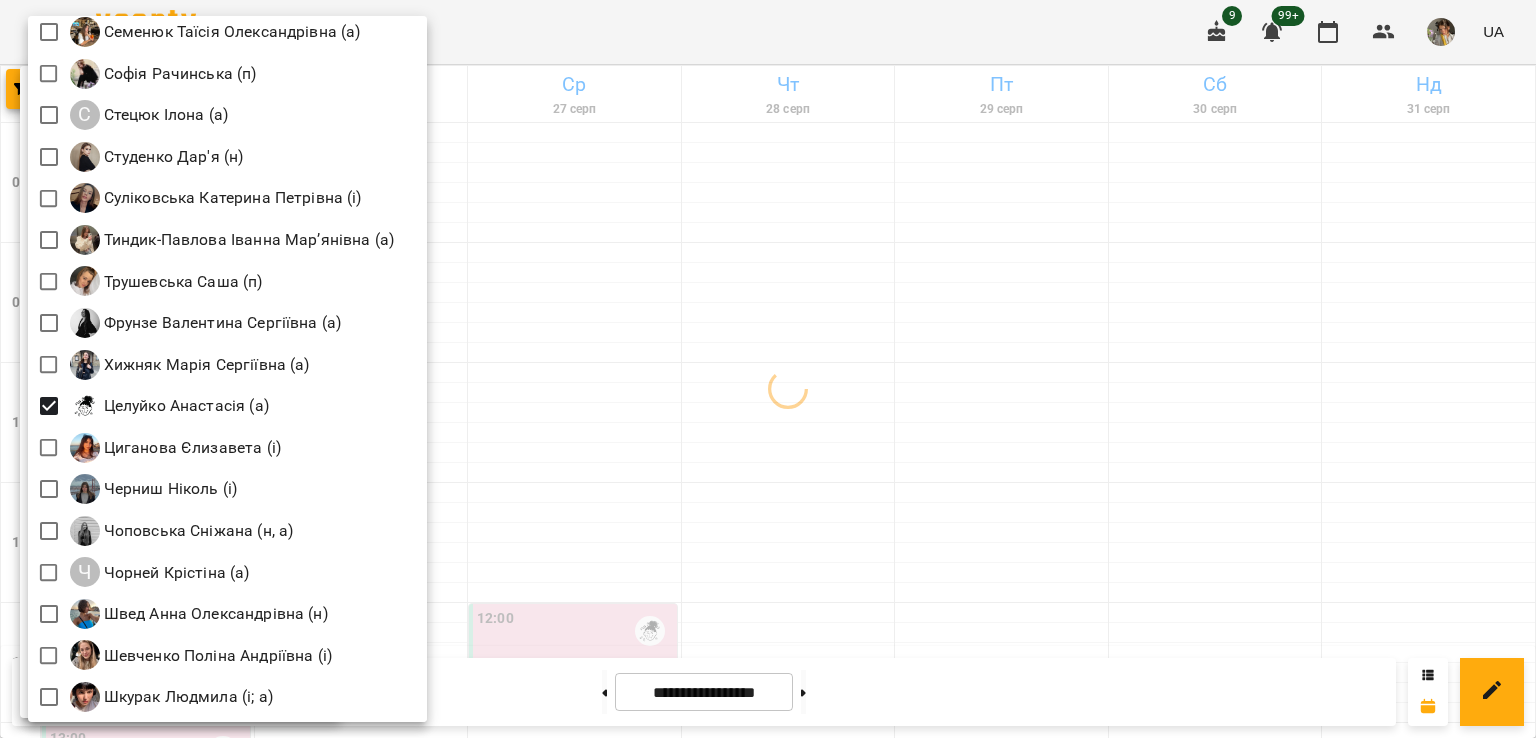click at bounding box center (768, 369) 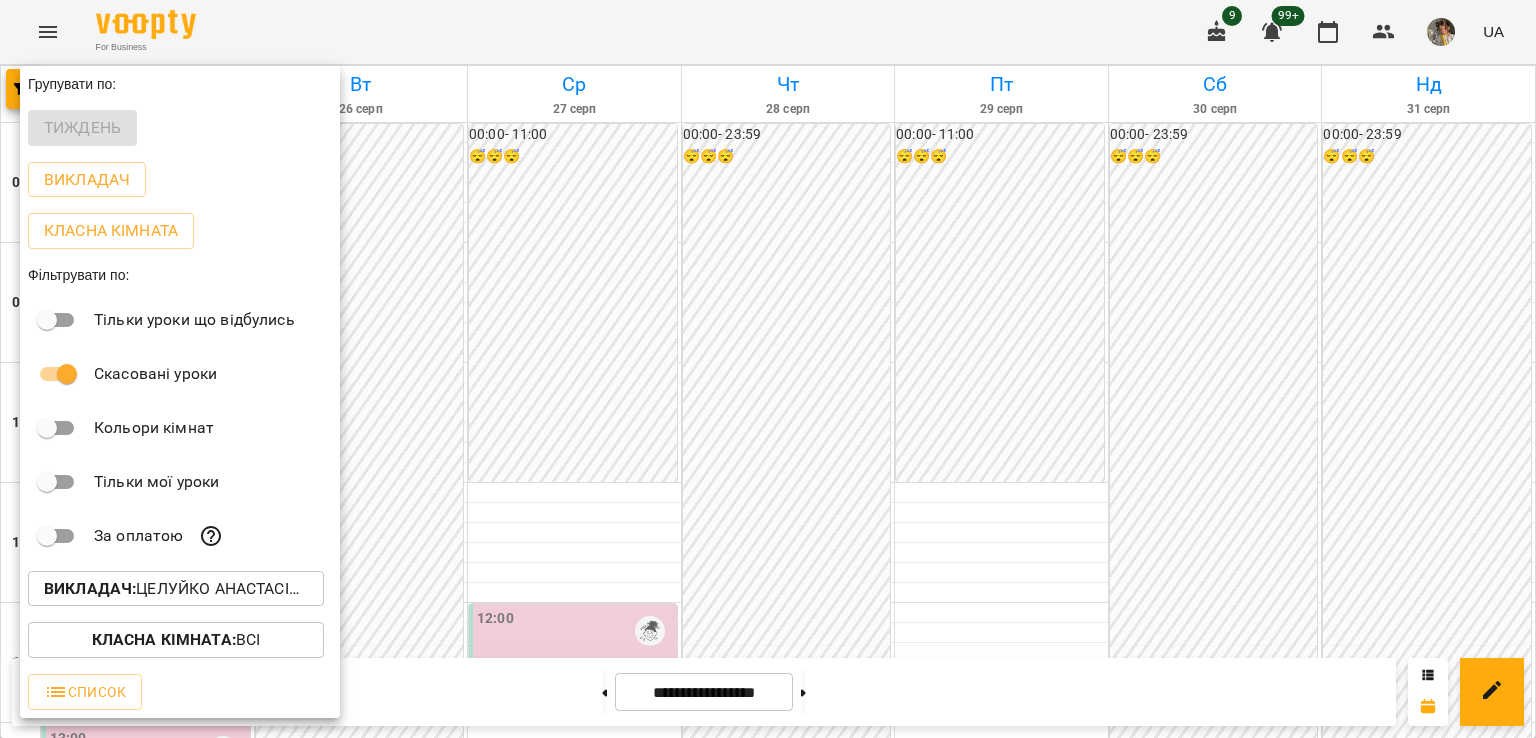 click at bounding box center (768, 369) 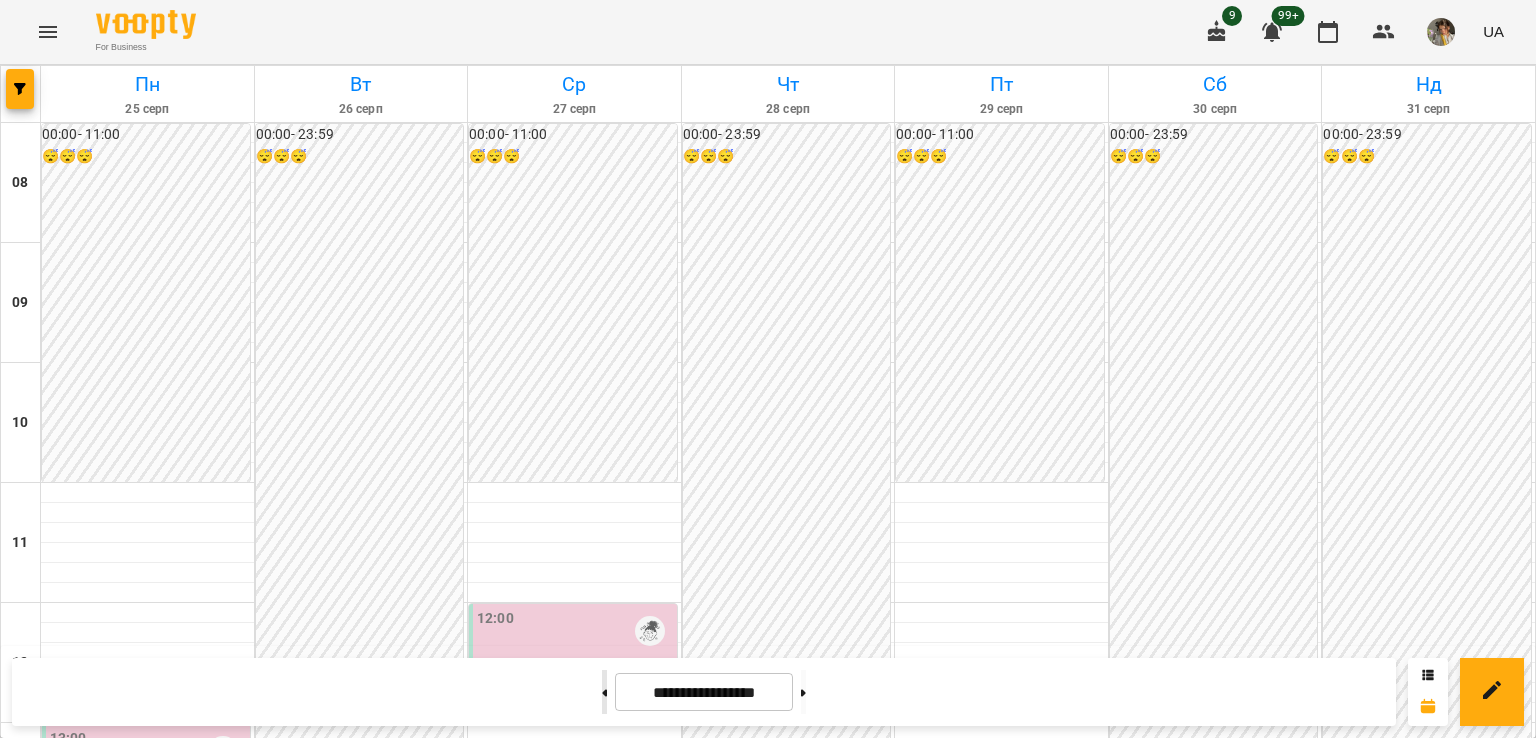 click at bounding box center [604, 692] 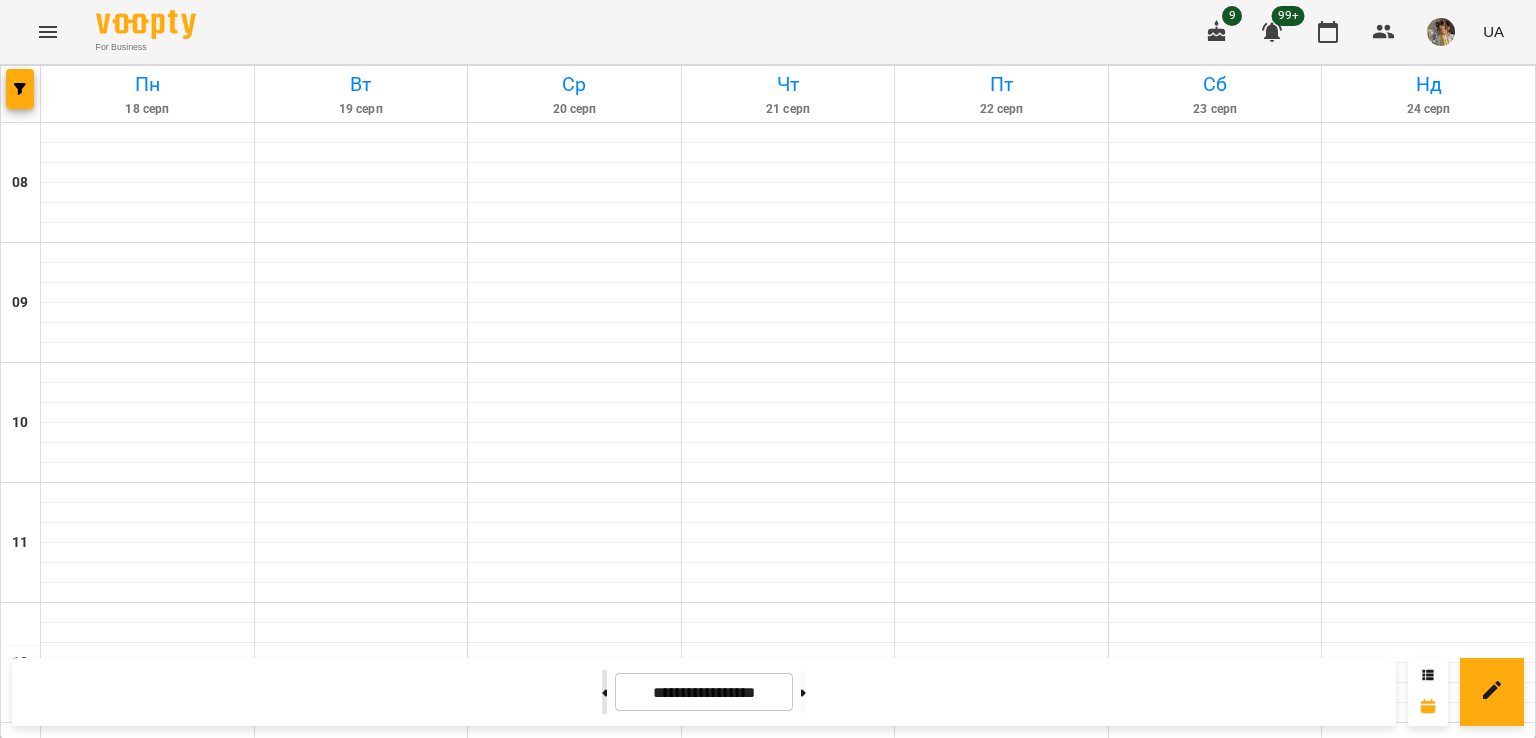 click at bounding box center (604, 692) 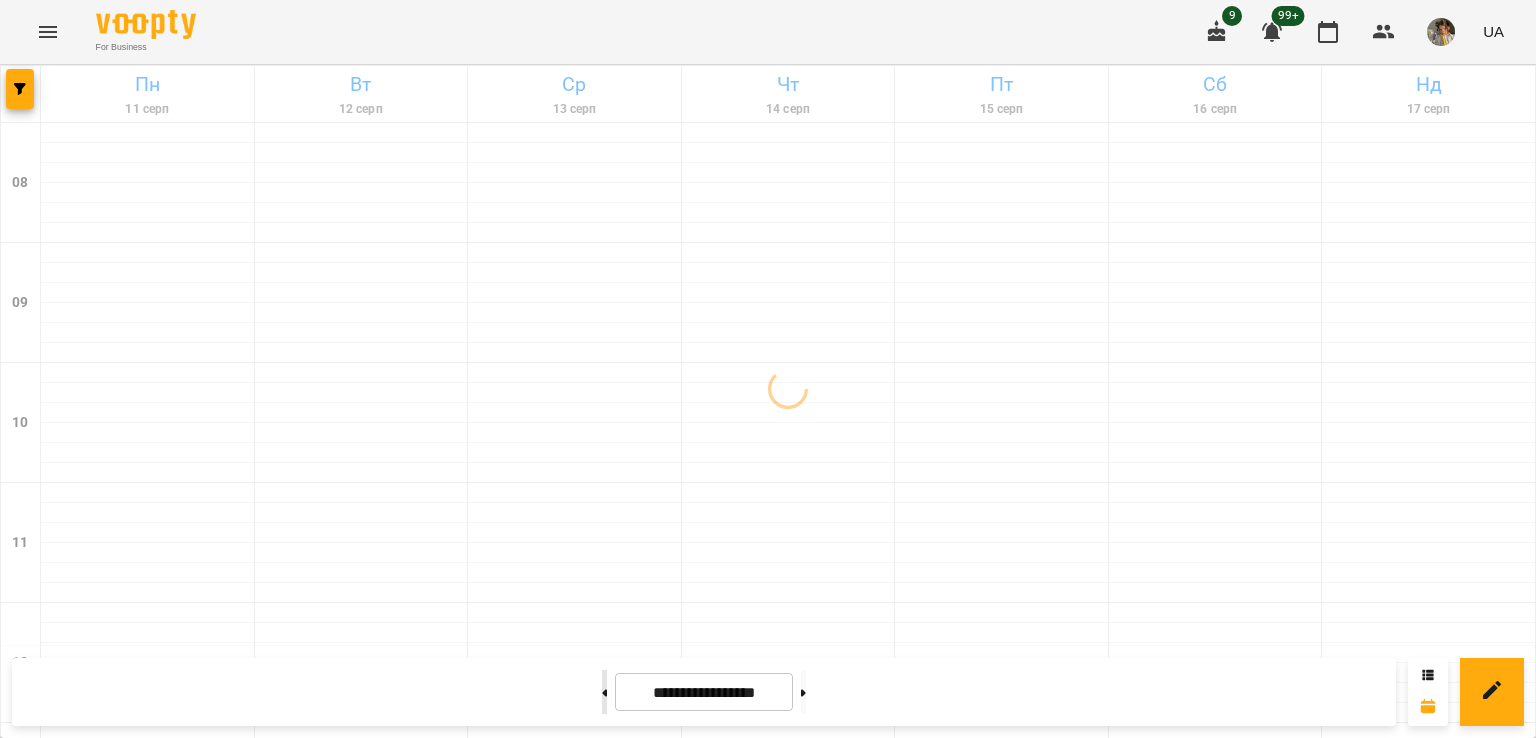 click at bounding box center (604, 692) 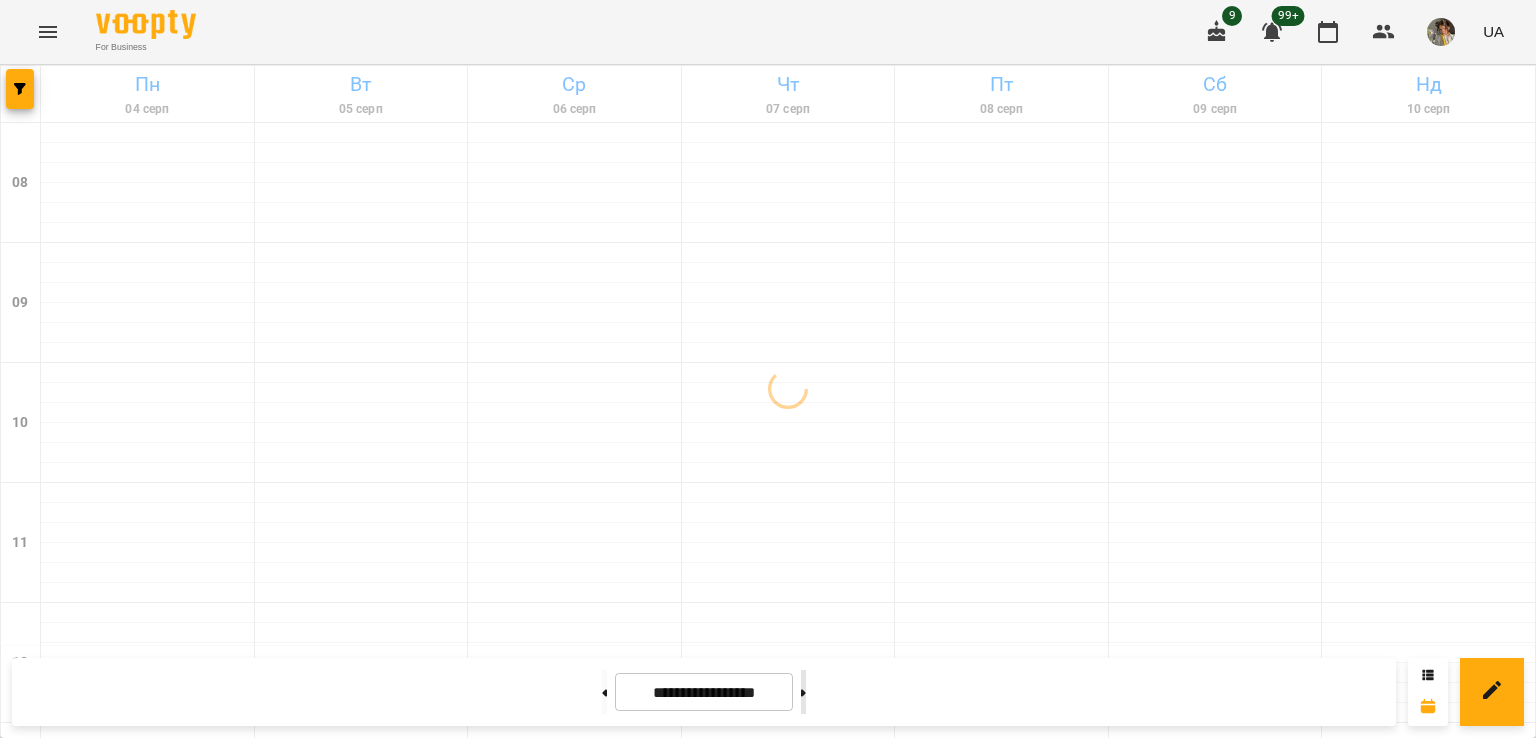 click at bounding box center (803, 692) 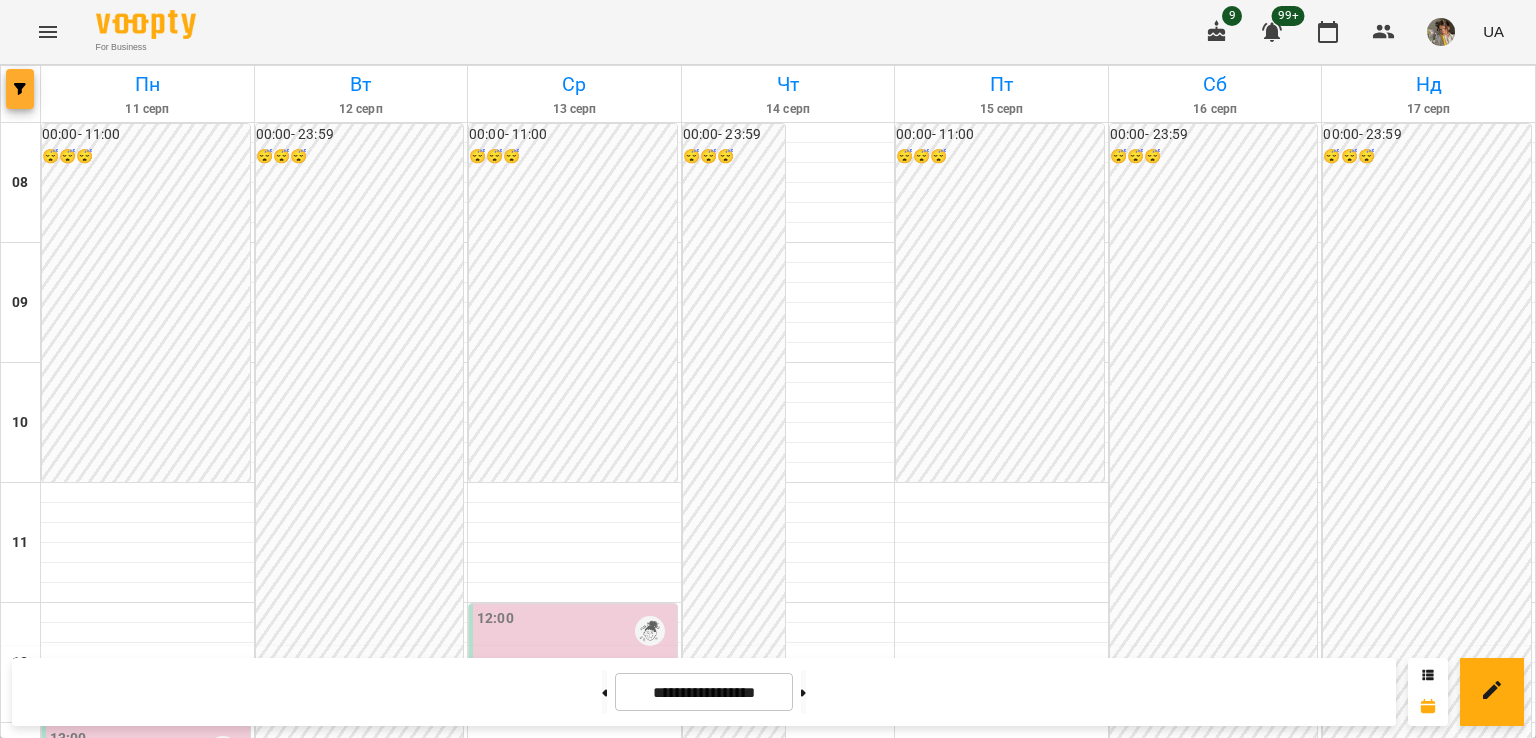click 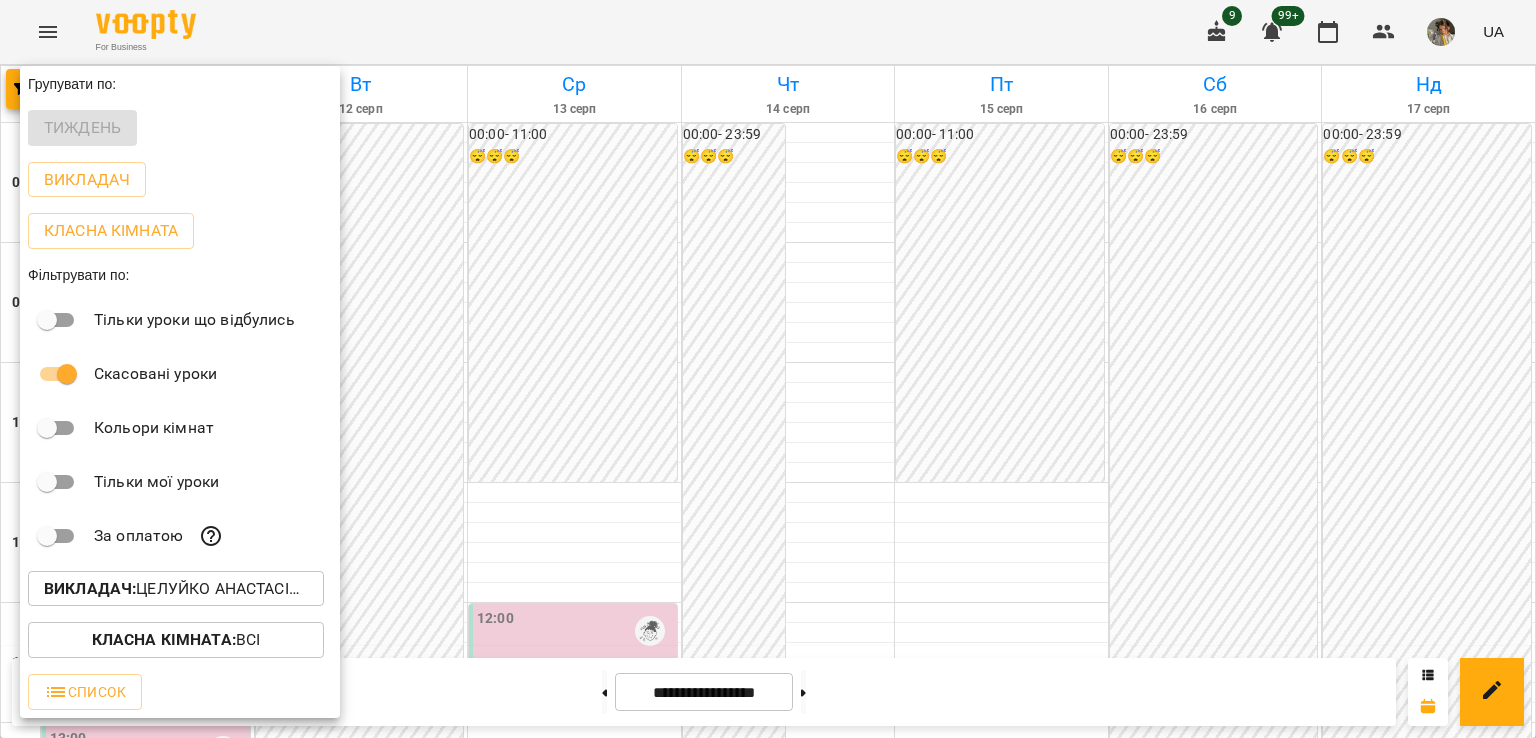 click on "Викладач :  Целуйко Анастасія (а)" at bounding box center [176, 589] 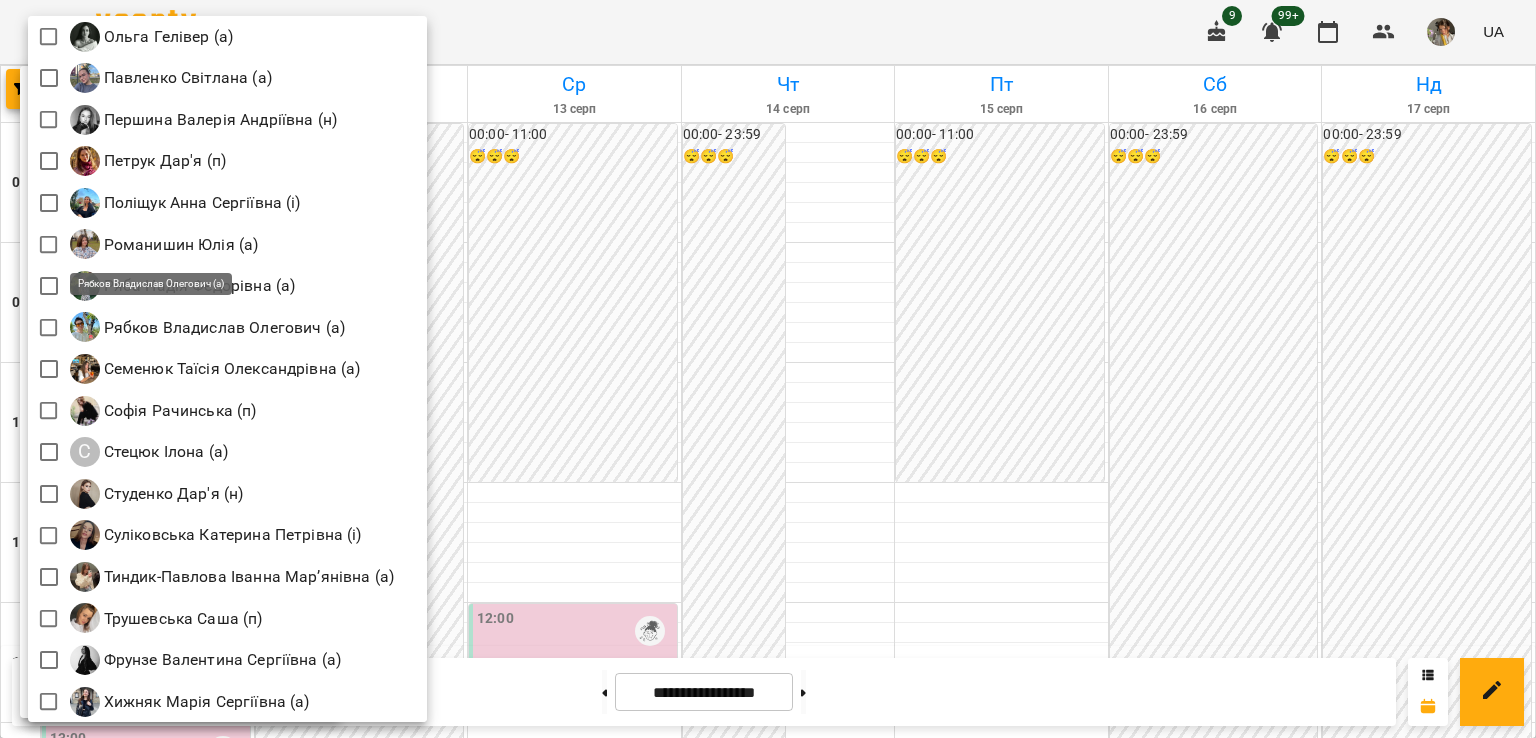 scroll, scrollTop: 2408, scrollLeft: 0, axis: vertical 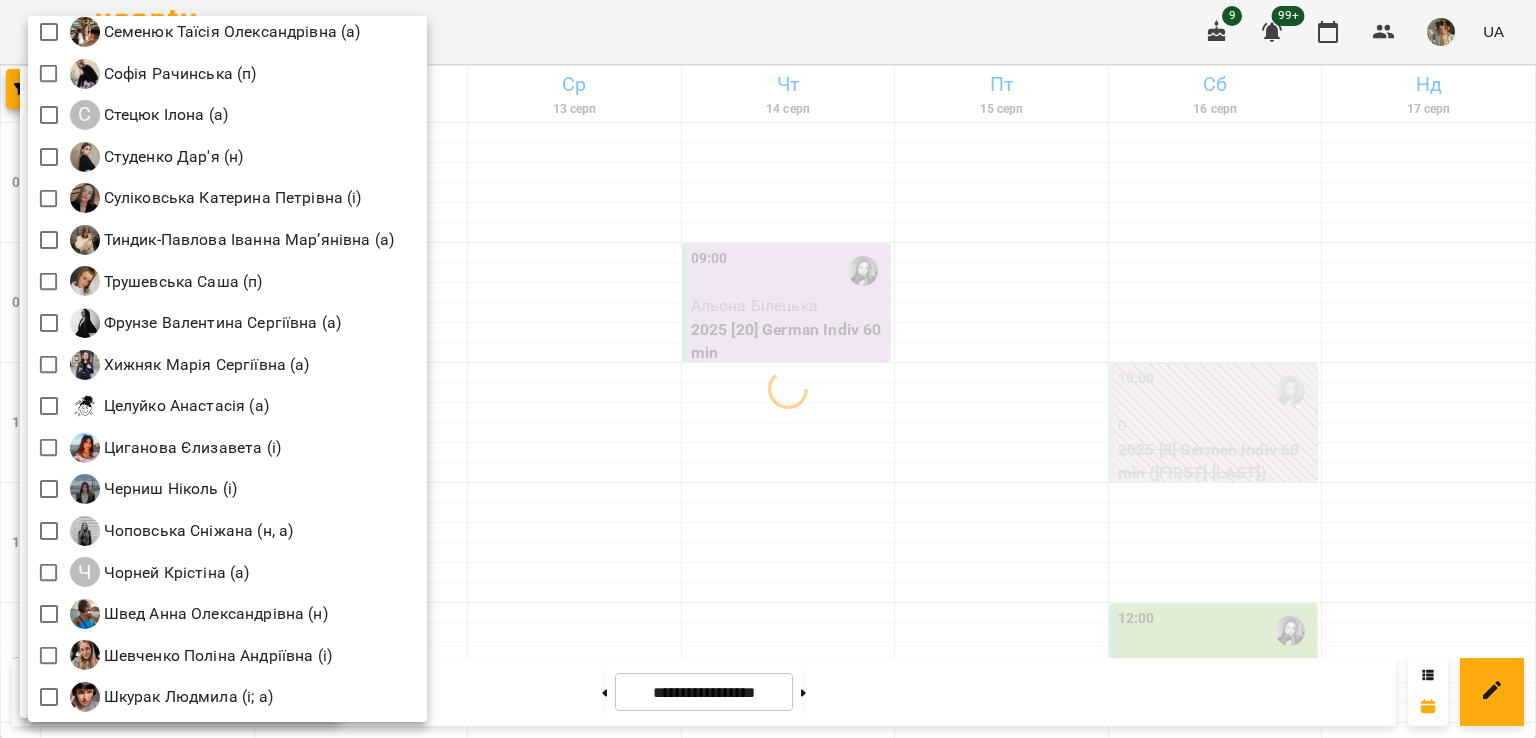 click at bounding box center (768, 369) 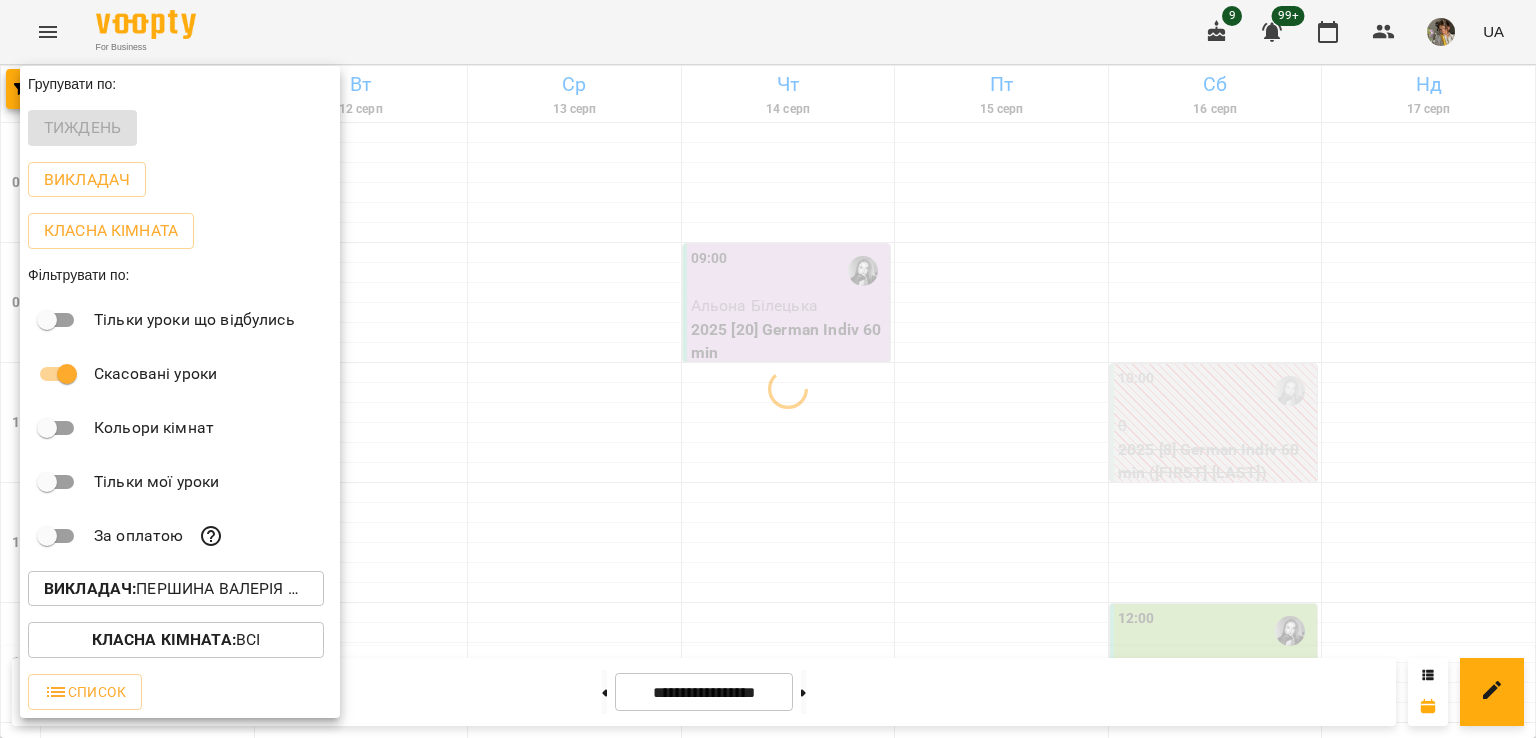 click at bounding box center [768, 369] 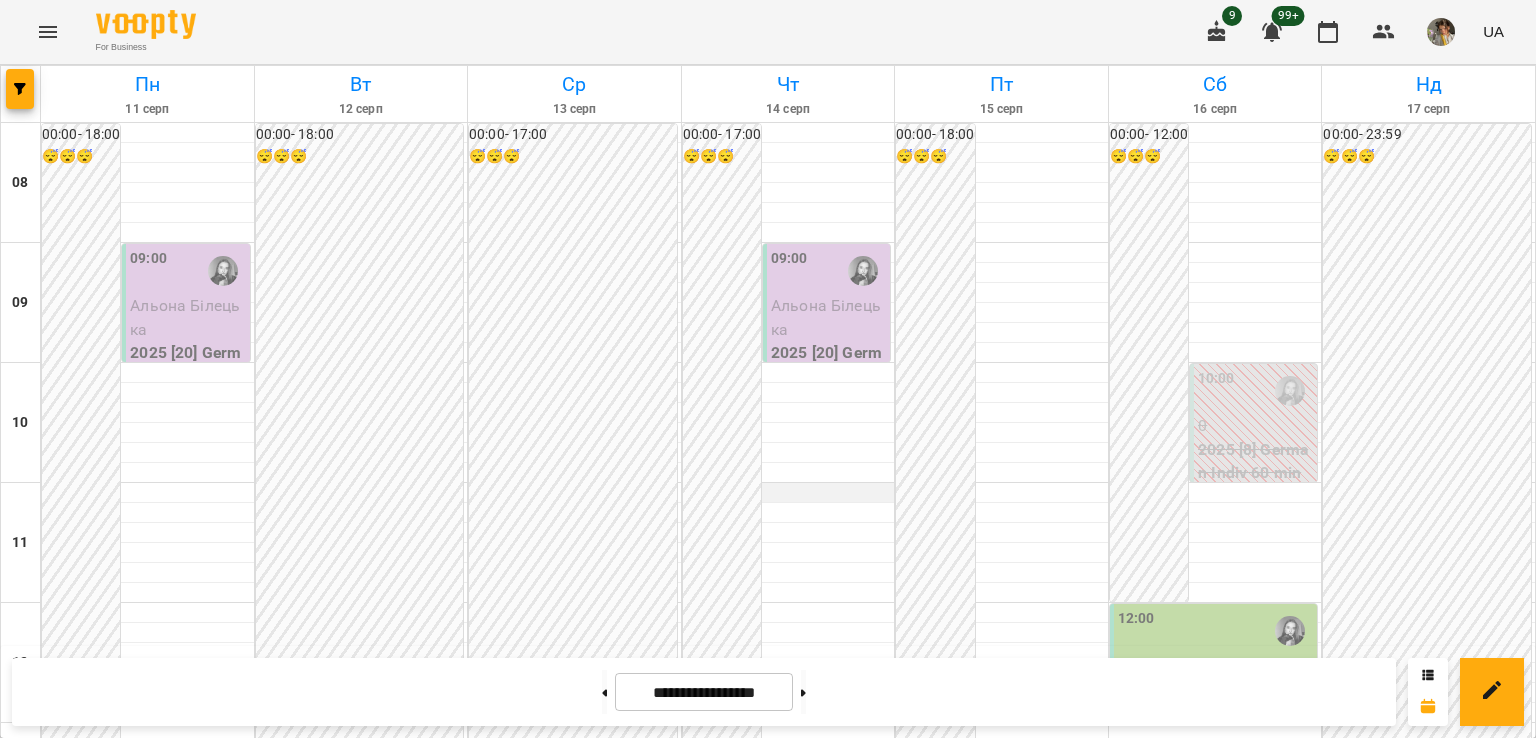 scroll, scrollTop: 291, scrollLeft: 0, axis: vertical 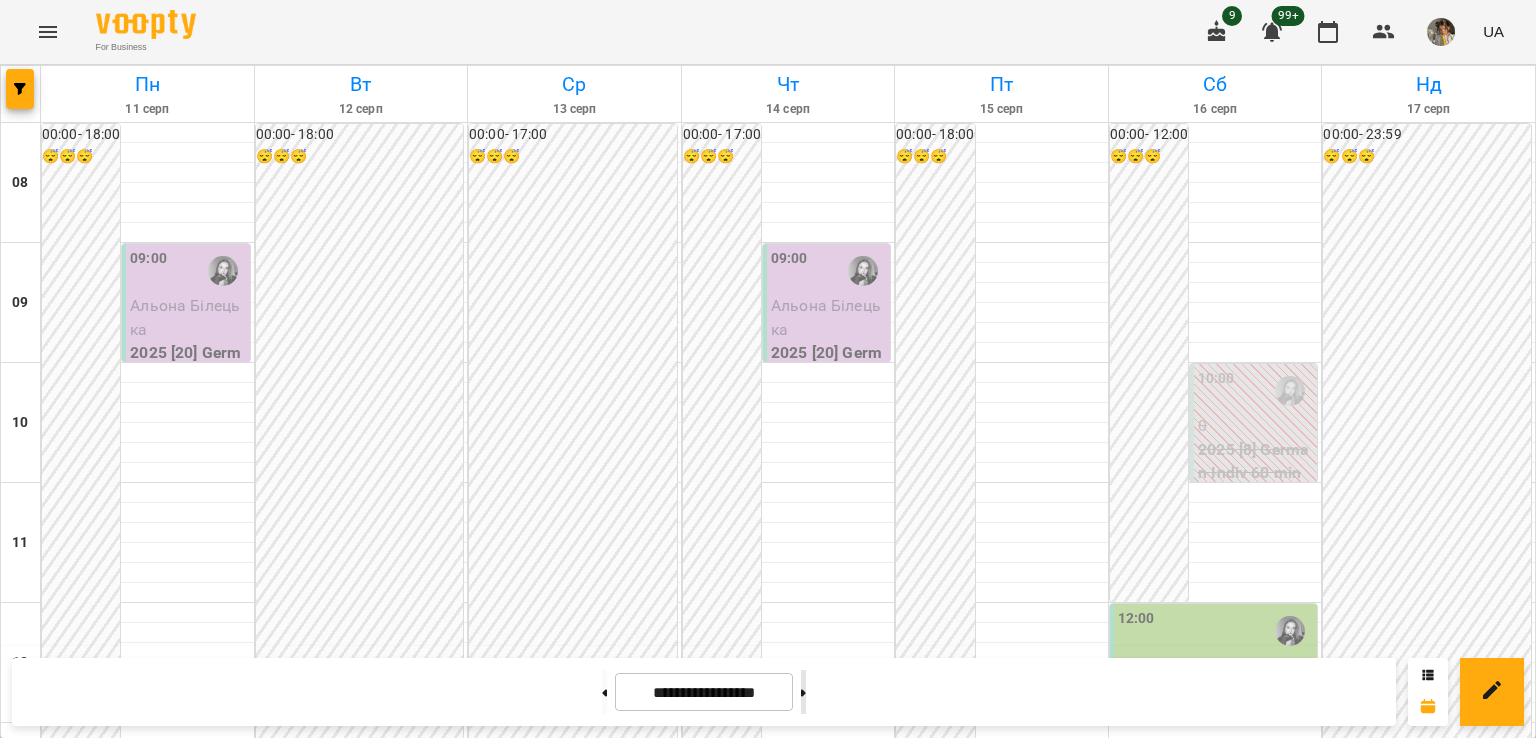 click at bounding box center (803, 692) 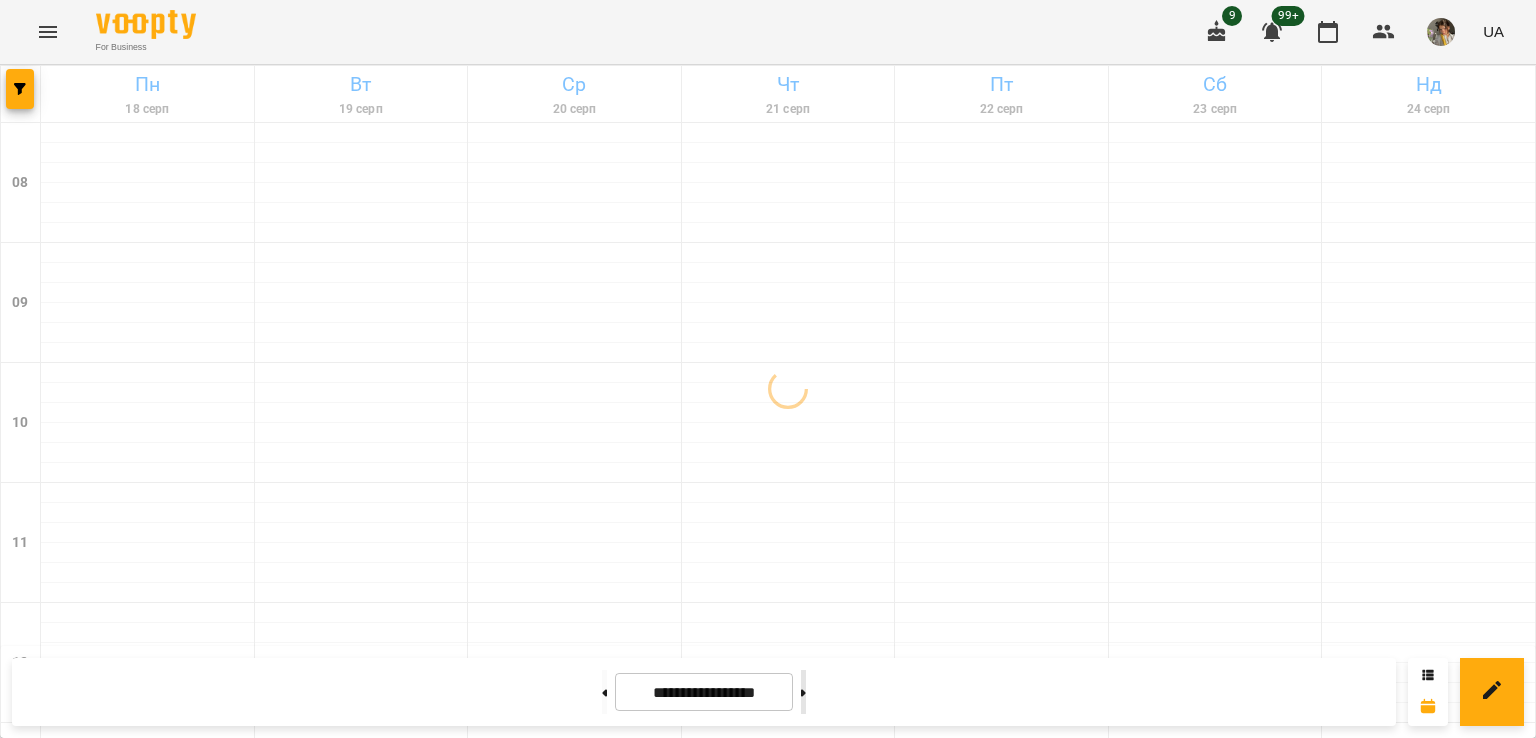 click at bounding box center (803, 692) 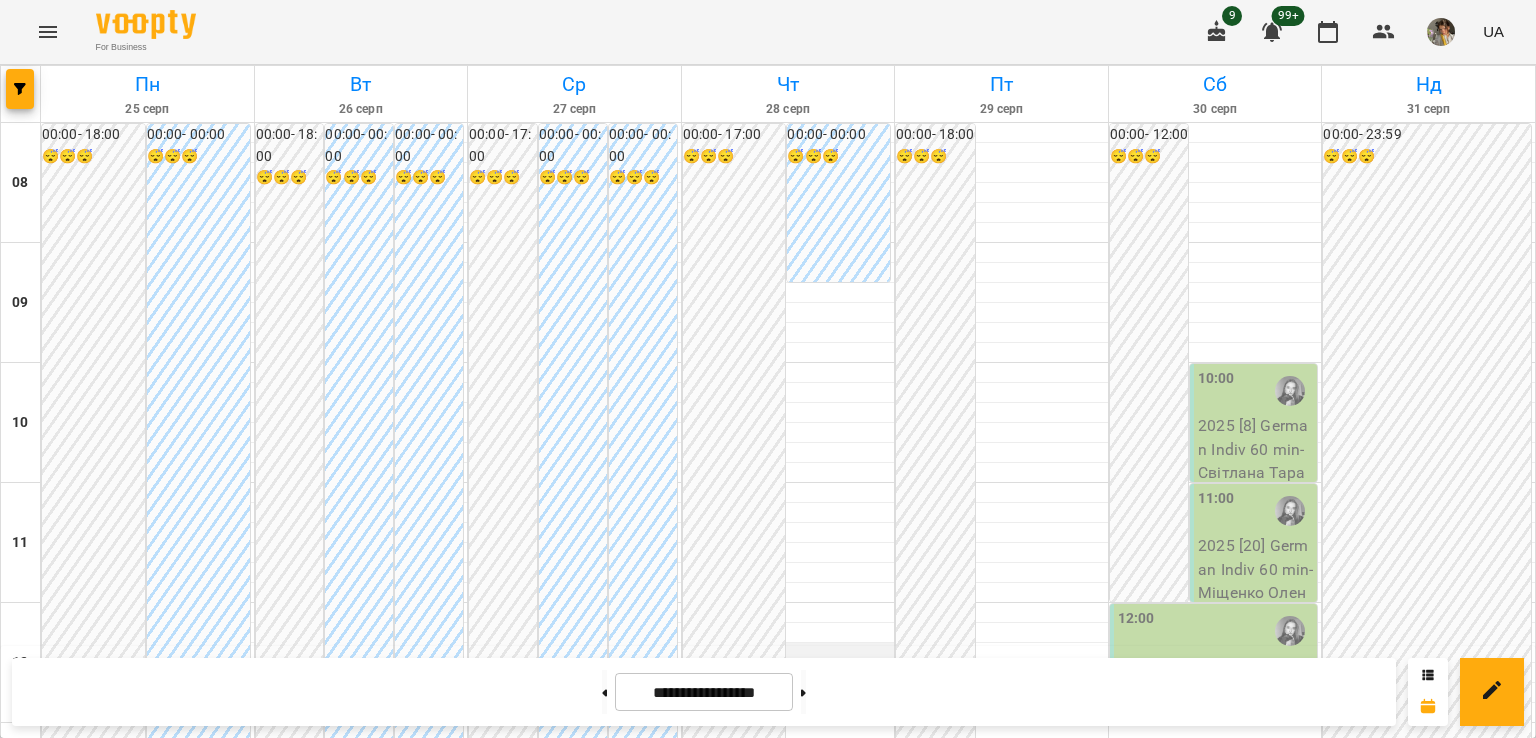 scroll, scrollTop: 514, scrollLeft: 0, axis: vertical 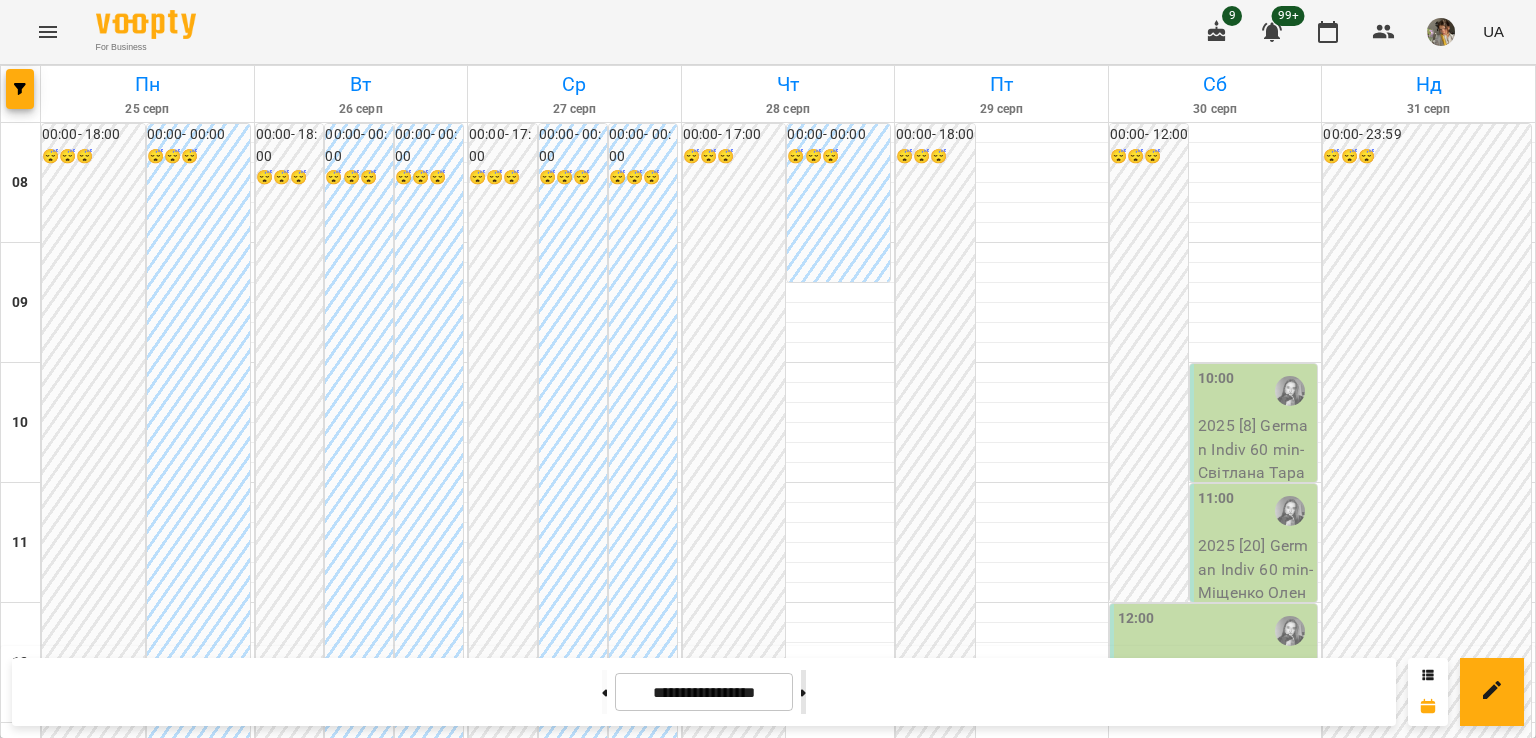click at bounding box center (803, 692) 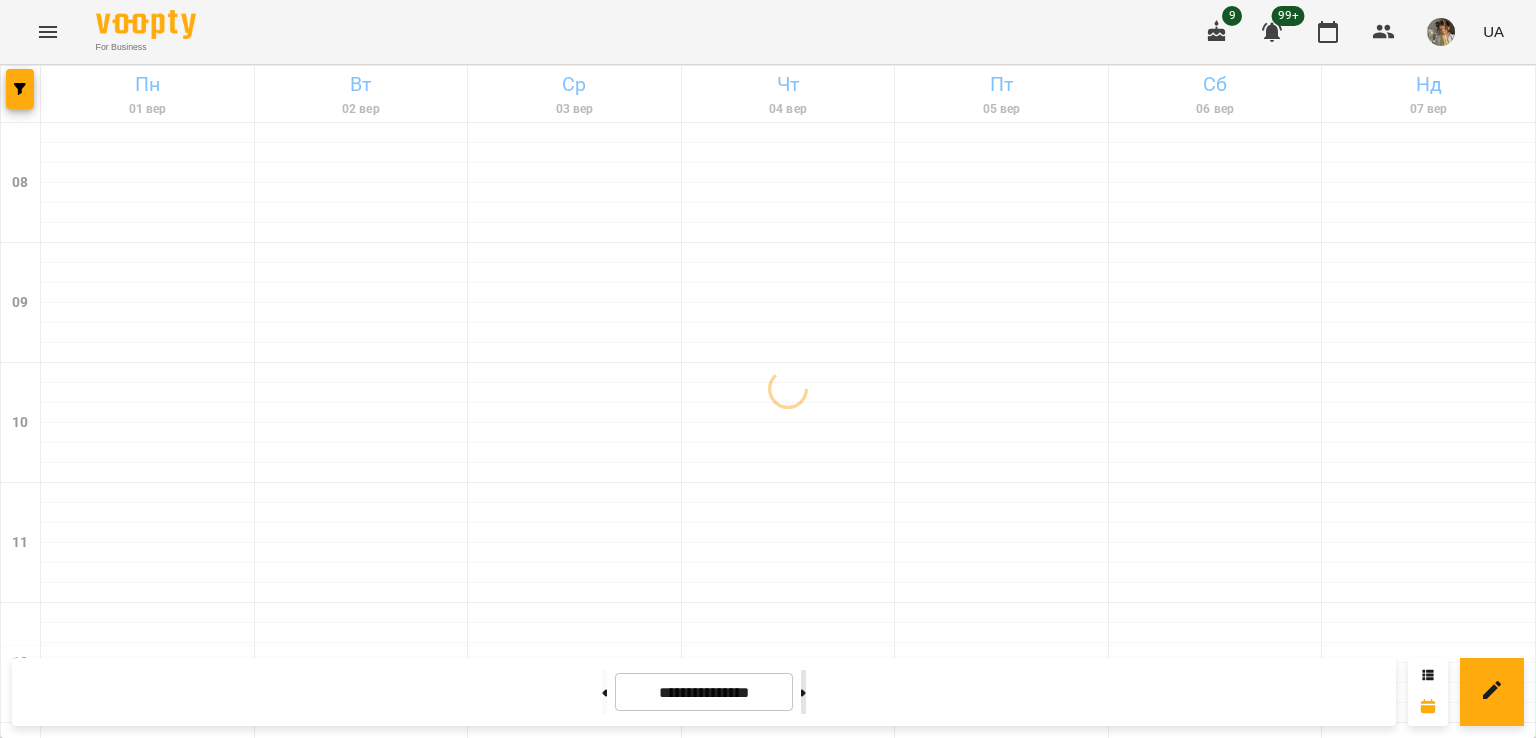 click at bounding box center [803, 692] 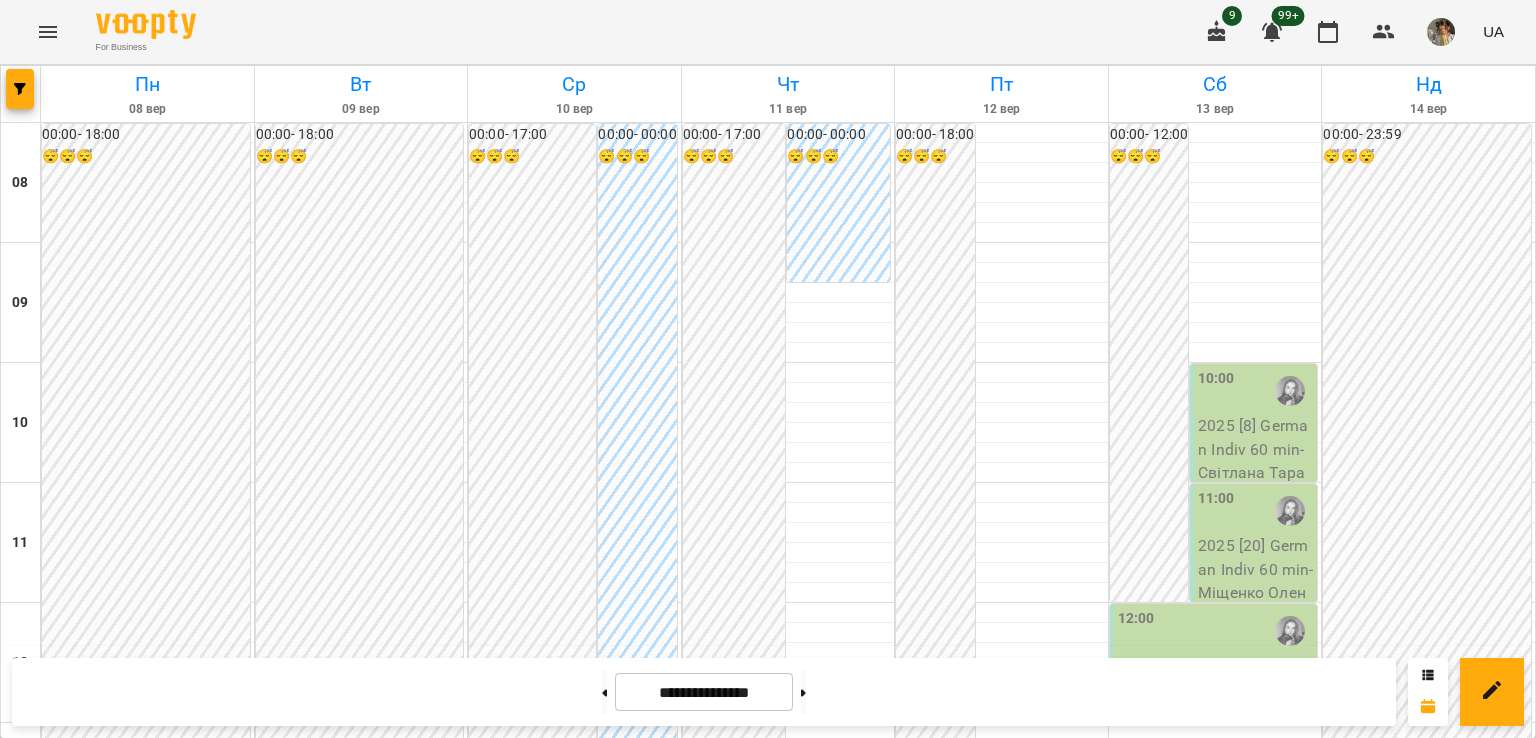 scroll, scrollTop: 326, scrollLeft: 0, axis: vertical 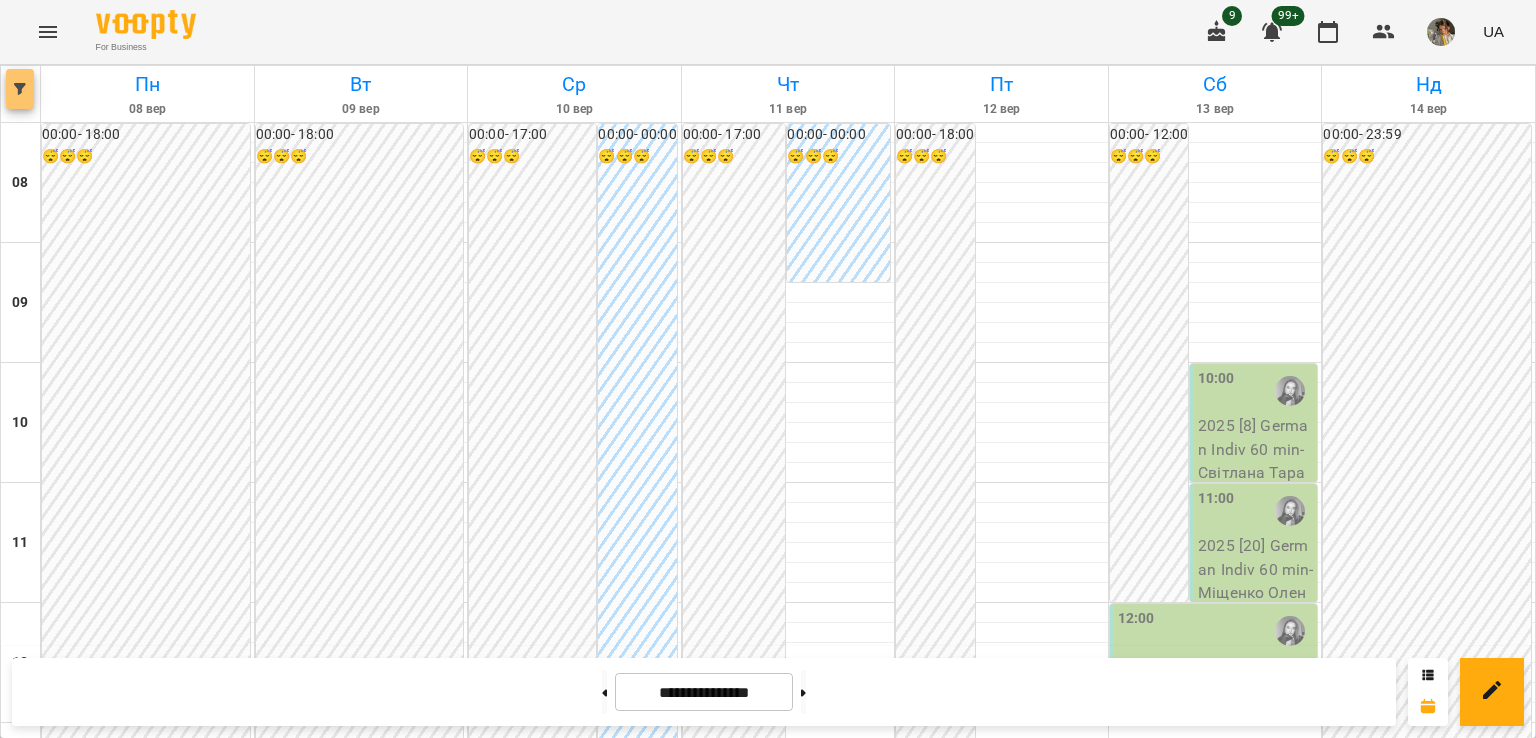 click 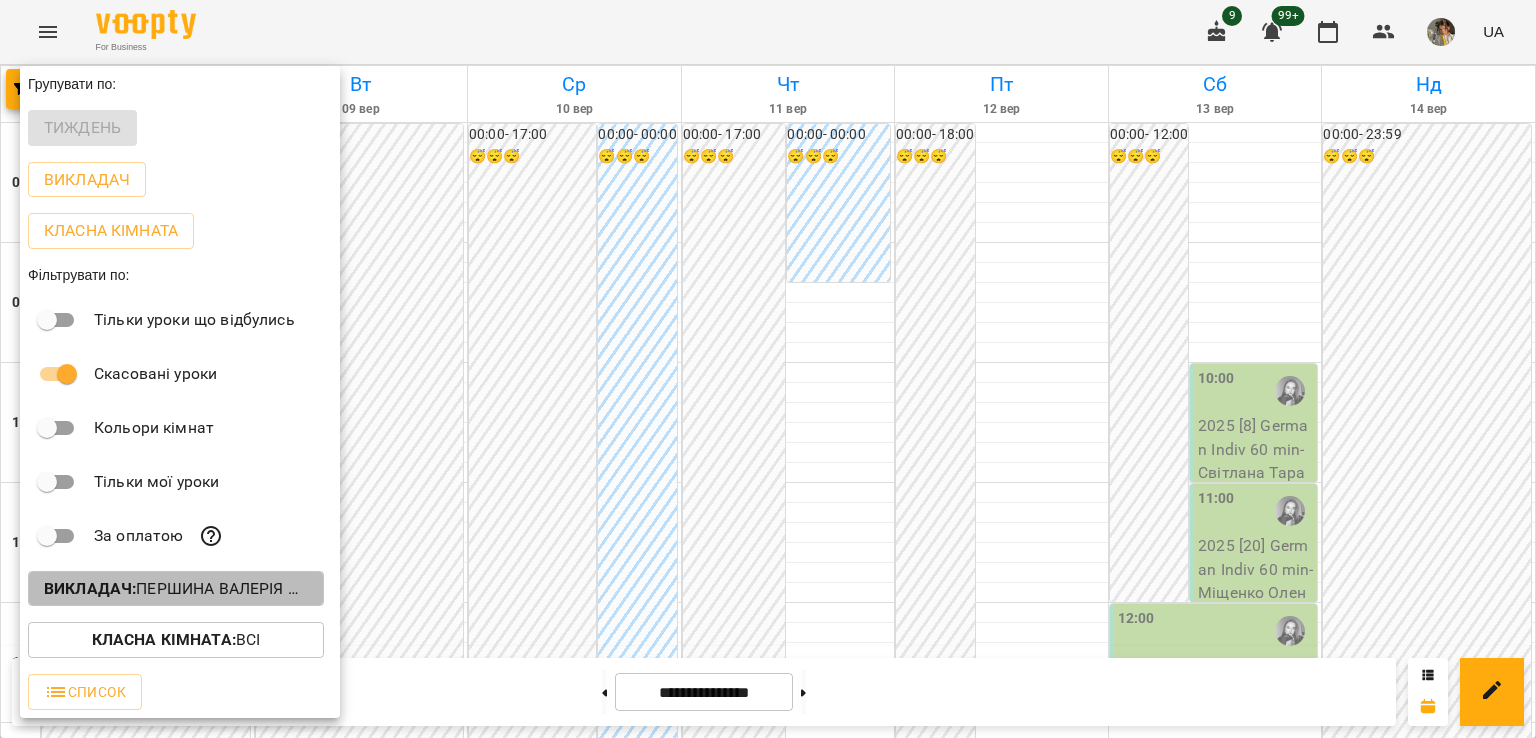 click on "Викладач :  Першина Валерія Андріївна (н)" at bounding box center (176, 589) 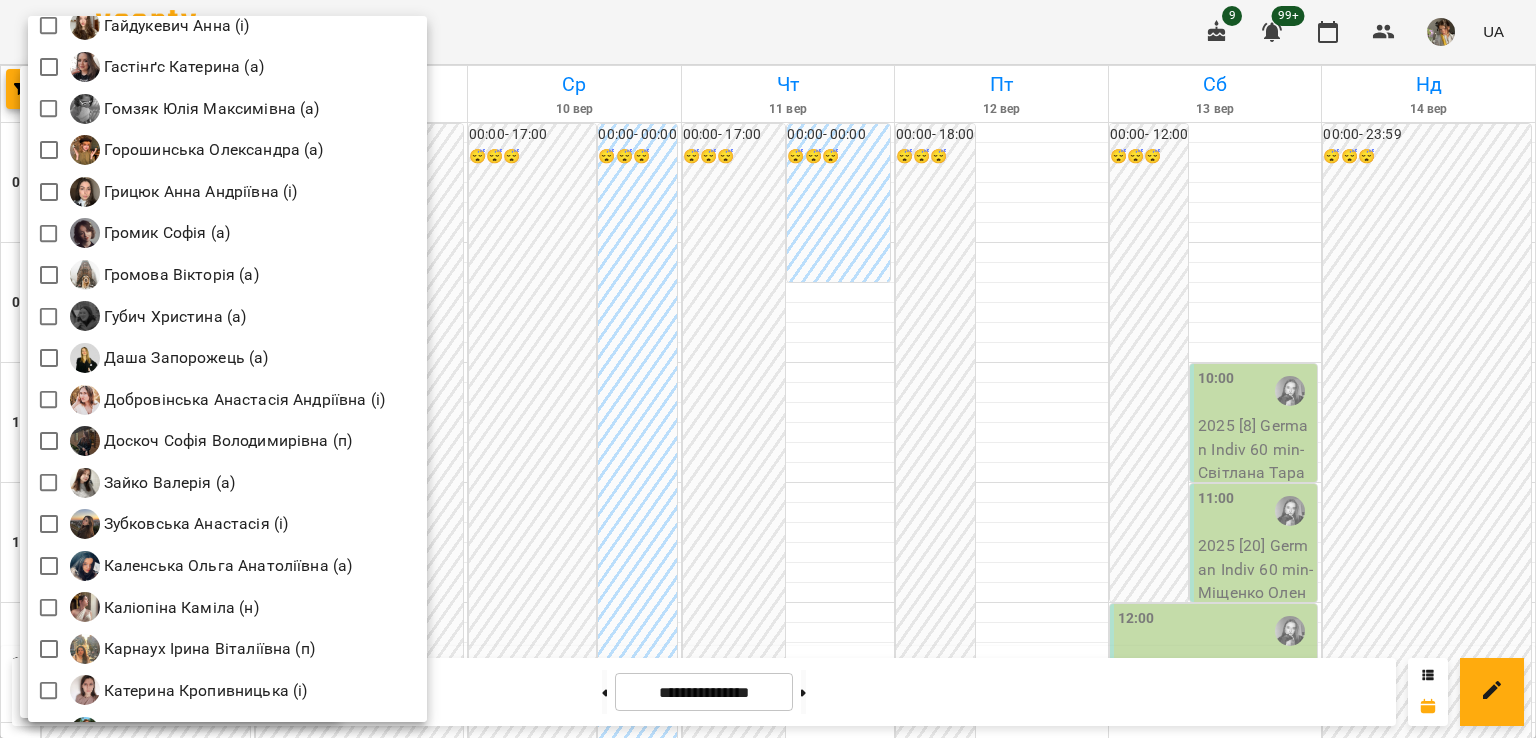 scroll, scrollTop: 756, scrollLeft: 0, axis: vertical 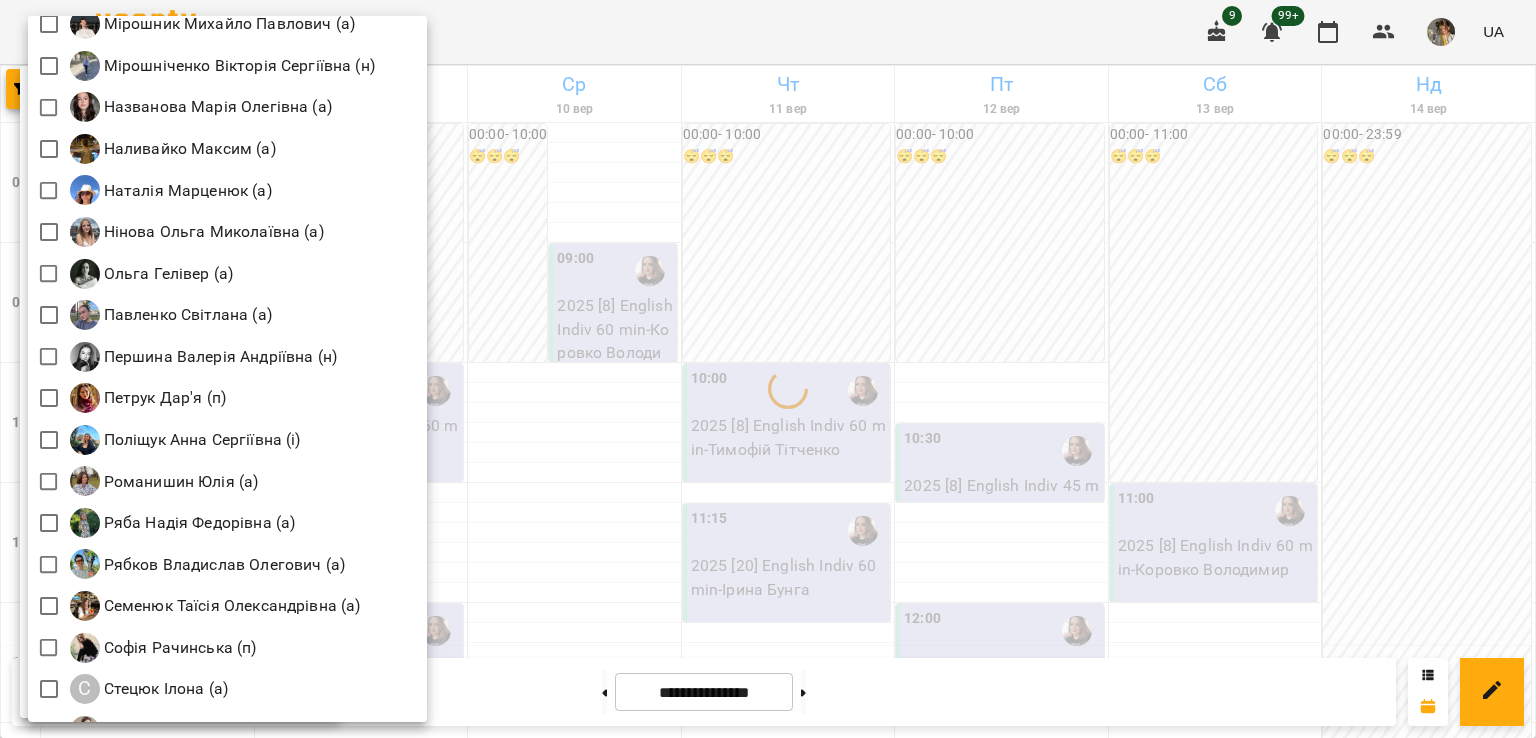 click at bounding box center (768, 369) 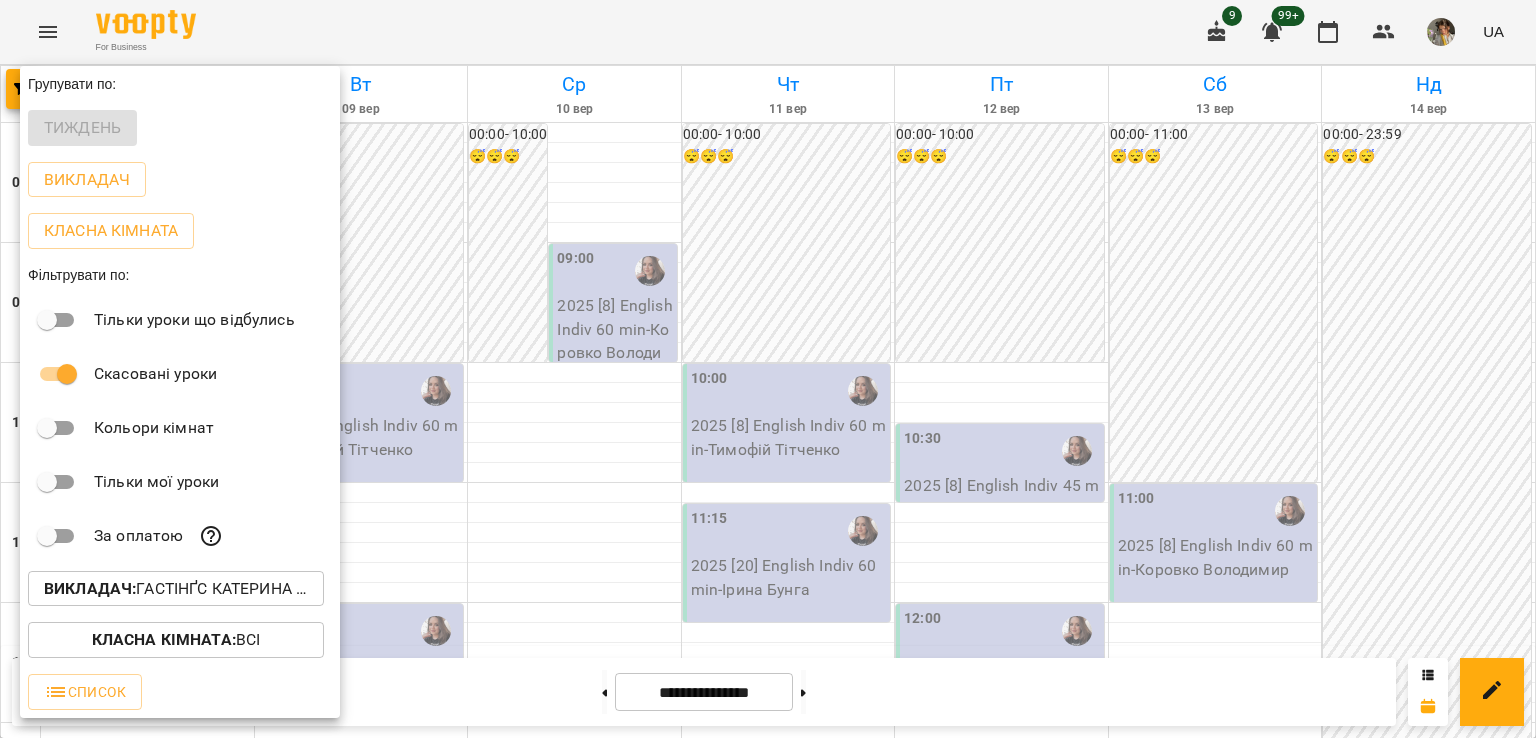 click at bounding box center (768, 369) 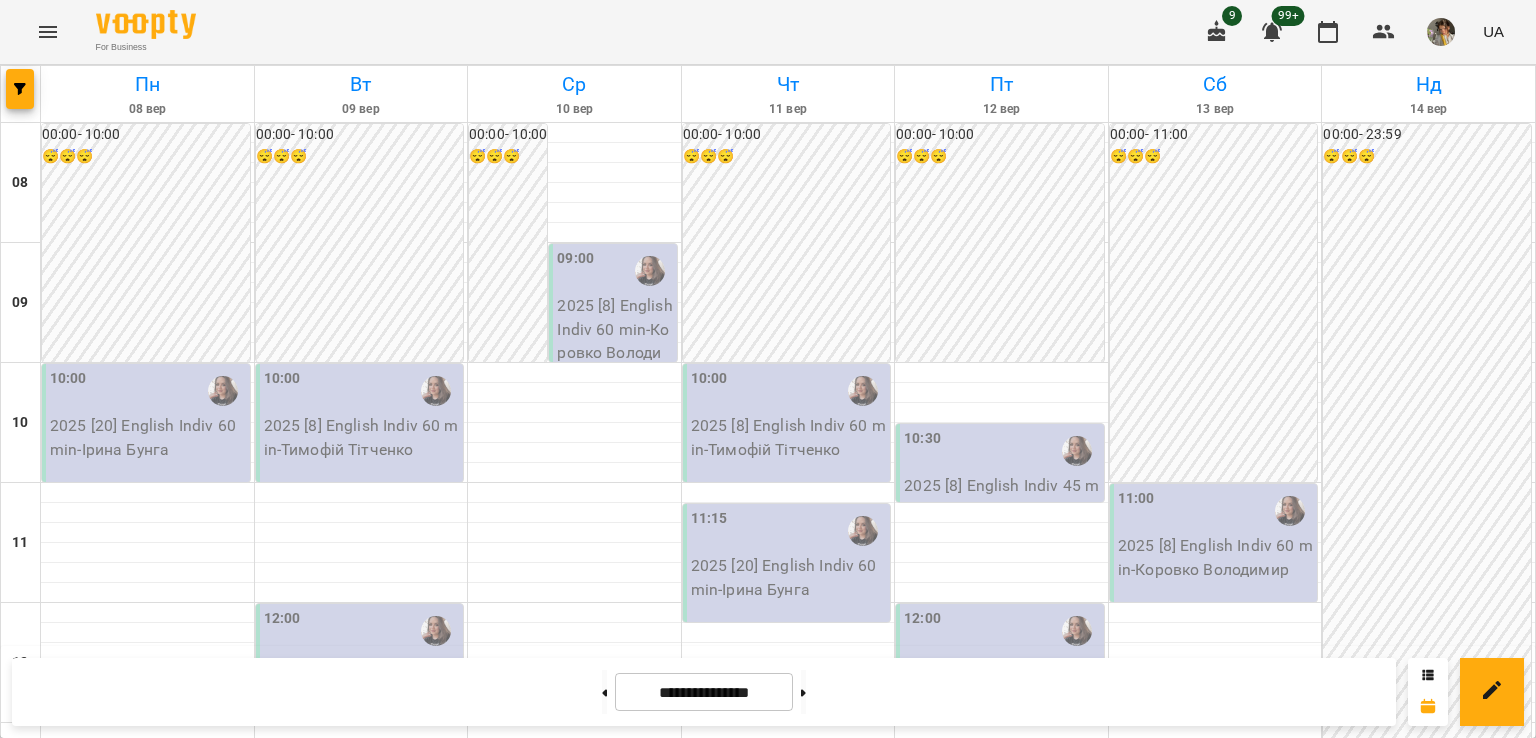 click on "**********" at bounding box center (704, 692) 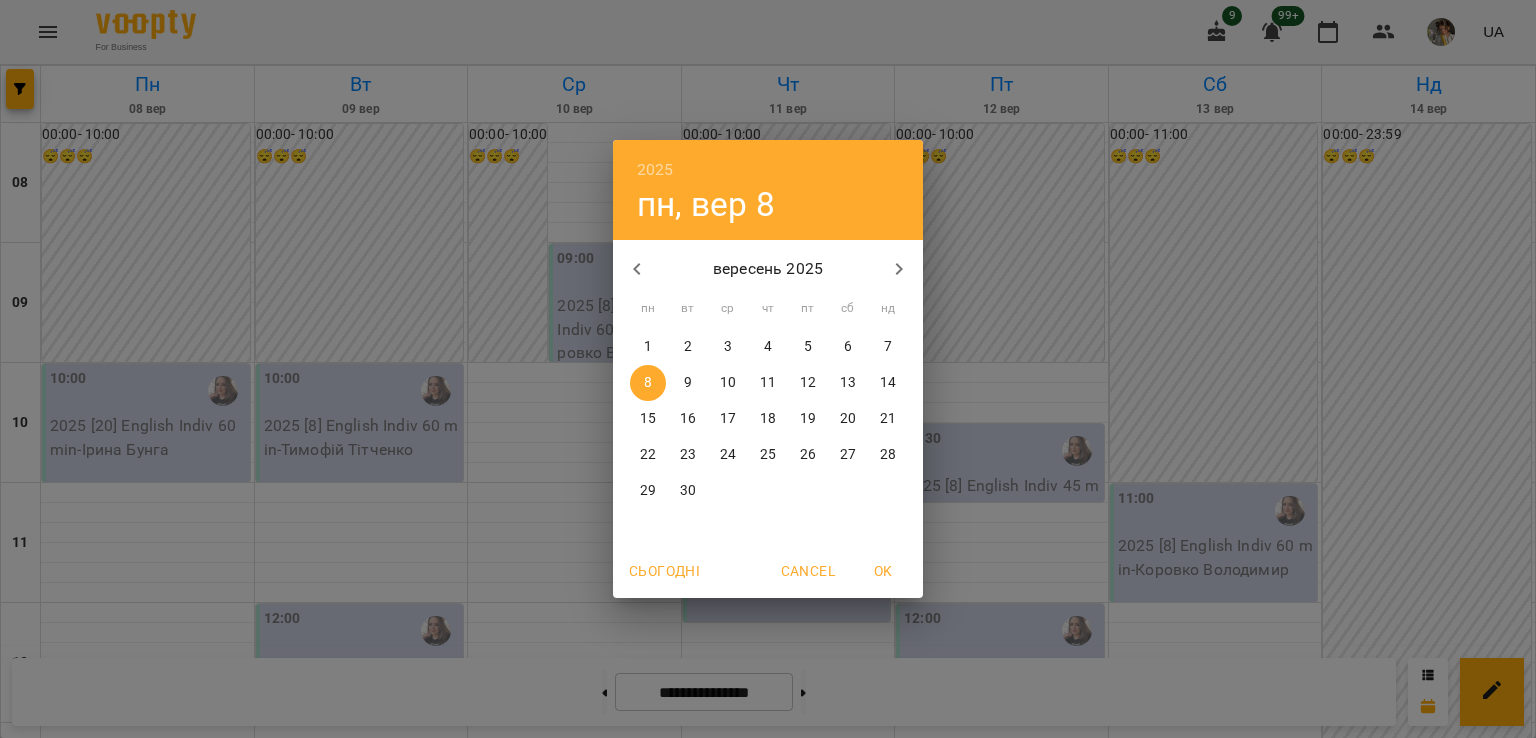 click at bounding box center [637, 269] 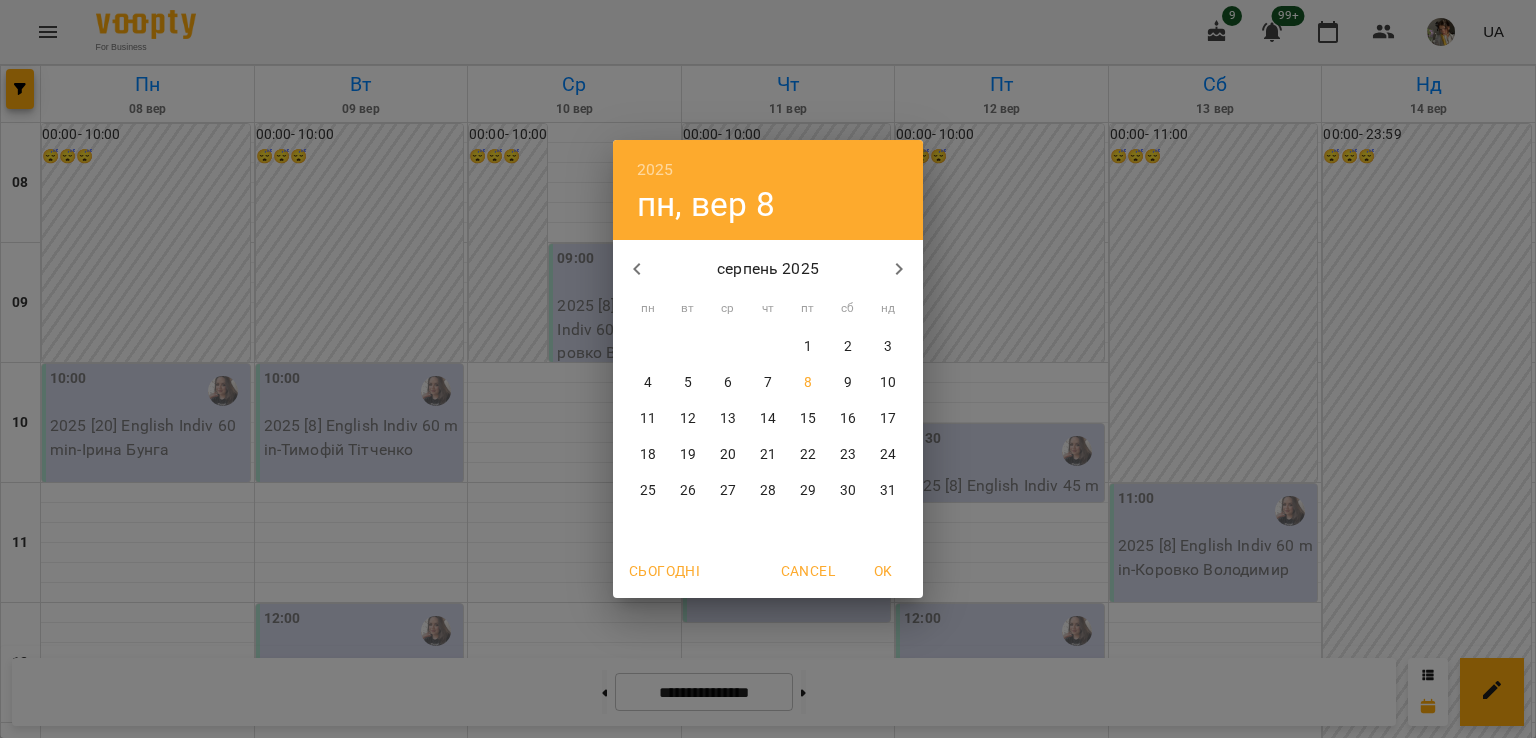 click on "11" at bounding box center (648, 419) 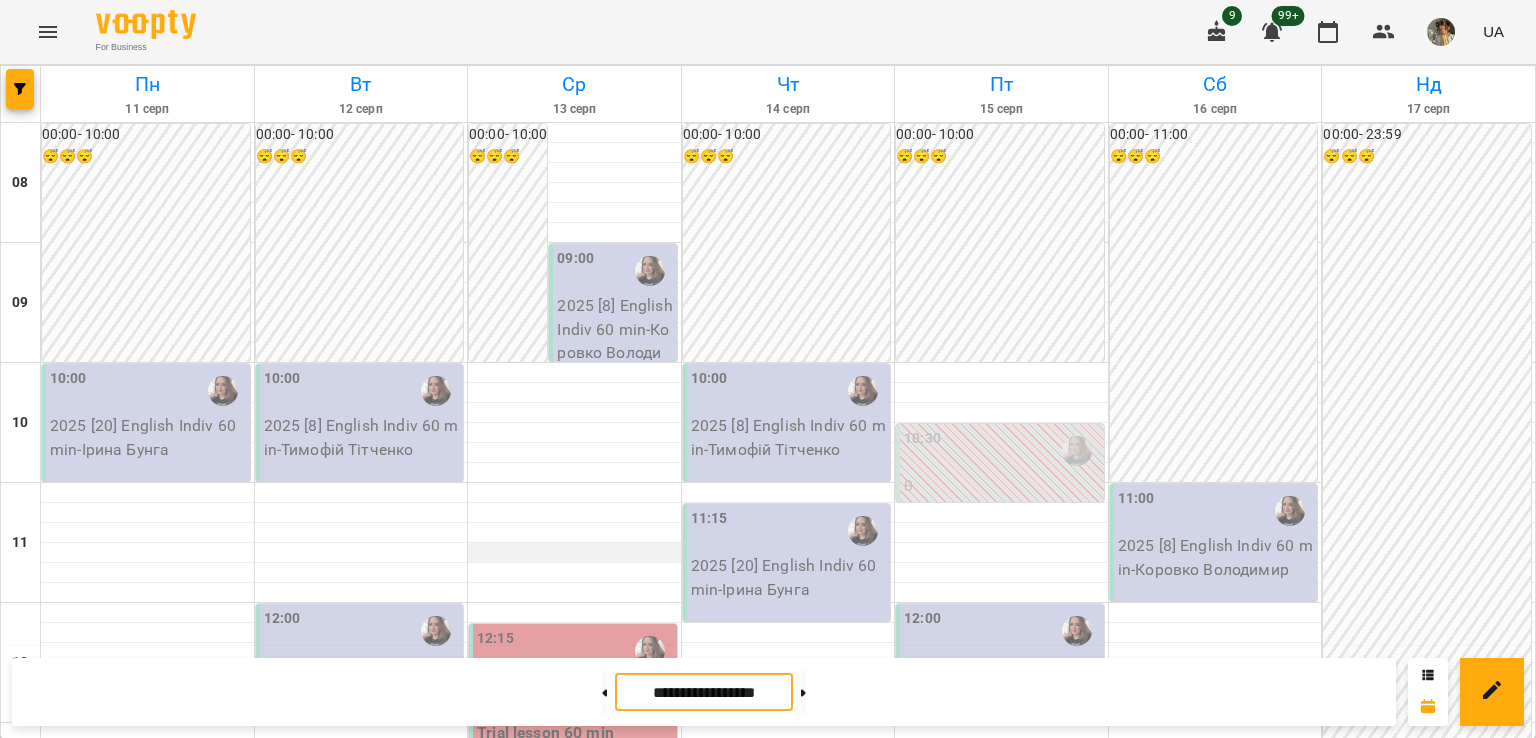 scroll, scrollTop: 0, scrollLeft: 0, axis: both 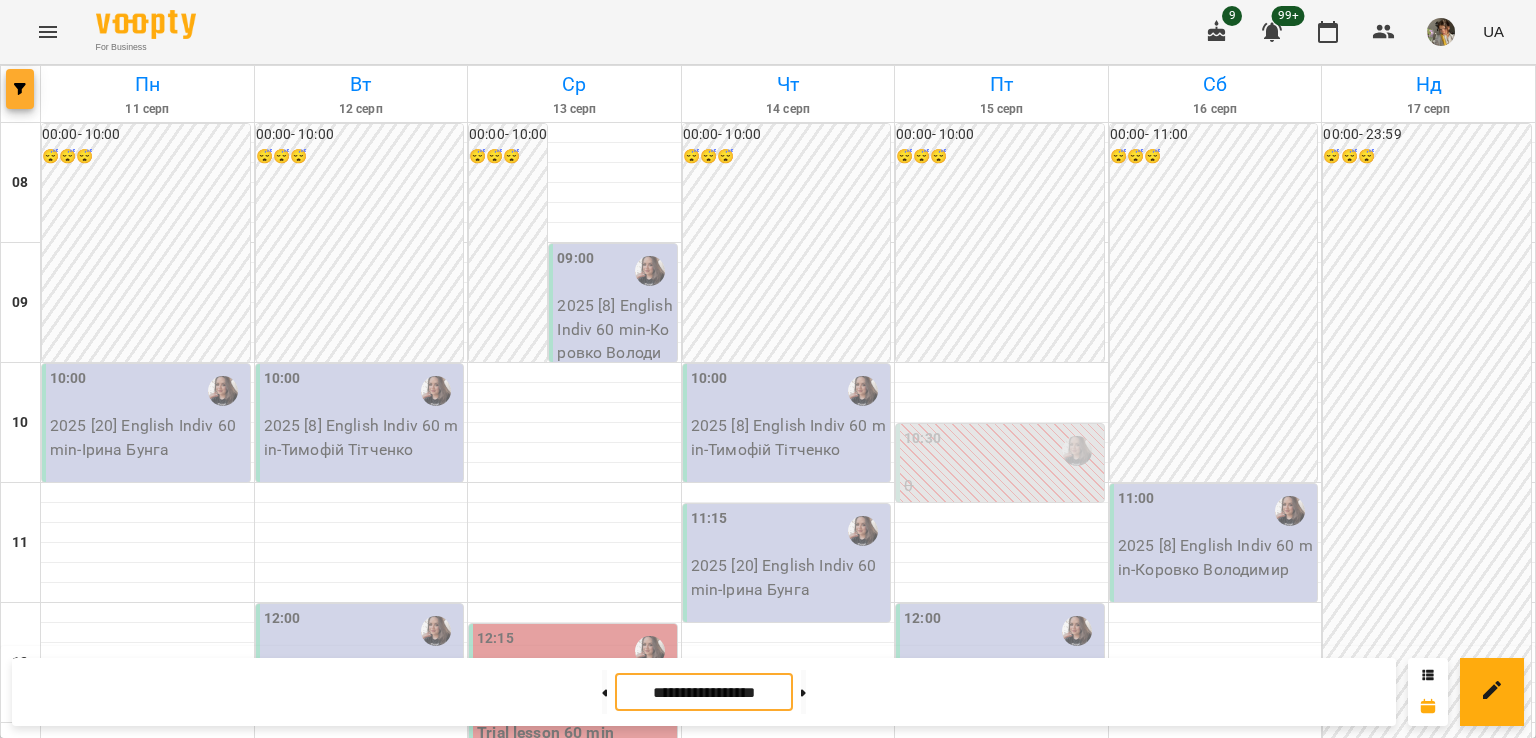 click 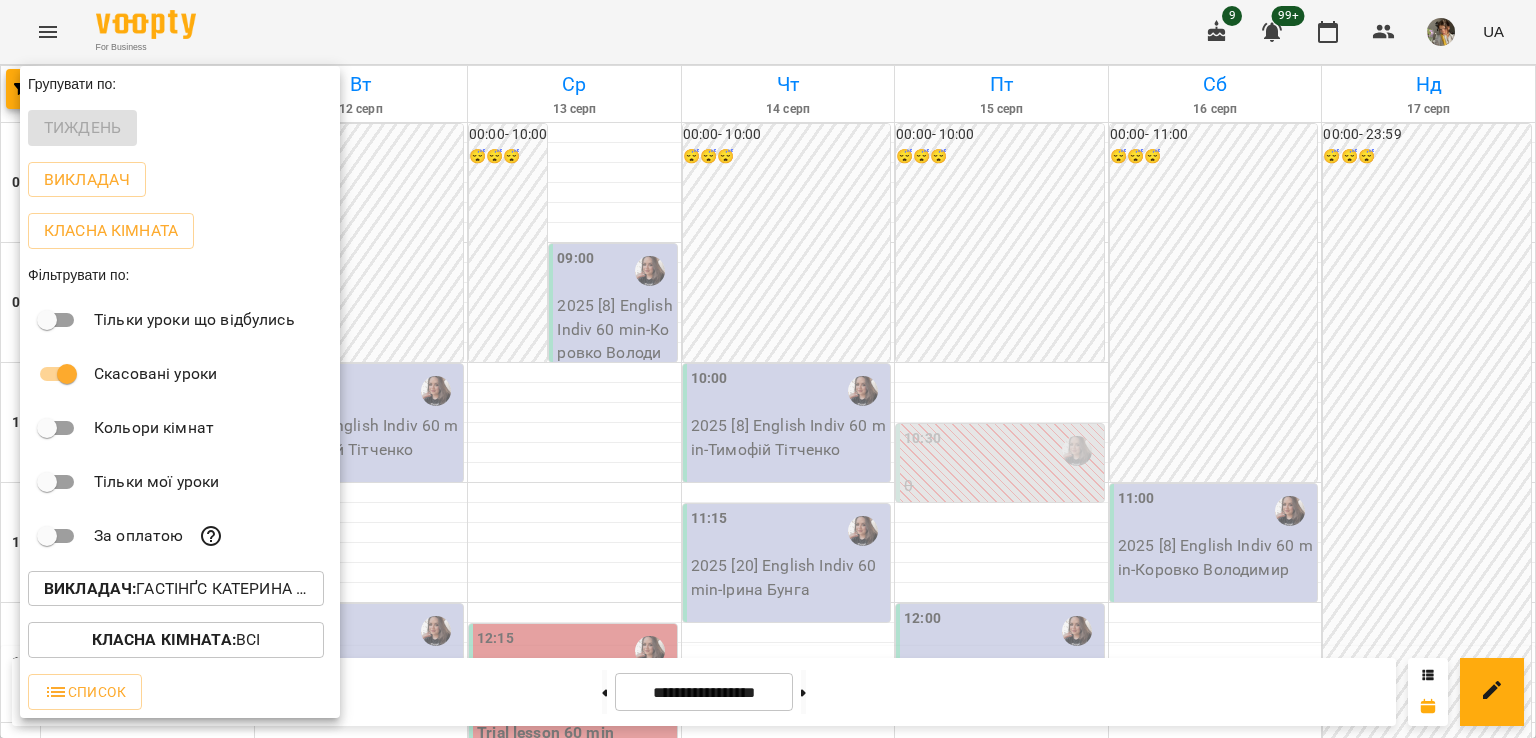 click on "Викладач :  Гастінґс Катерина (а)" at bounding box center (176, 589) 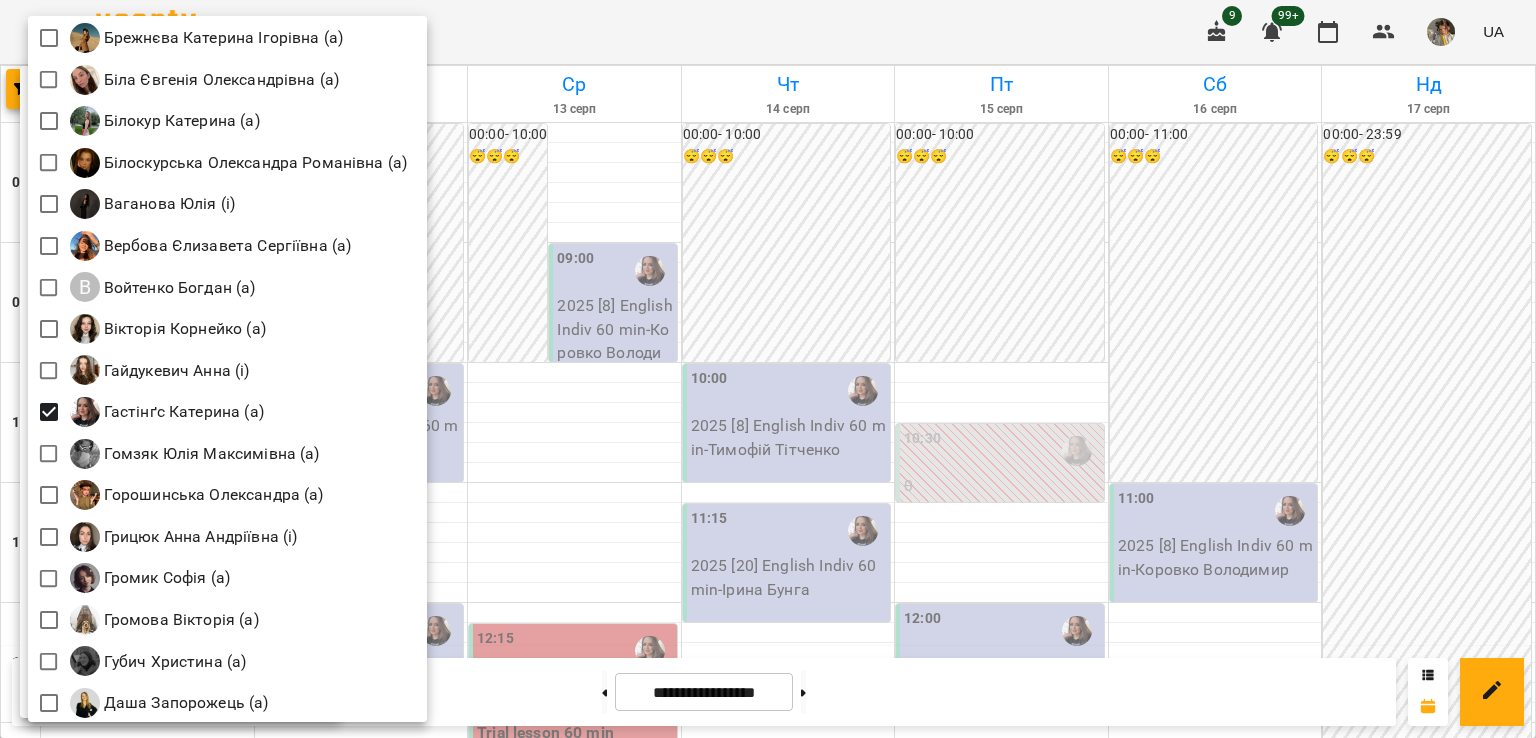 scroll, scrollTop: 448, scrollLeft: 0, axis: vertical 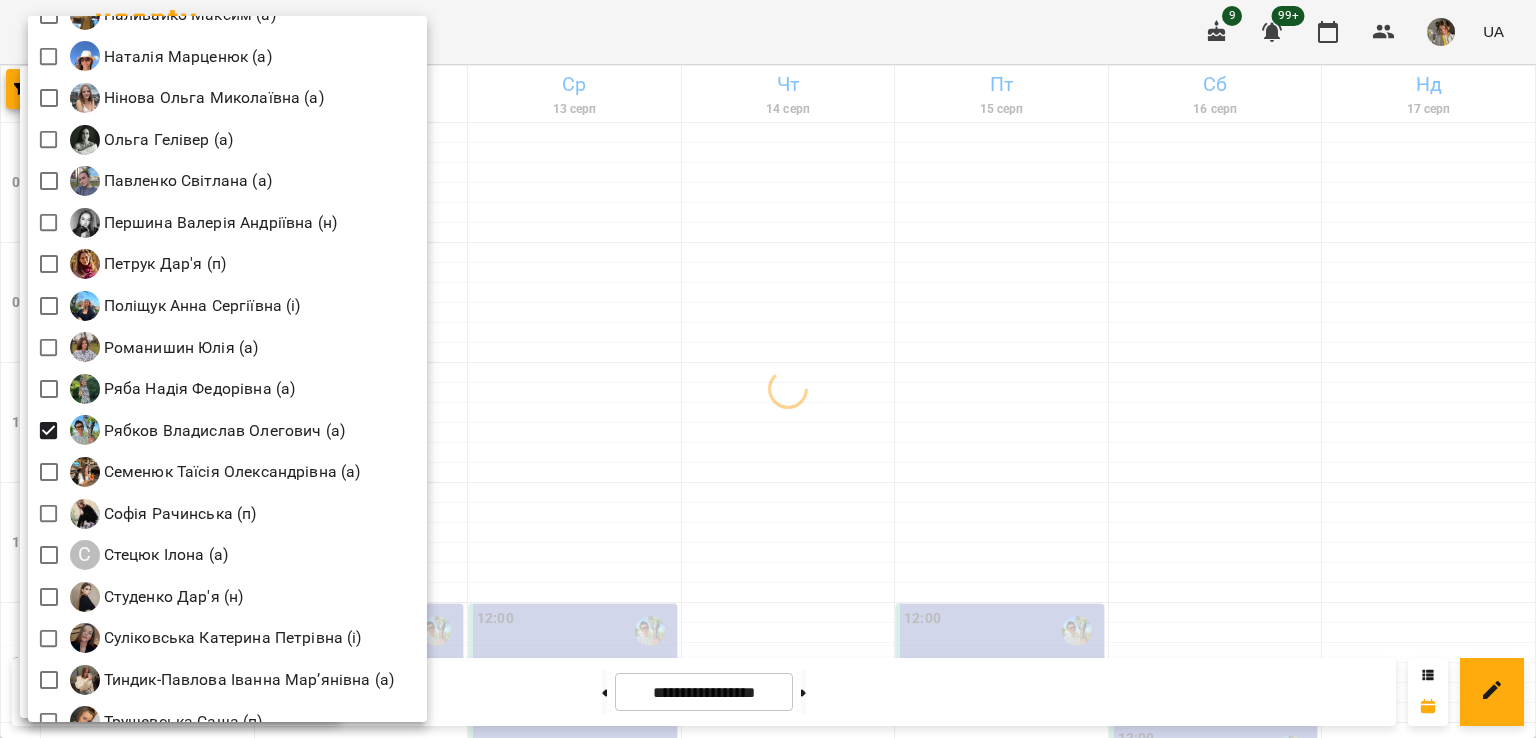 click at bounding box center (768, 369) 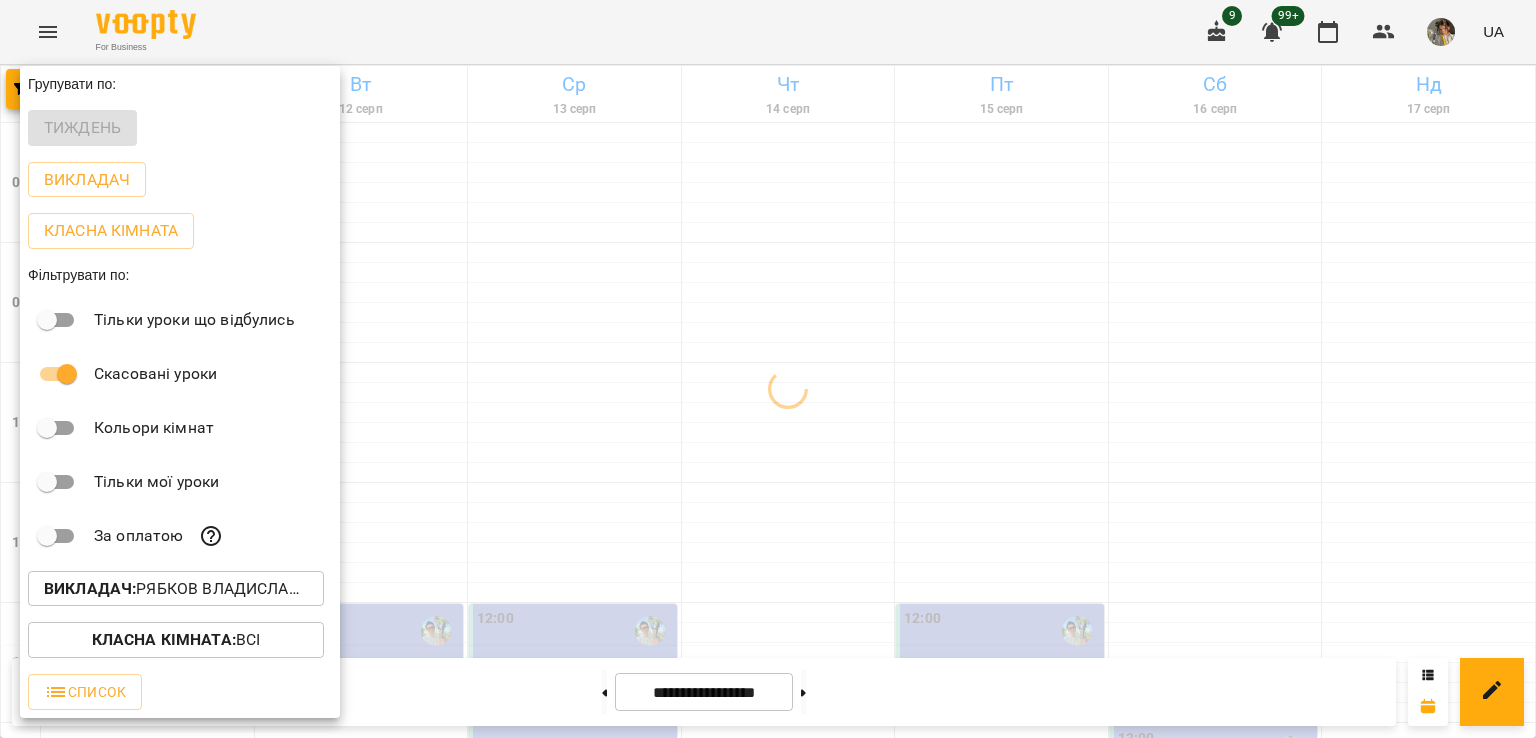 click at bounding box center [768, 369] 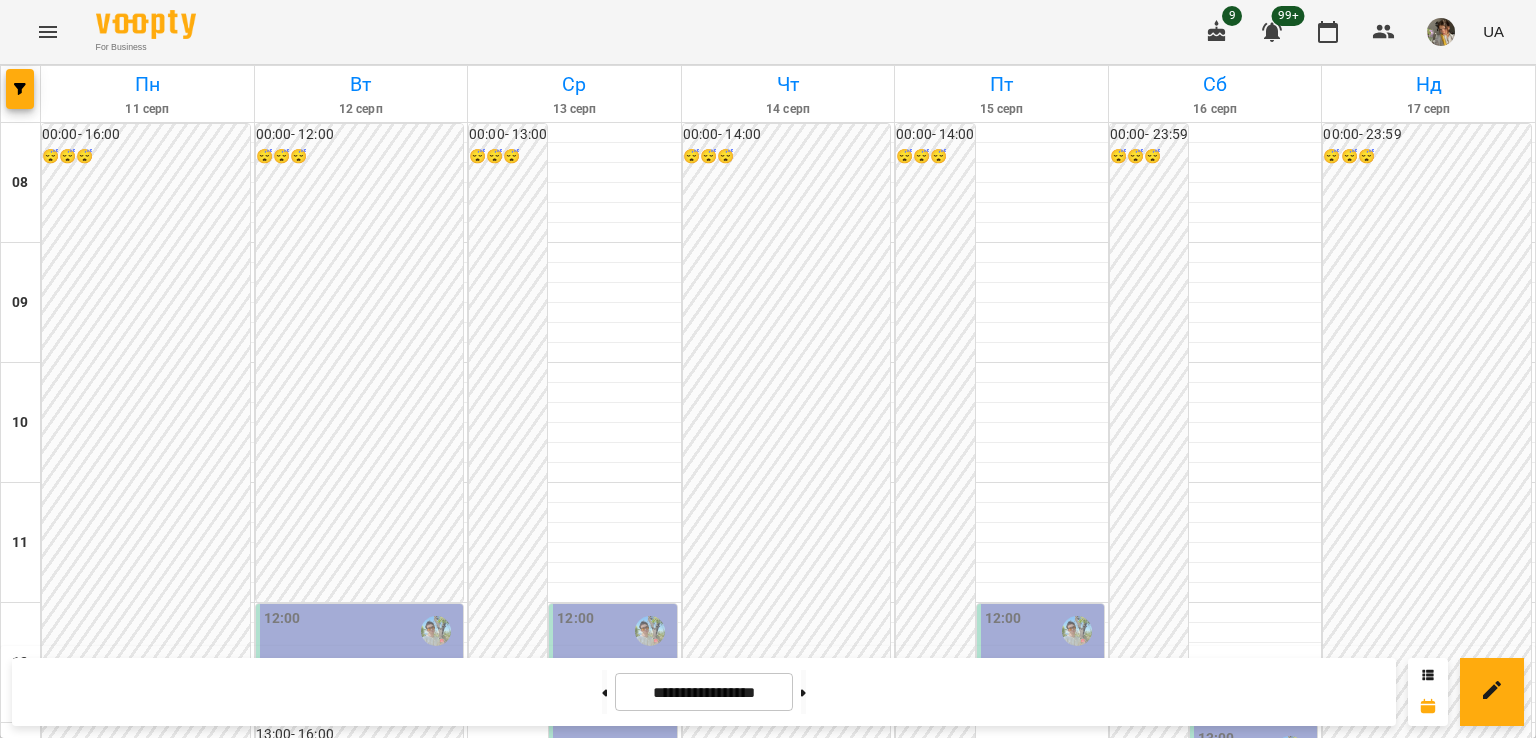 scroll, scrollTop: 1272, scrollLeft: 0, axis: vertical 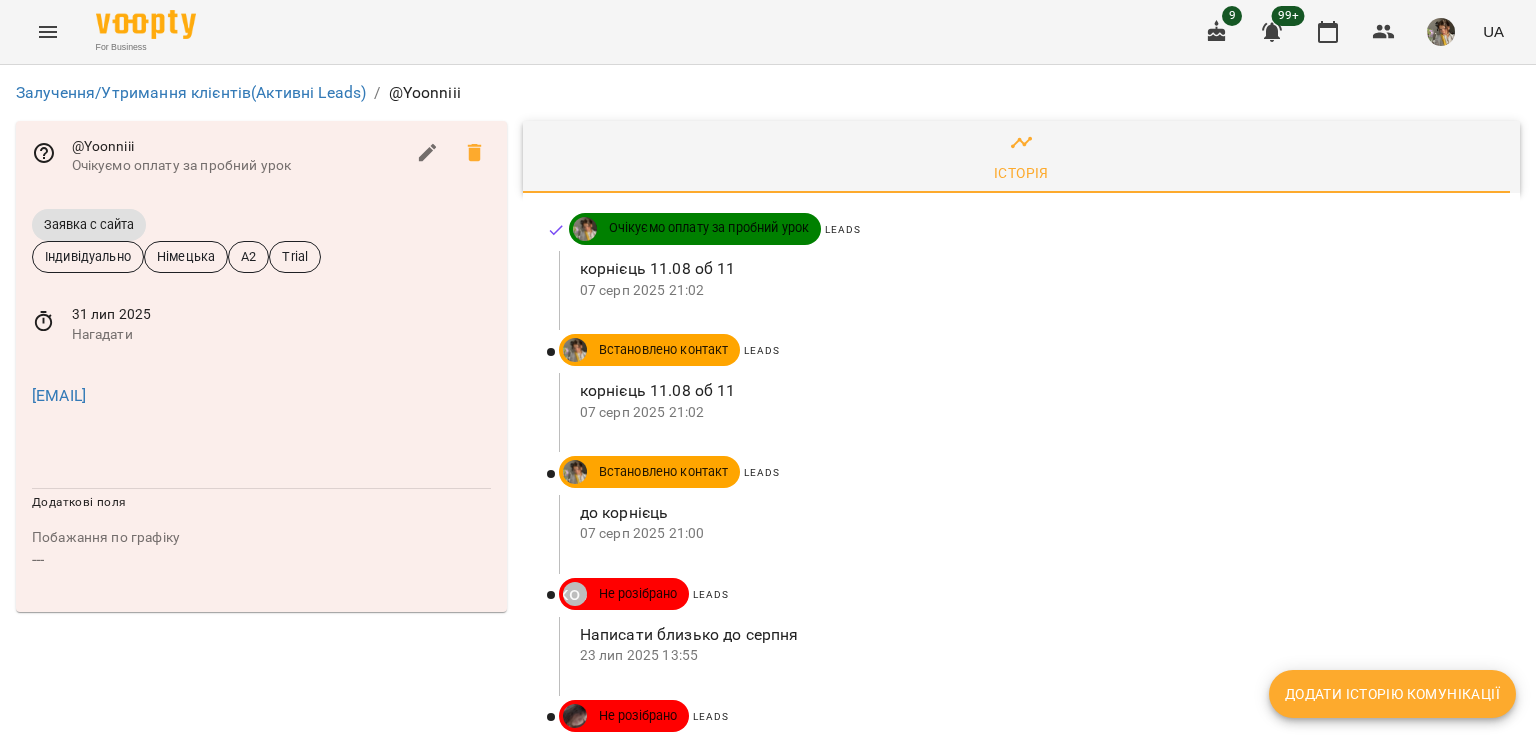 click 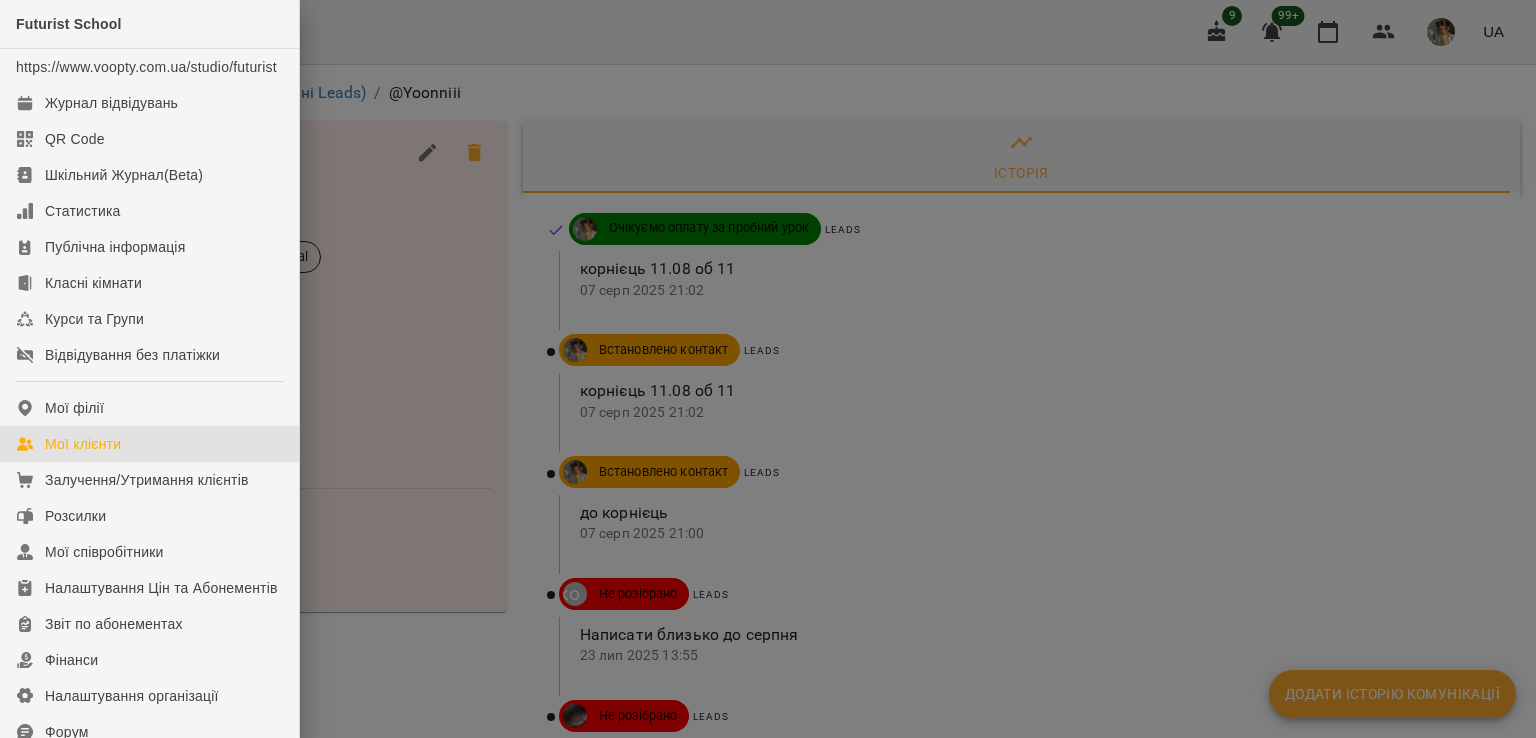 click on "Мої клієнти" at bounding box center (149, 444) 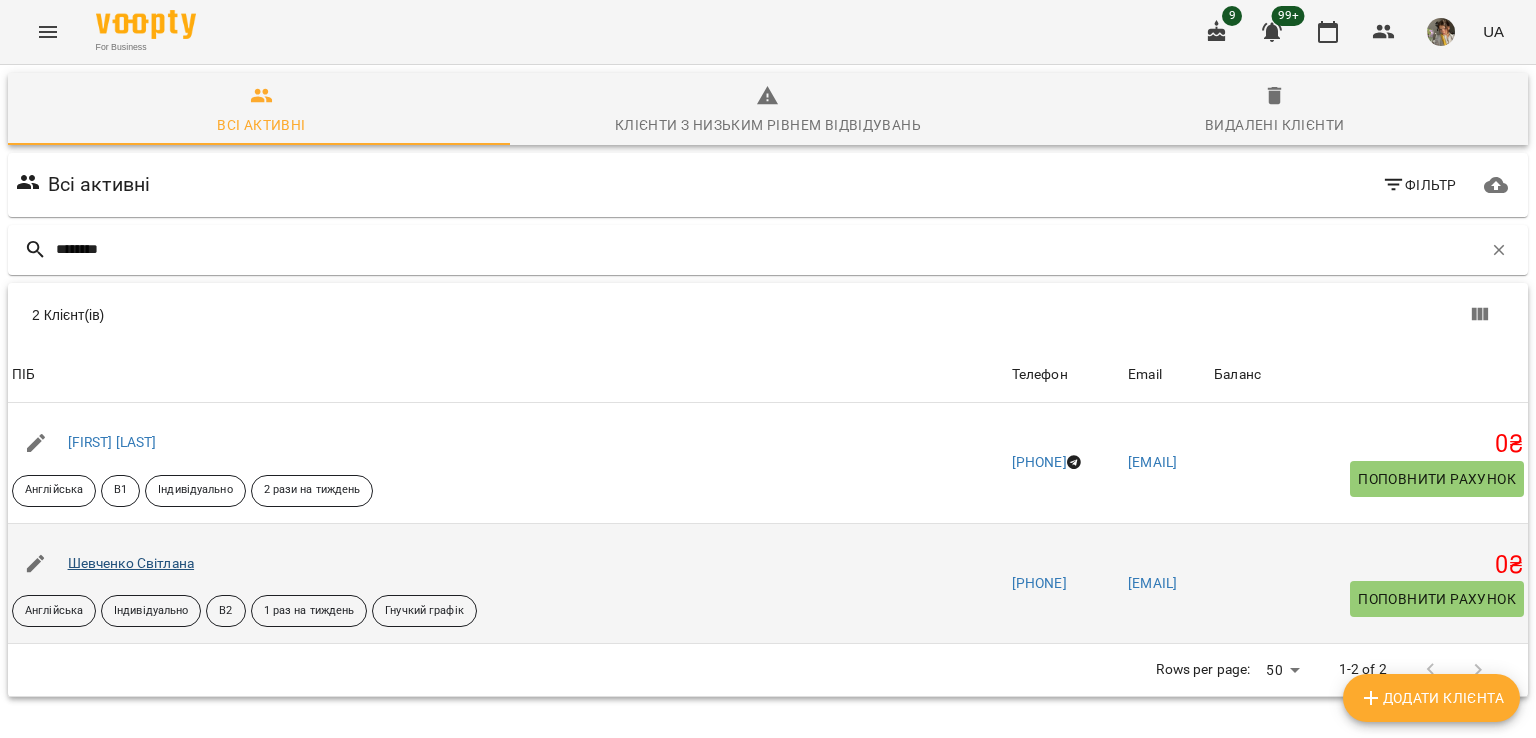 type on "********" 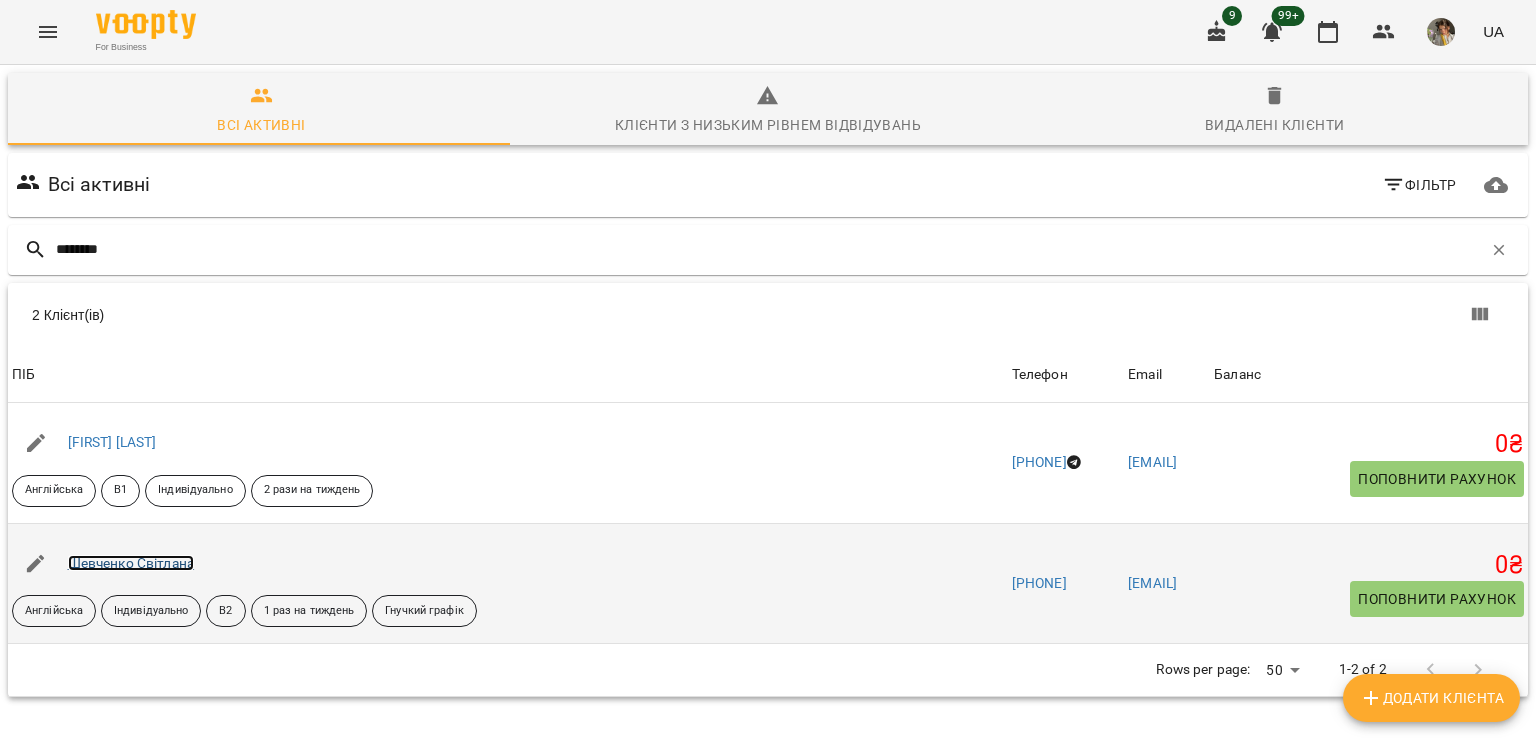 click on "Шевченко Світлана" at bounding box center (131, 563) 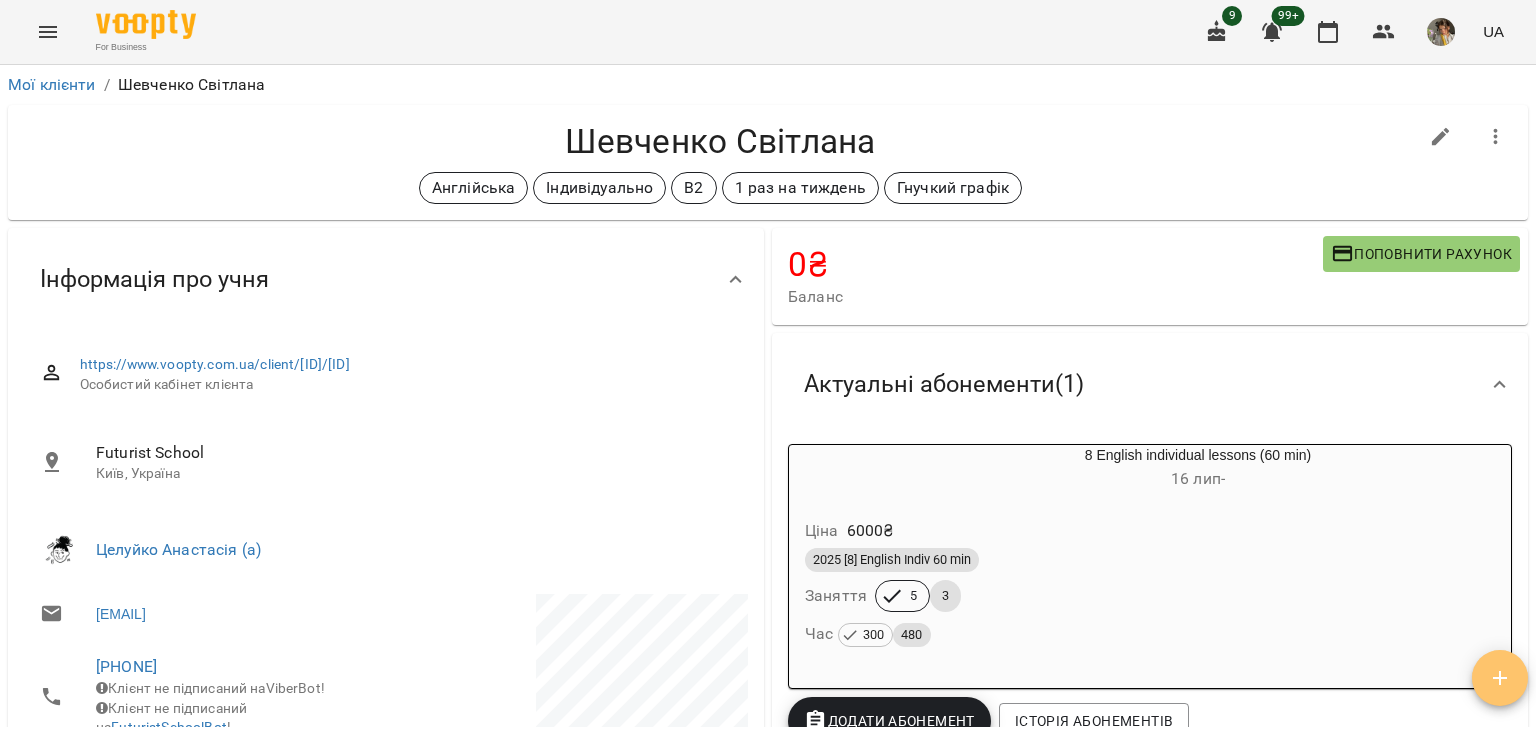 click at bounding box center [1500, 678] 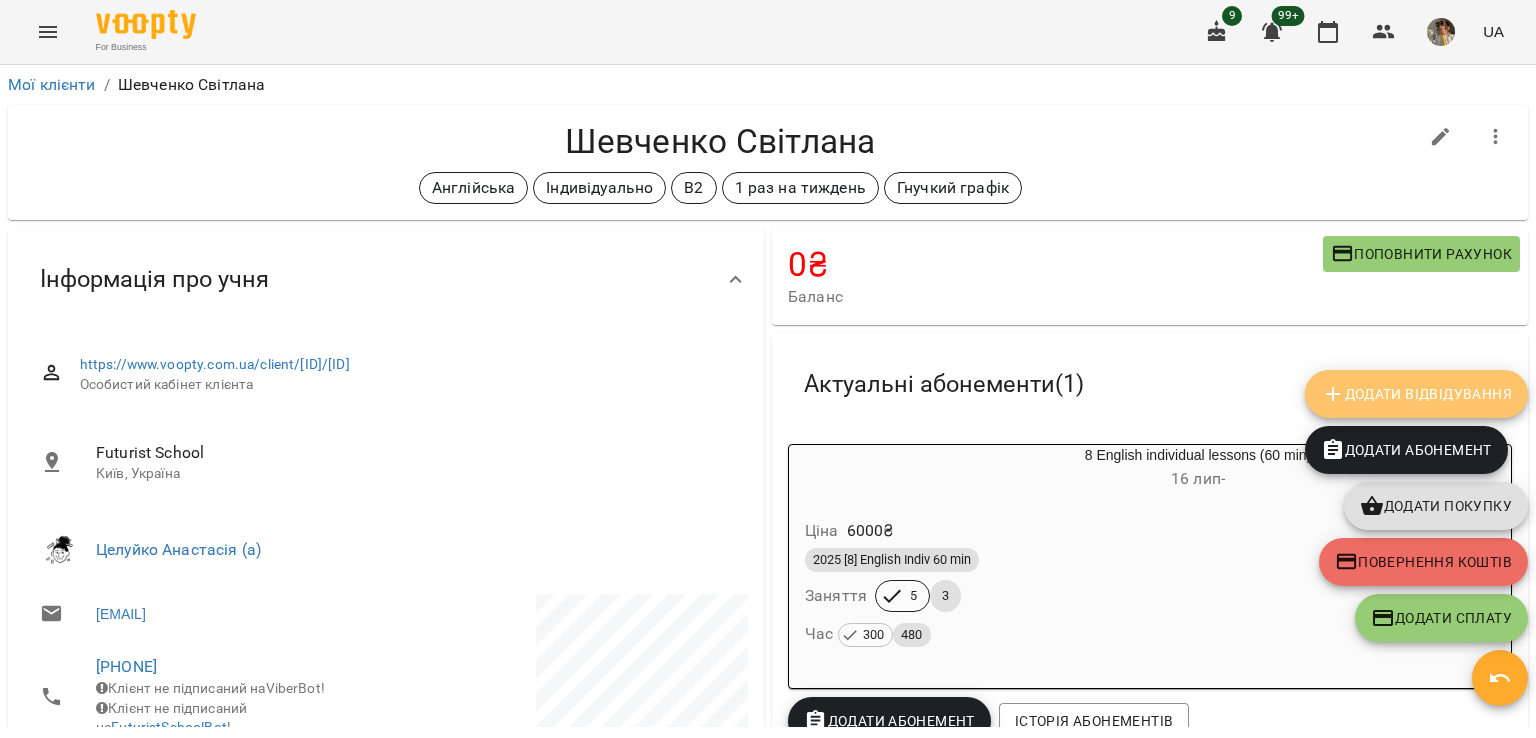 click on "Додати Відвідування" at bounding box center (1416, 394) 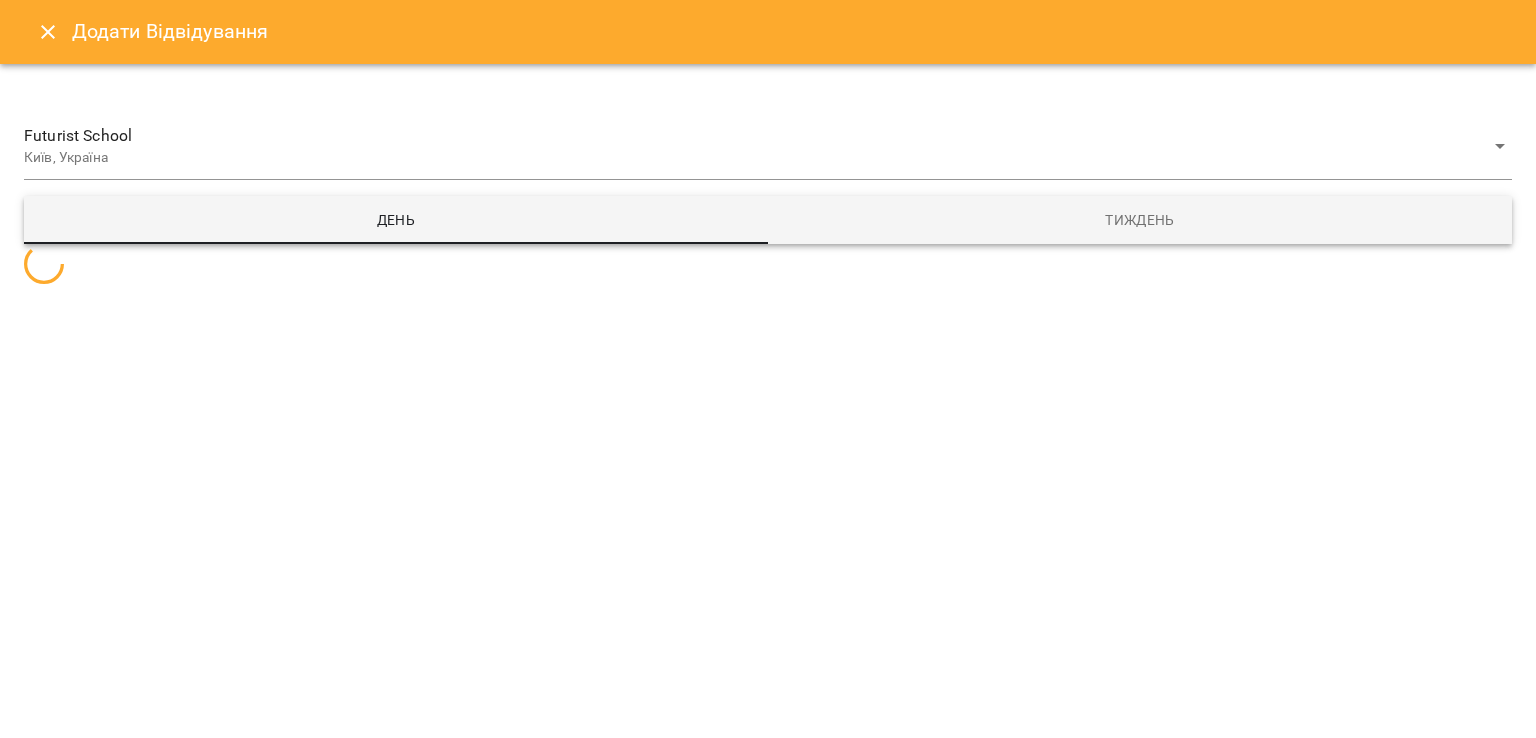 select 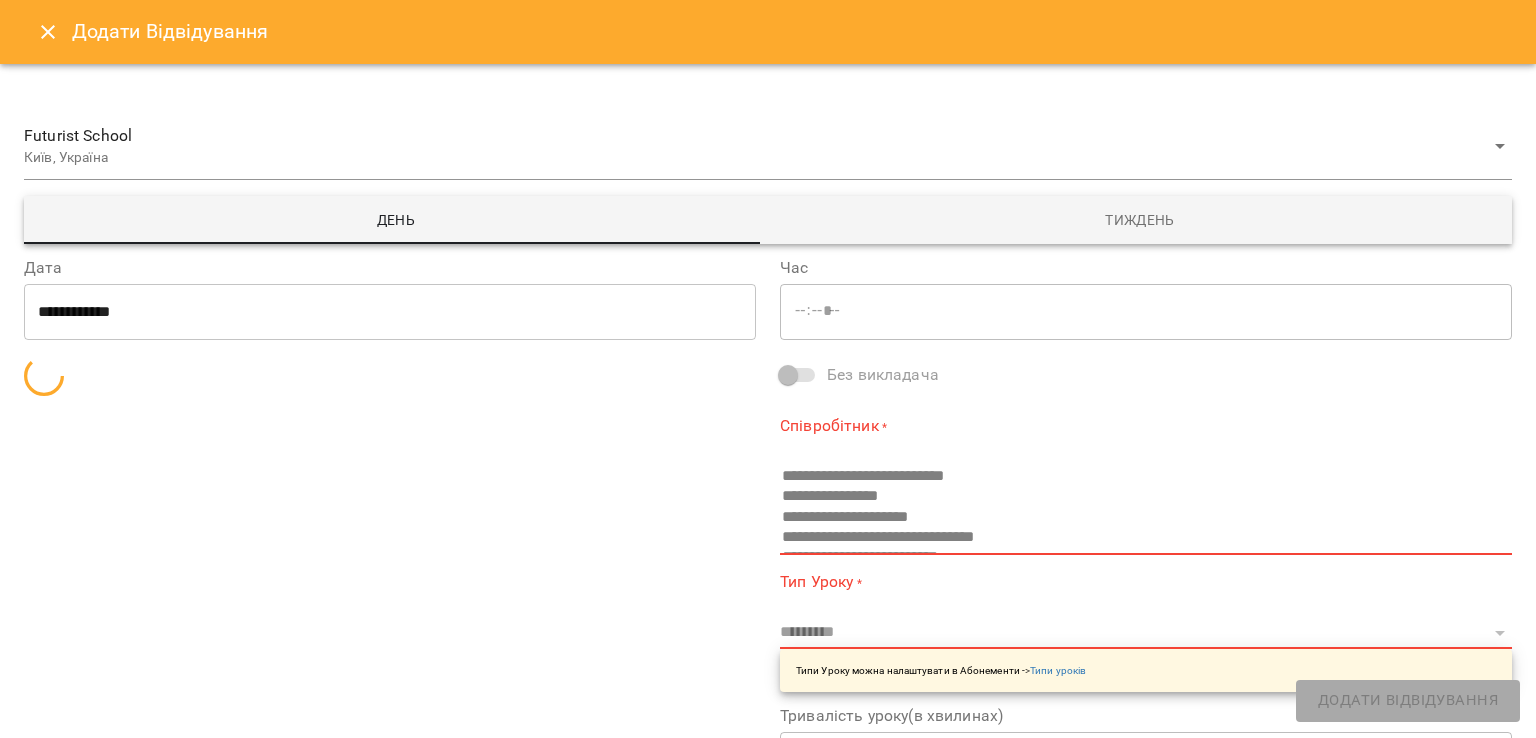 type on "*****" 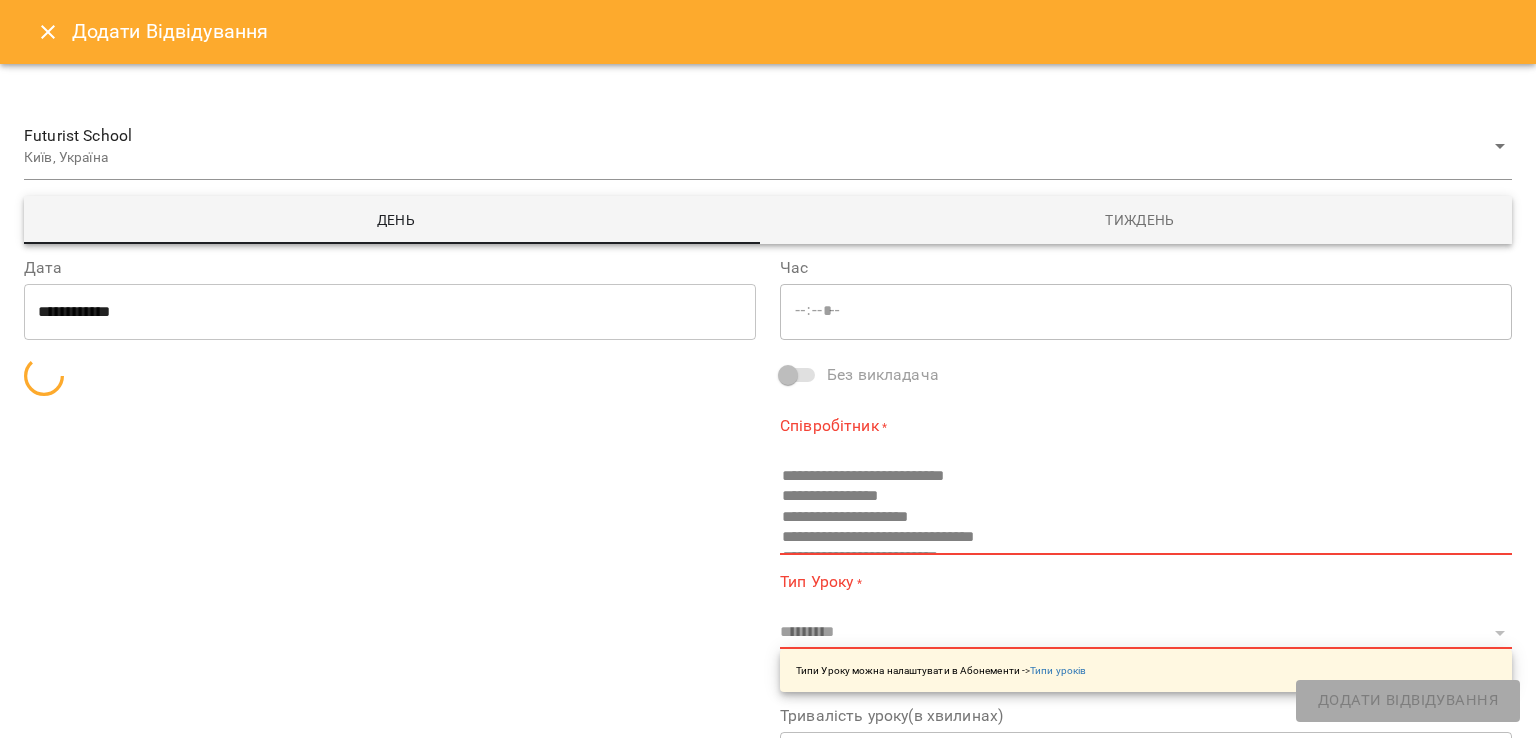 type on "**********" 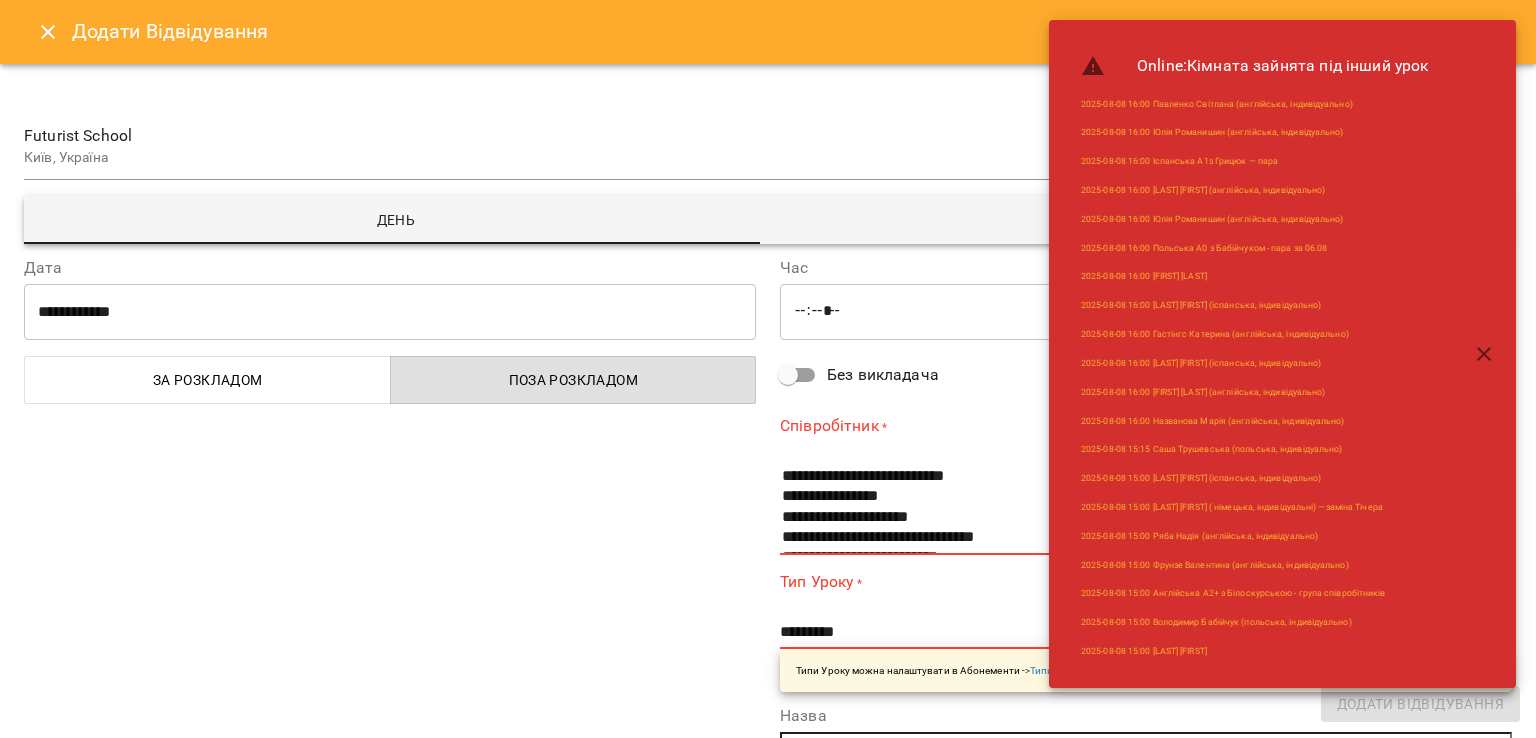 click on "**********" at bounding box center (390, 312) 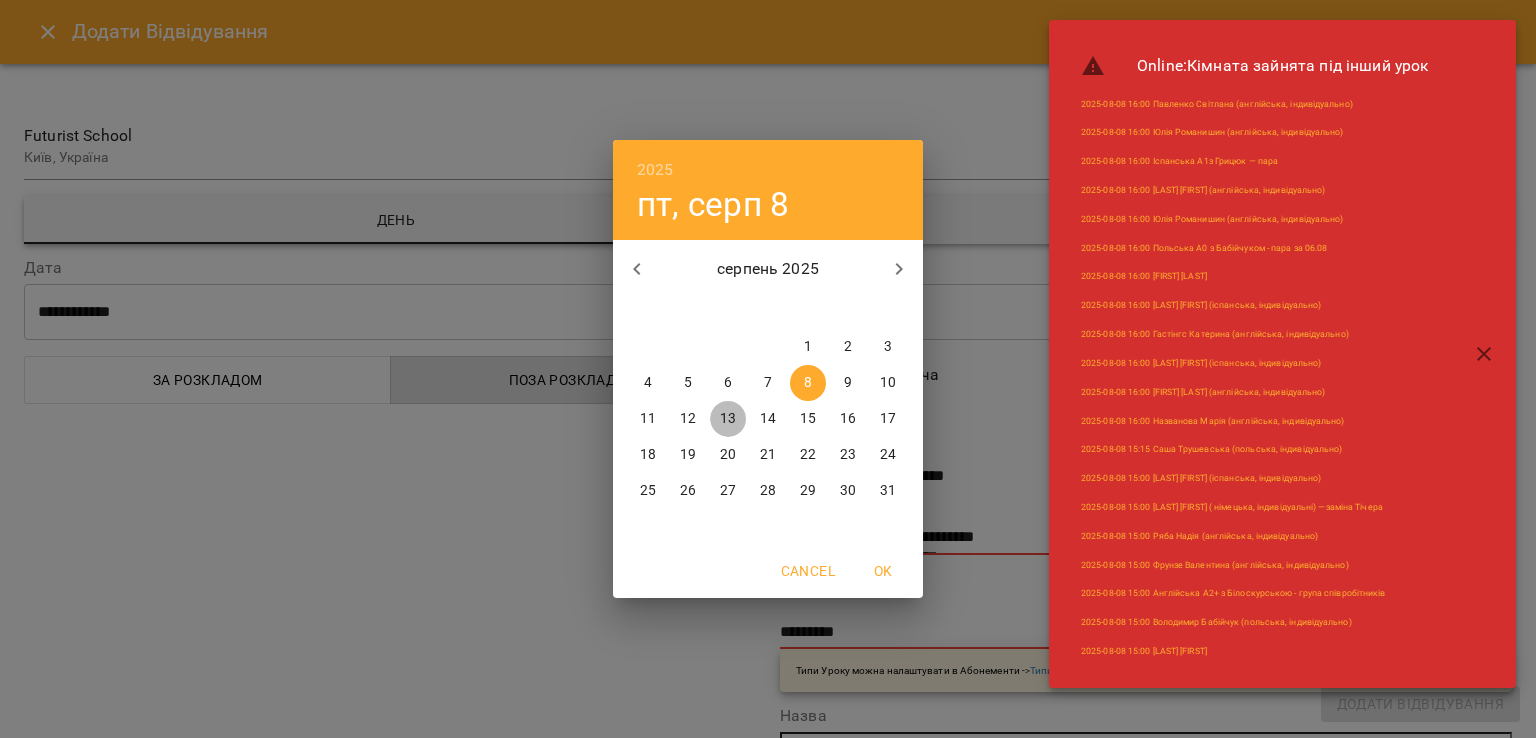 click on "13" at bounding box center (728, 419) 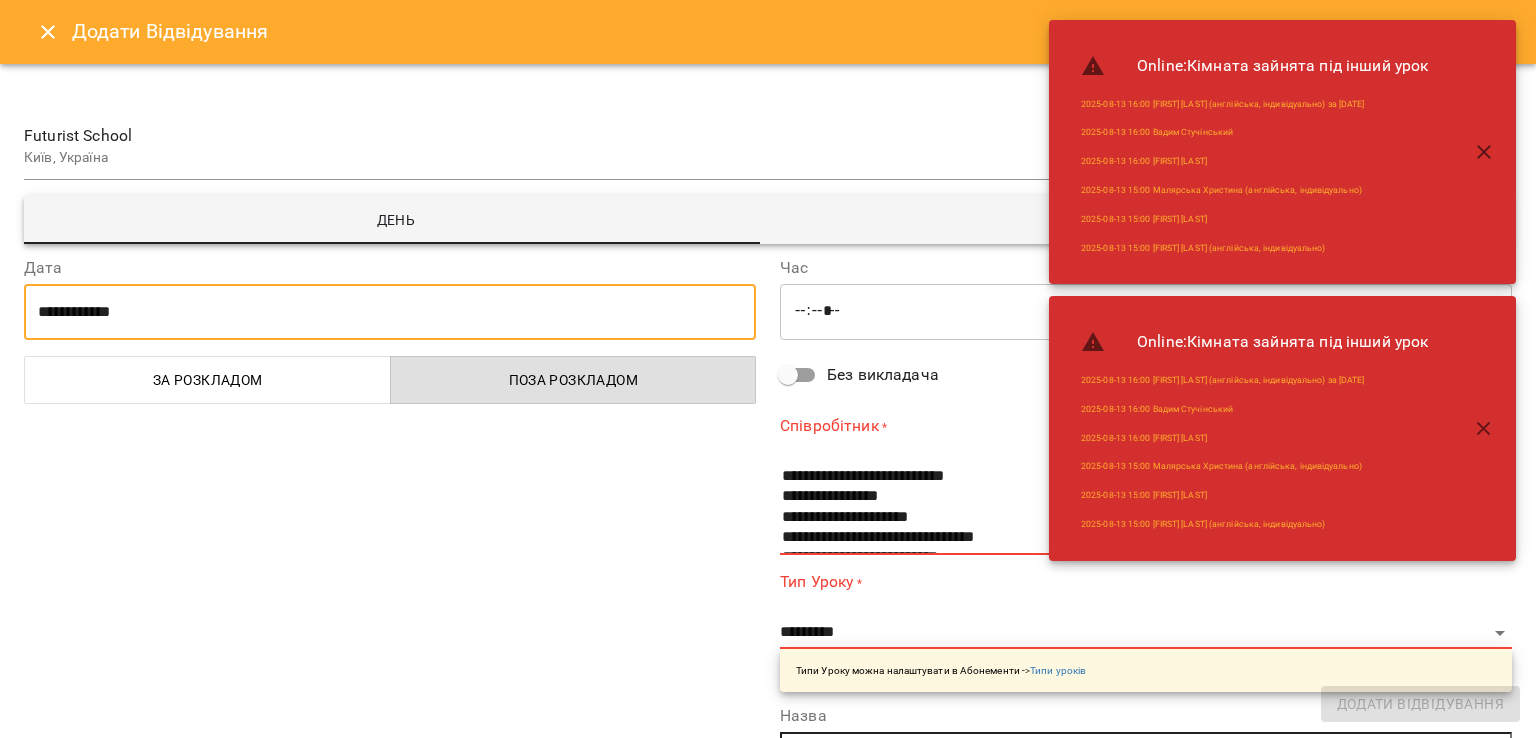click on "*****" at bounding box center [1146, 312] 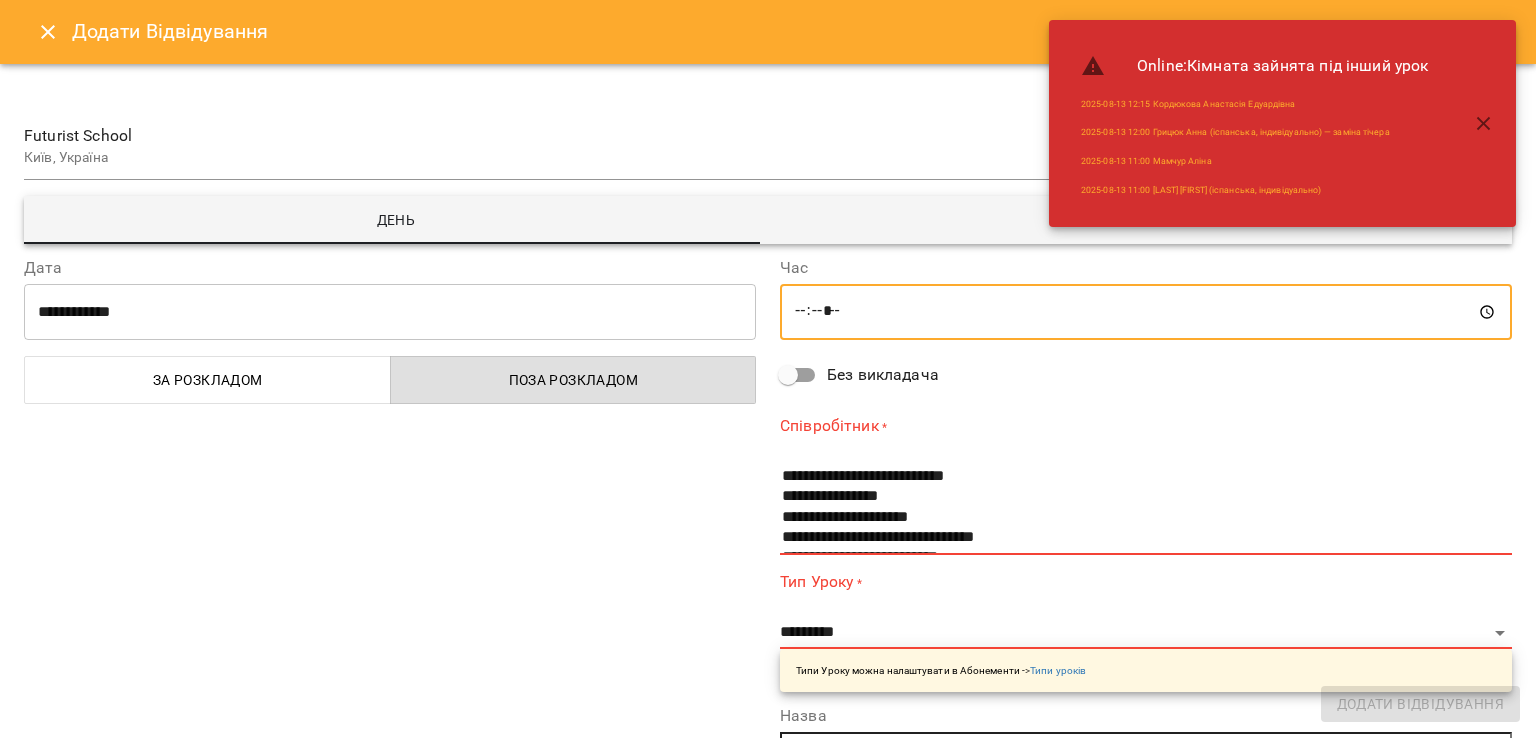 type on "*****" 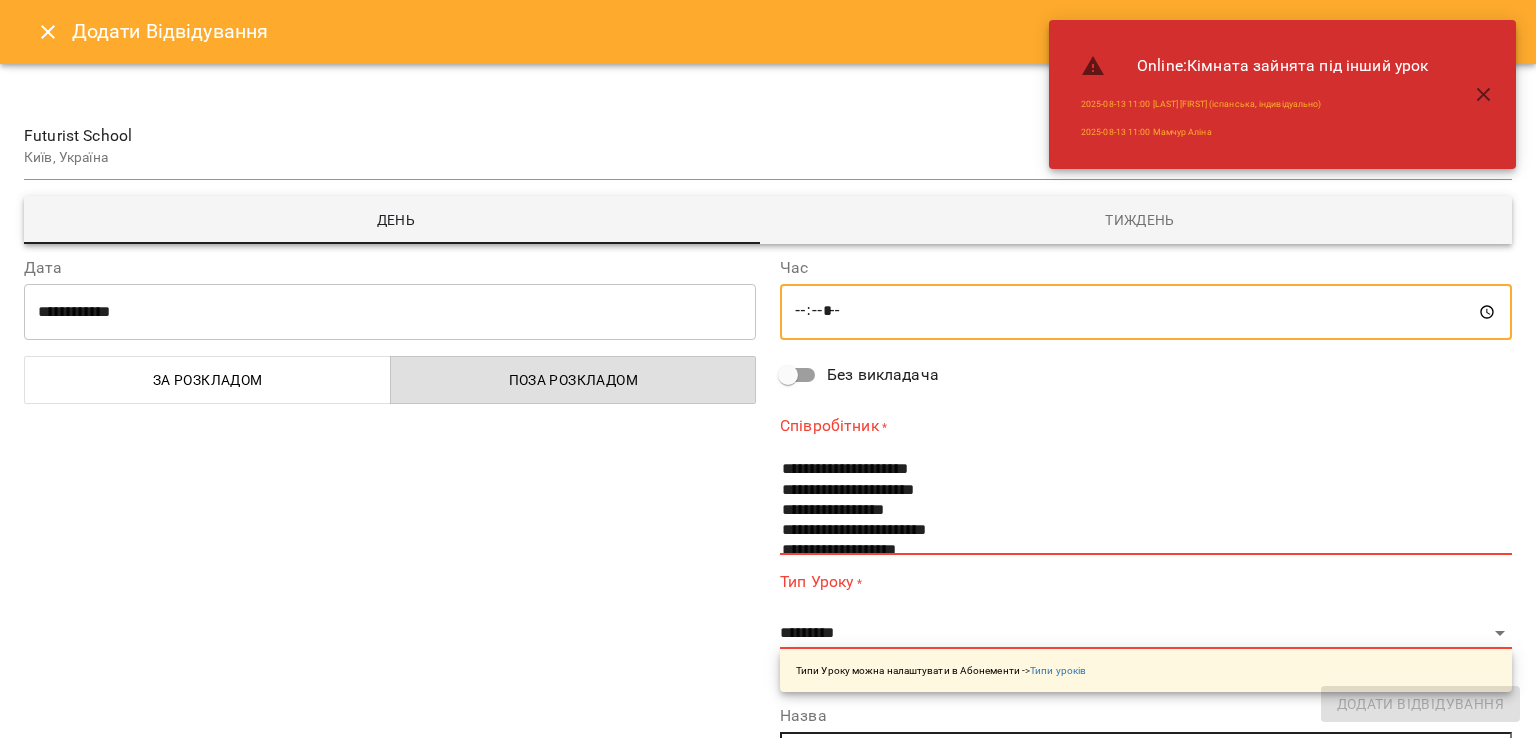 scroll, scrollTop: 1531, scrollLeft: 0, axis: vertical 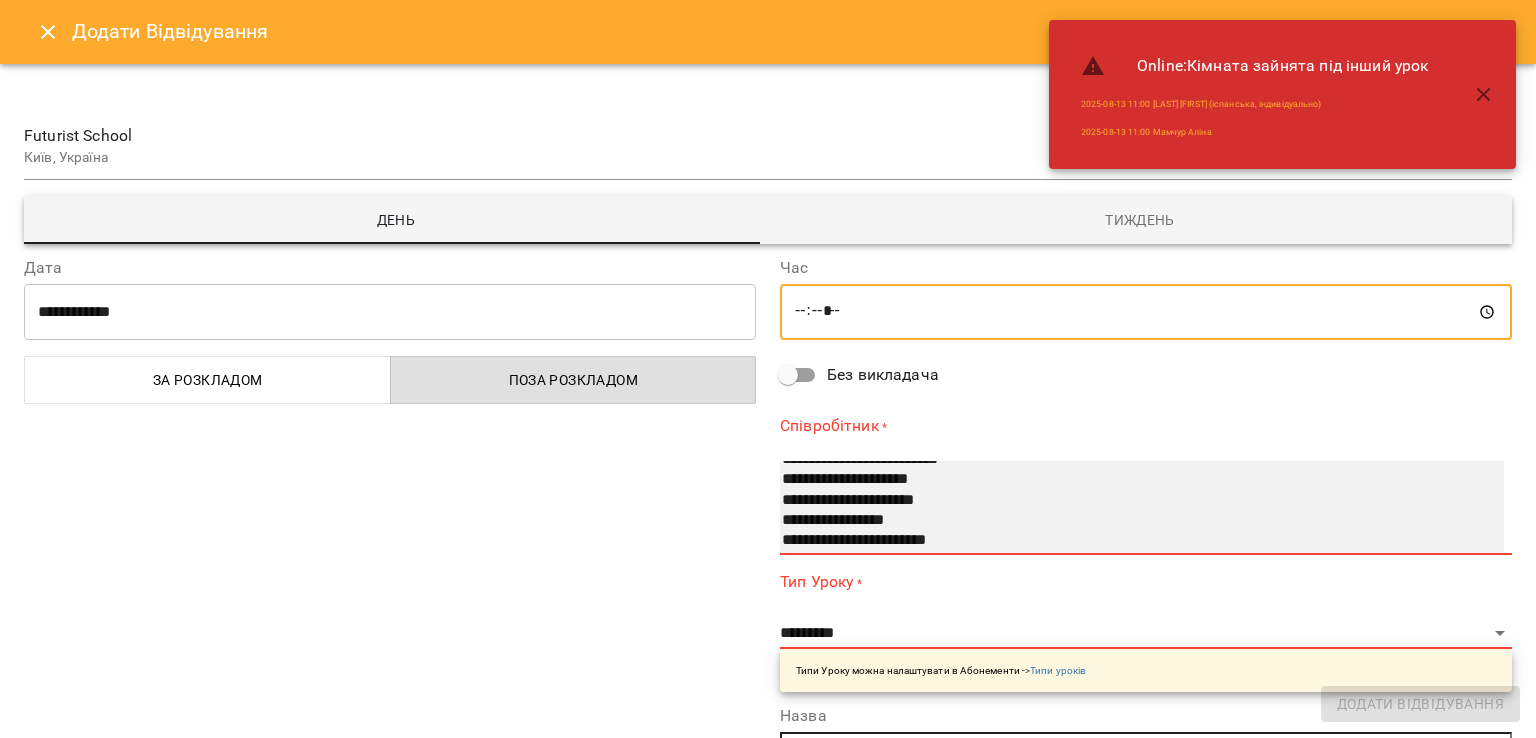 select on "**********" 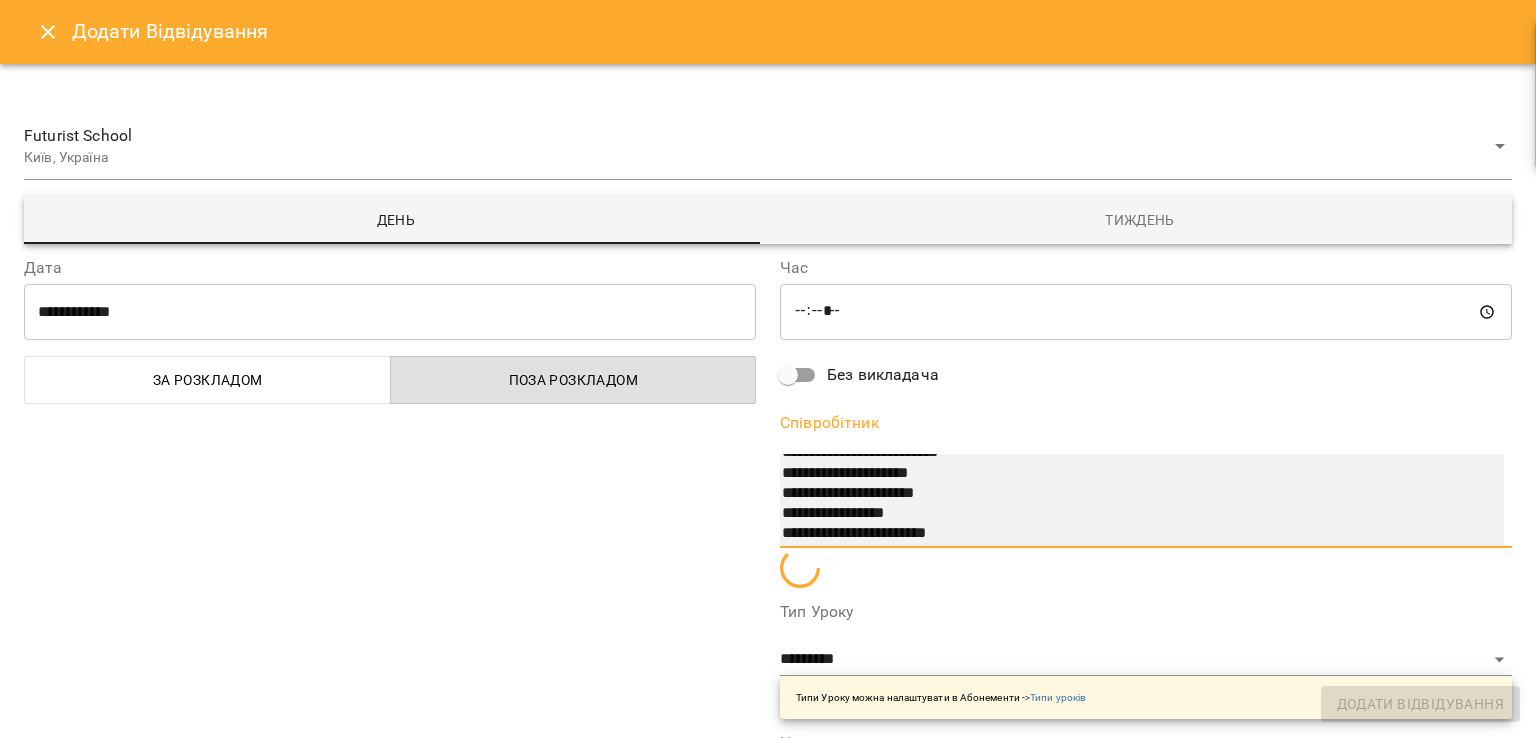select on "**********" 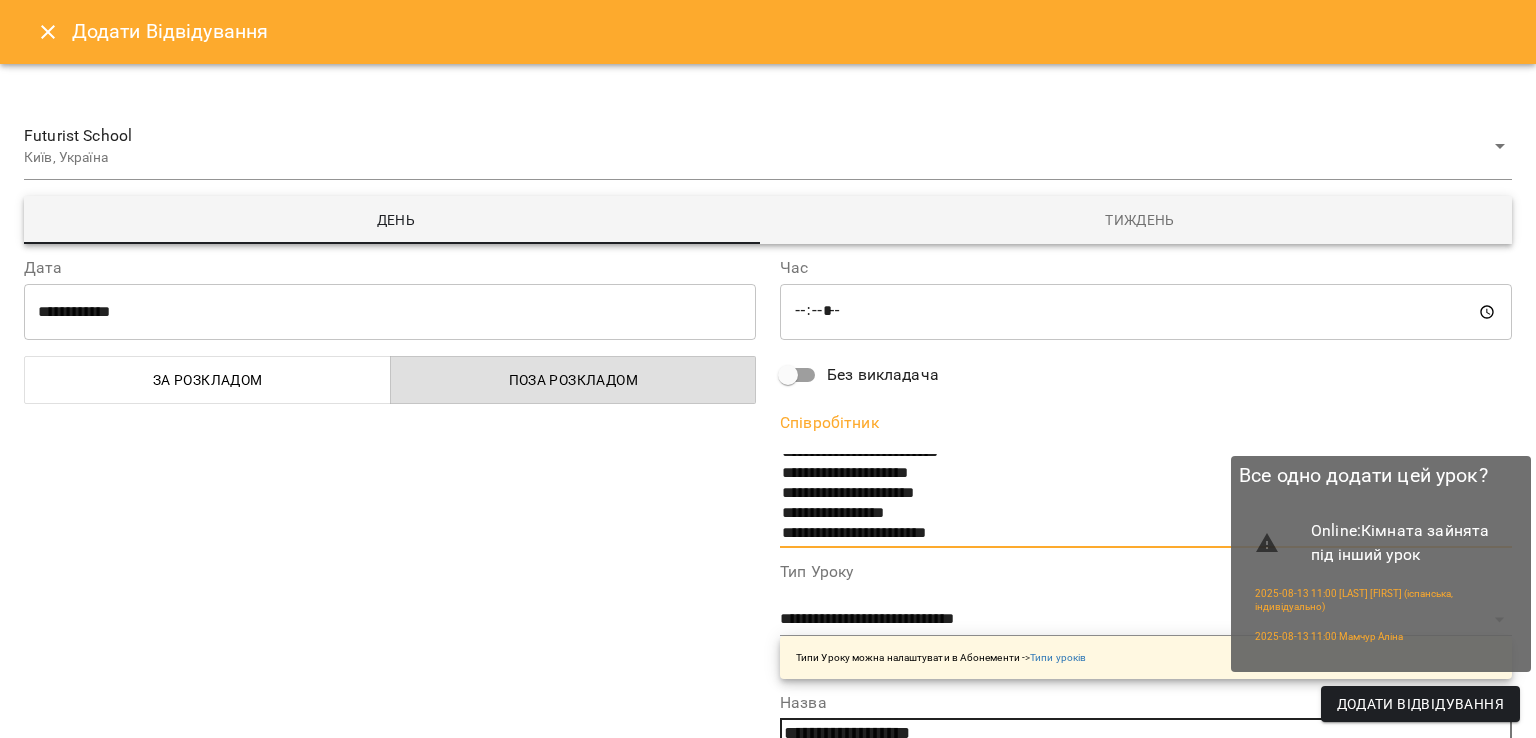 click on "Додати Відвідування" at bounding box center (1420, 704) 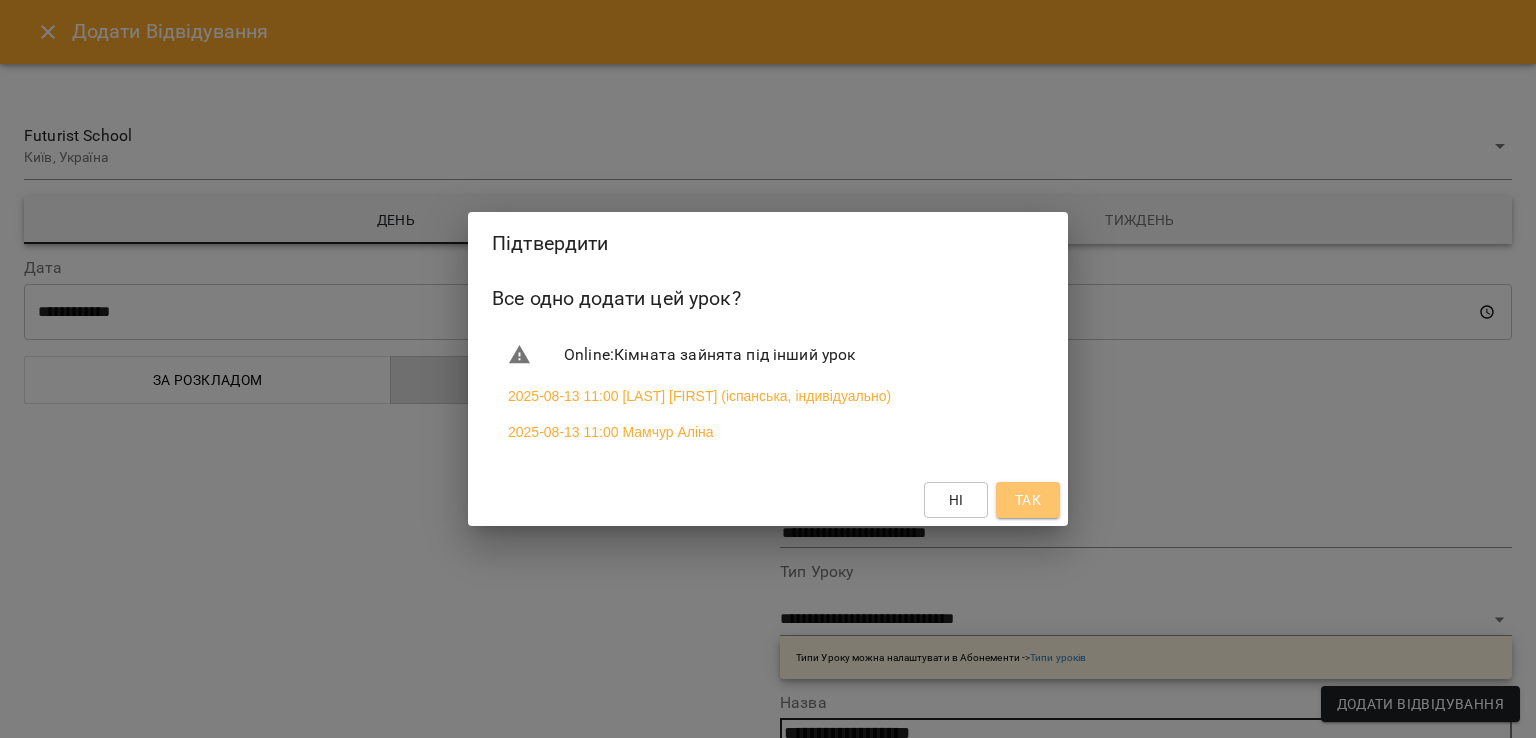 click on "Так" at bounding box center [1028, 500] 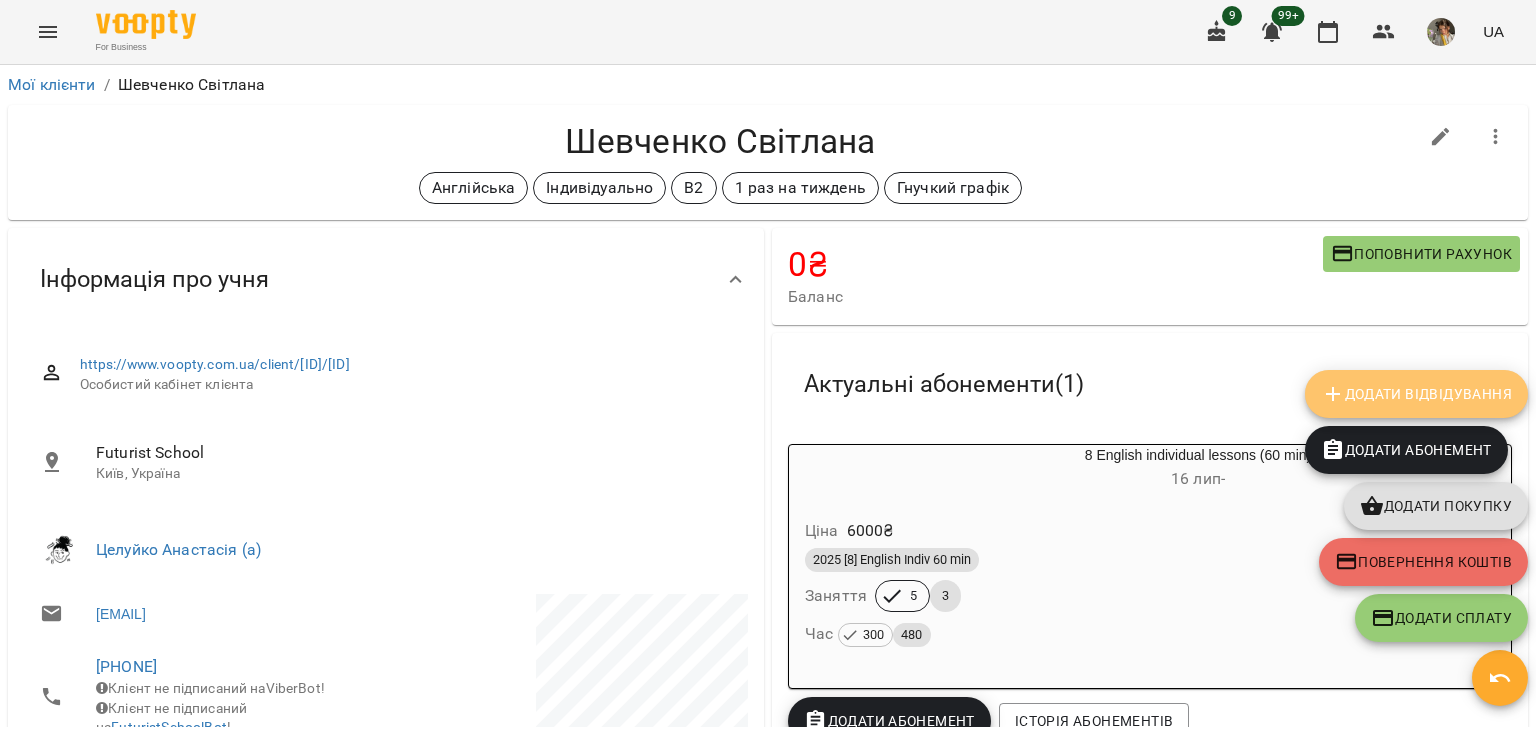 click on "Додати Відвідування" at bounding box center [1416, 394] 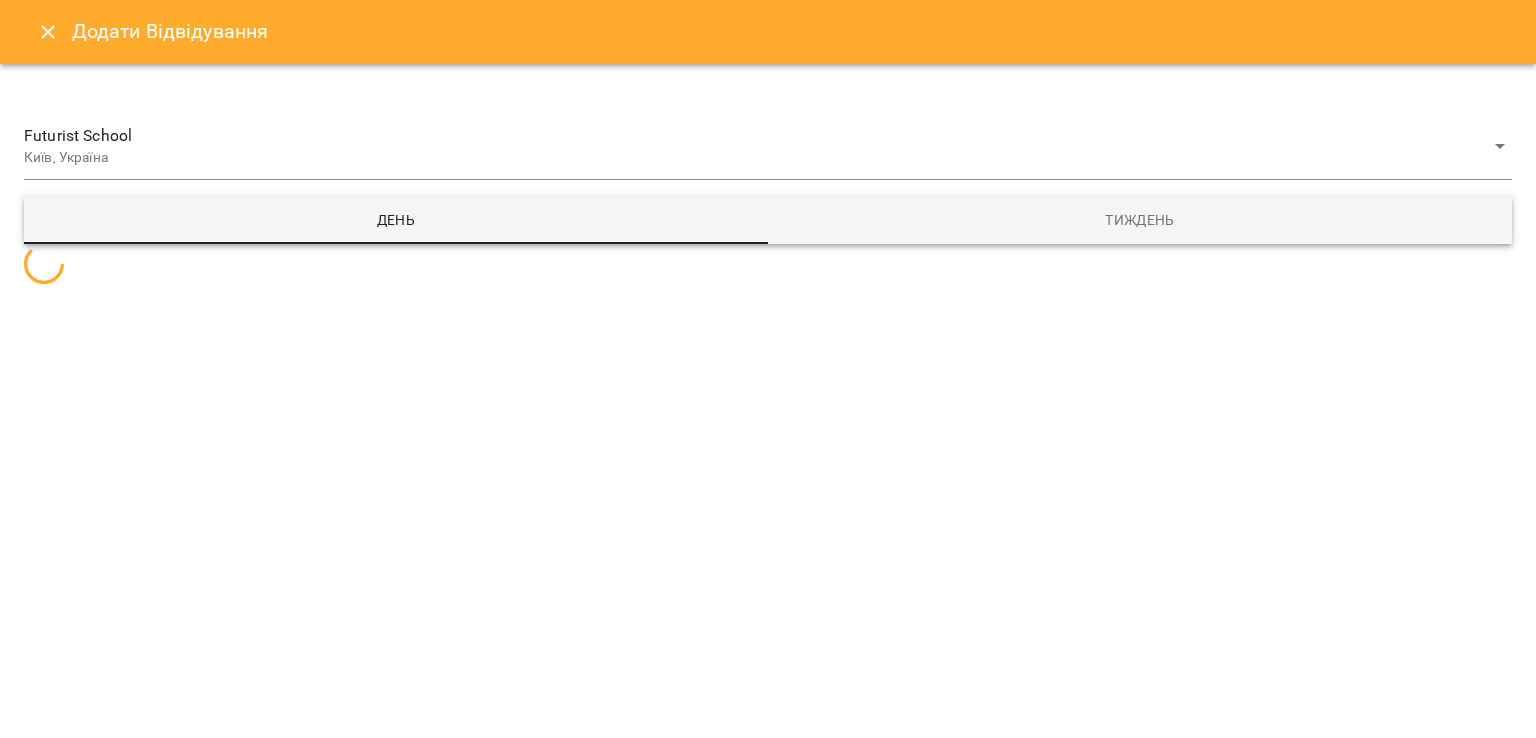select 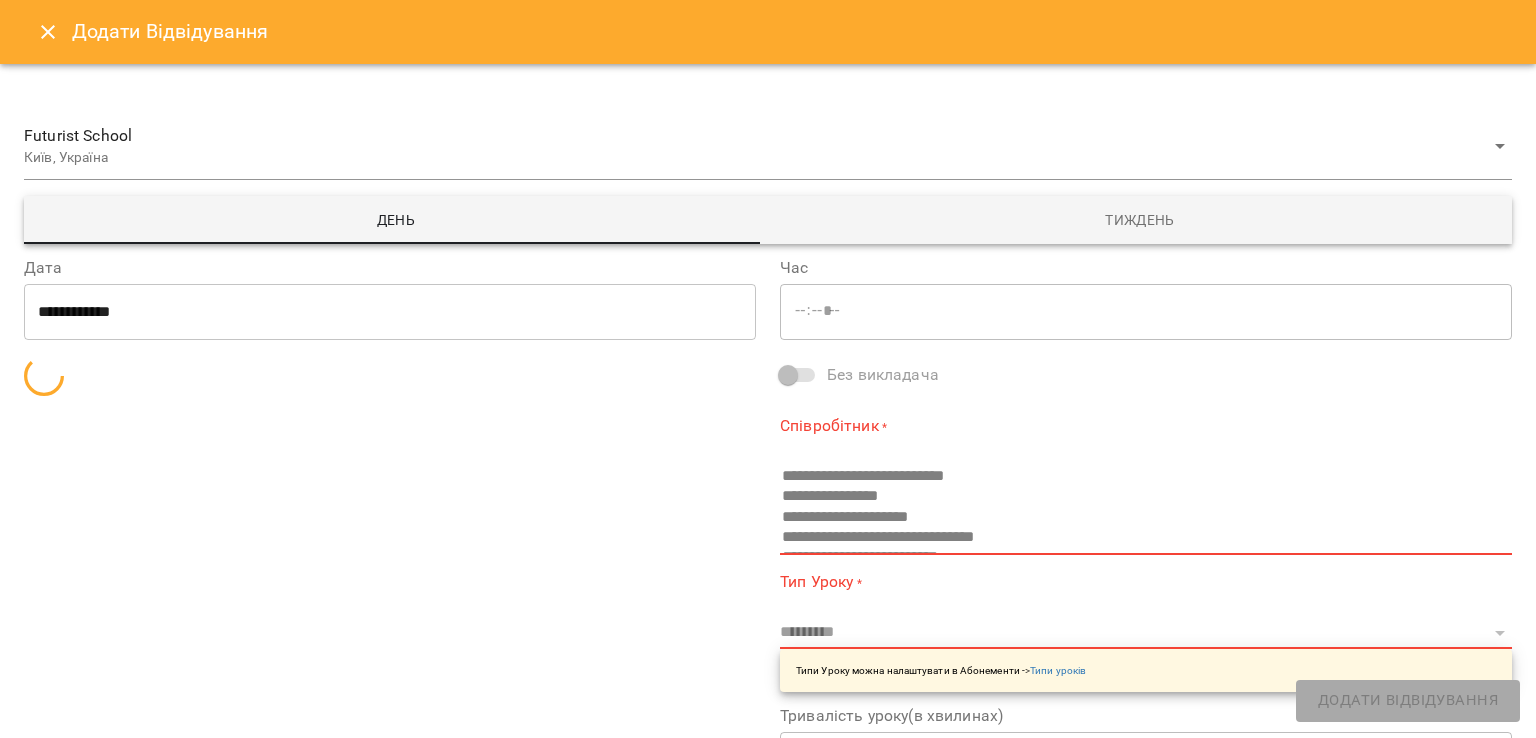type on "*****" 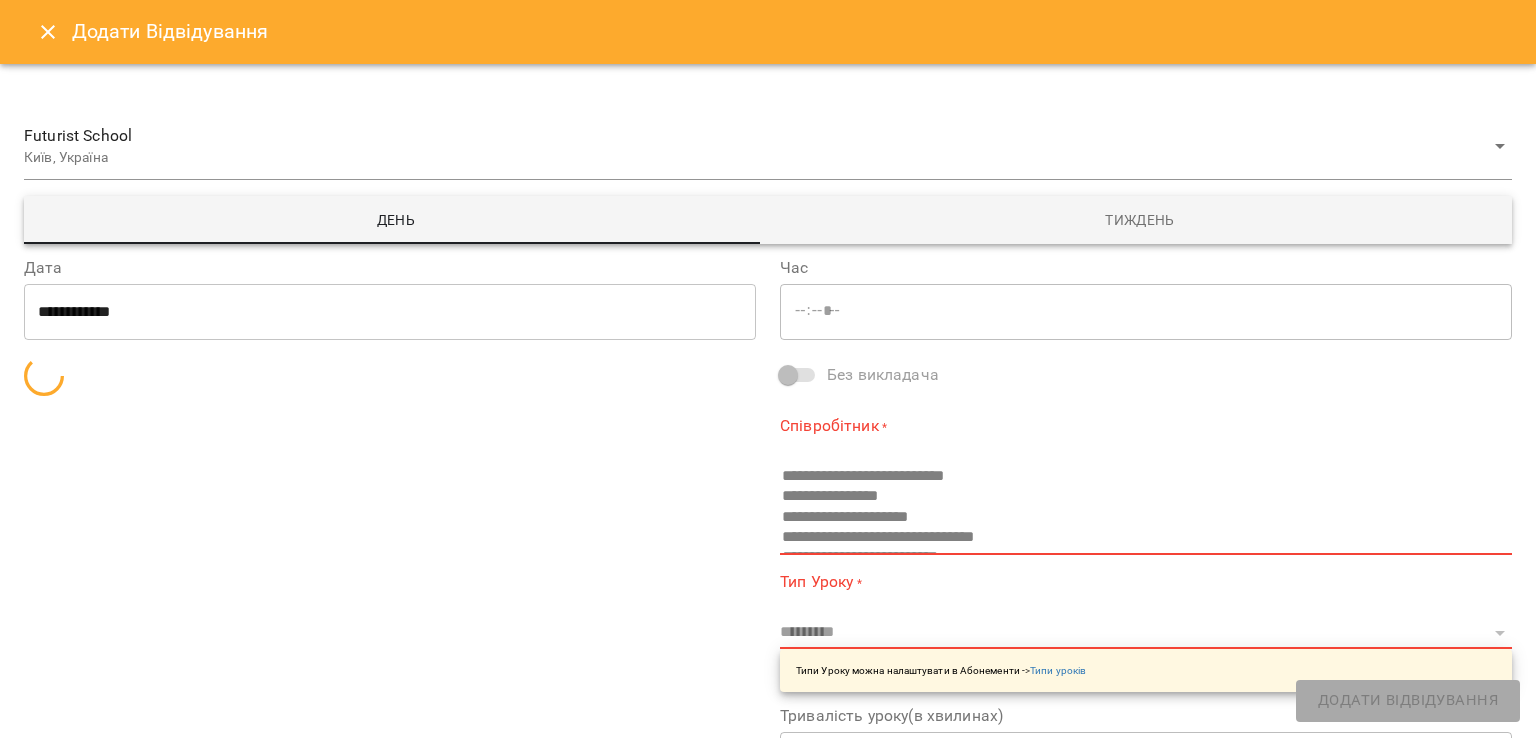 type on "**********" 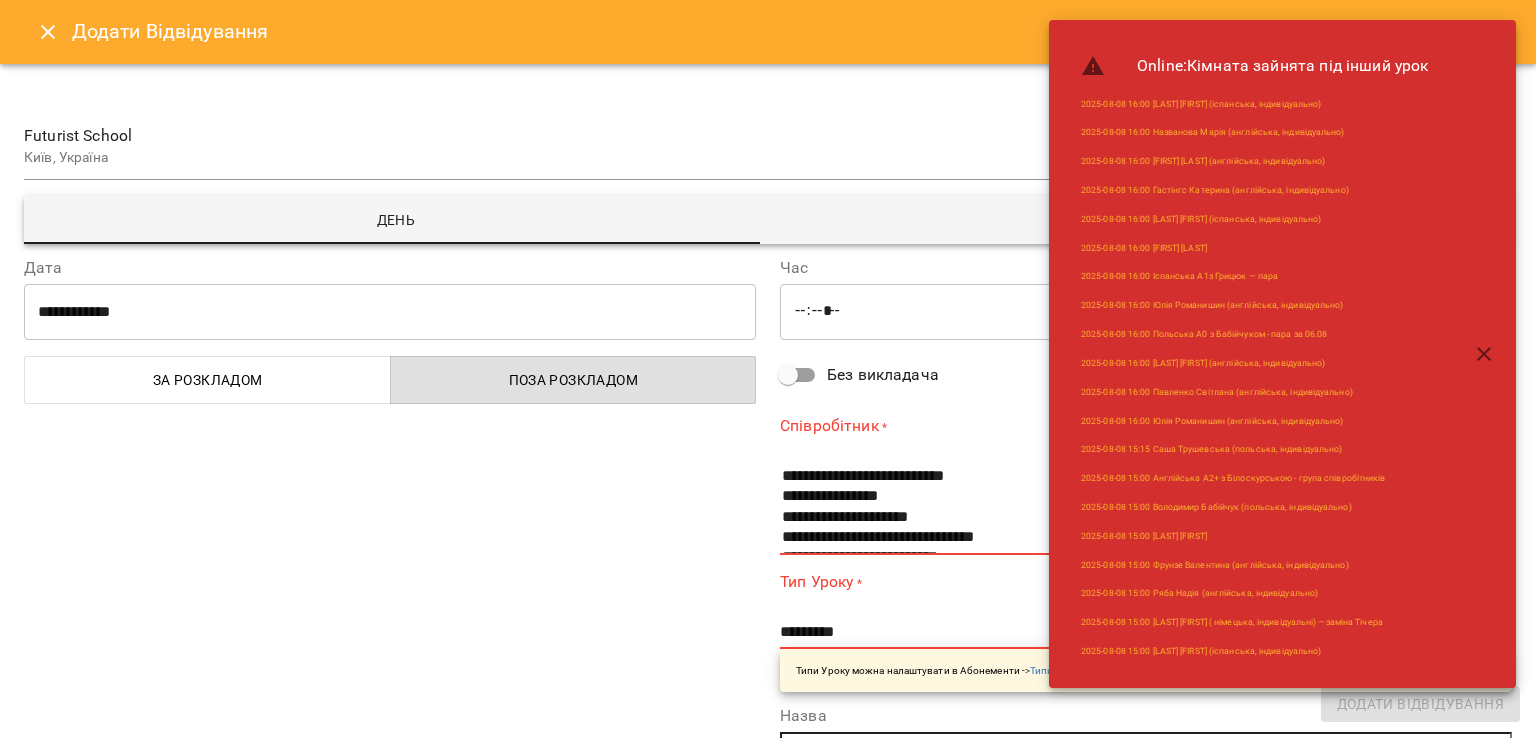 click on "**********" at bounding box center [390, 312] 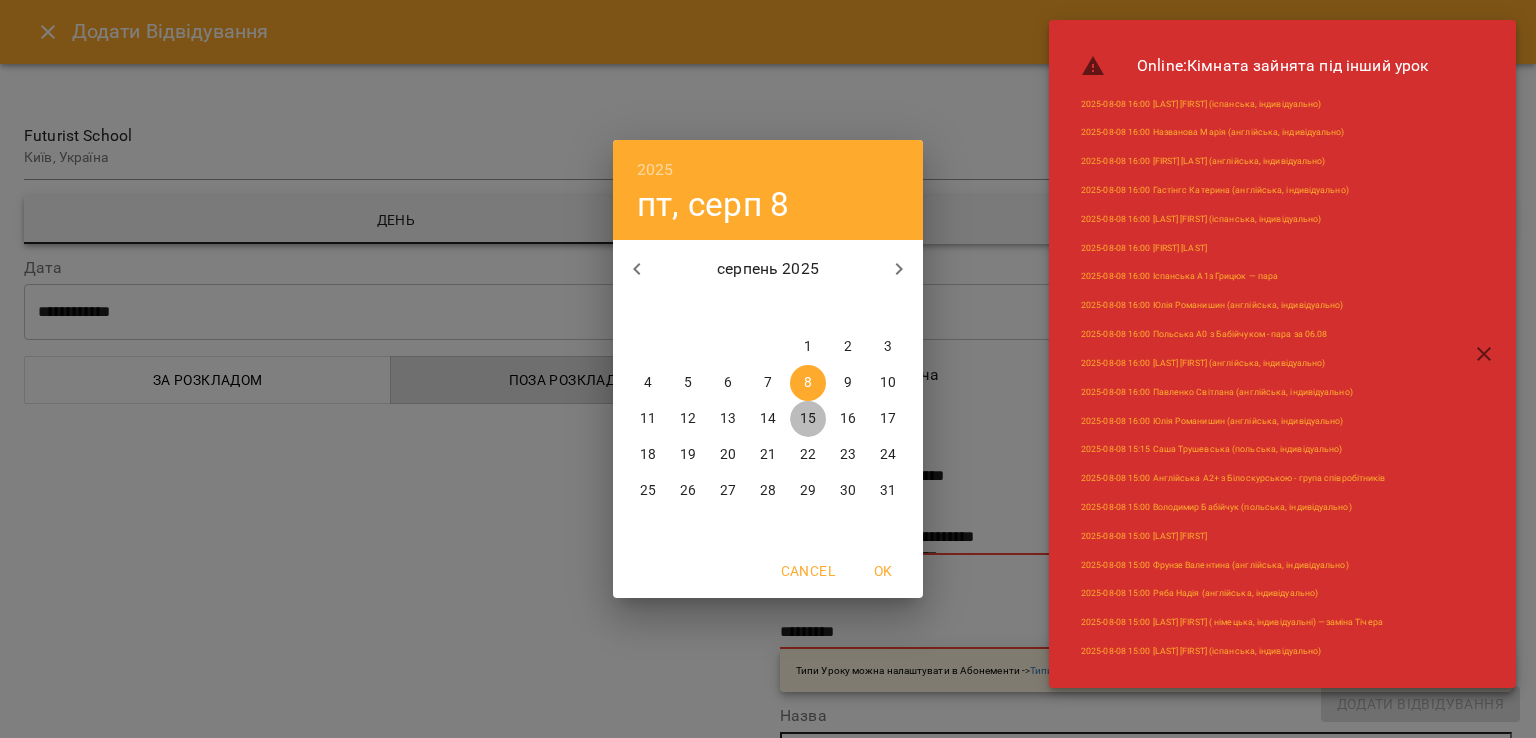 click on "15" at bounding box center [808, 419] 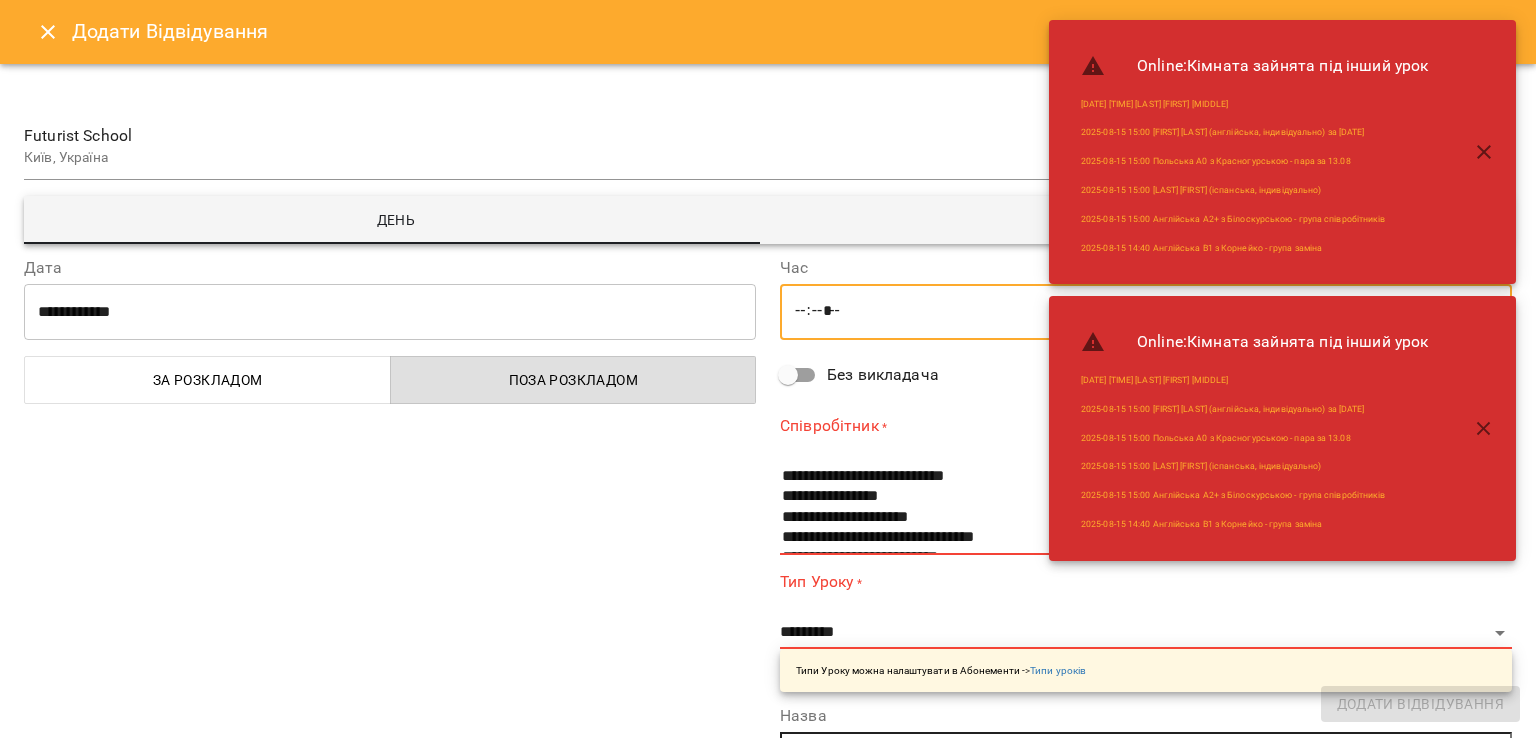 click on "*****" at bounding box center [1146, 312] 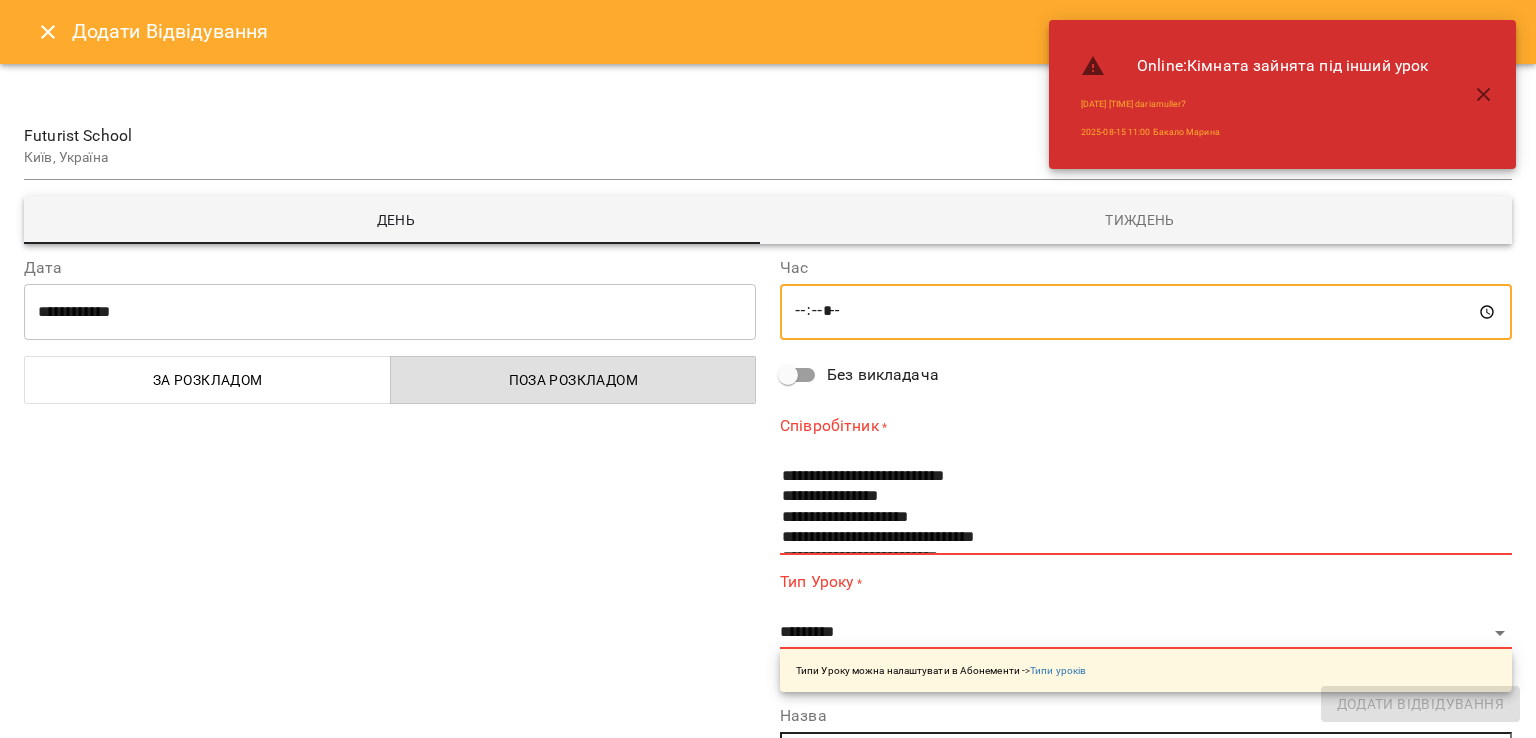 type on "*****" 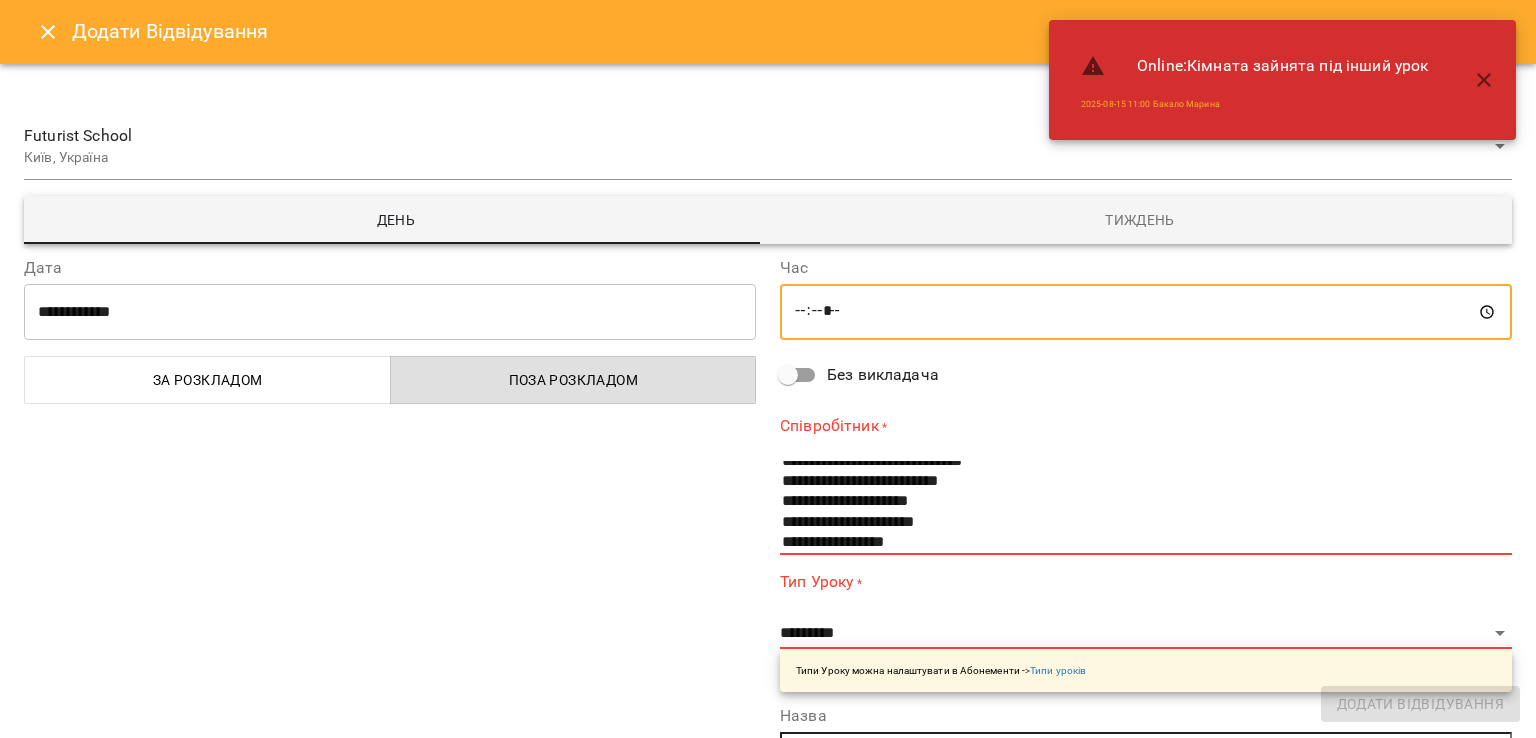 scroll, scrollTop: 1518, scrollLeft: 0, axis: vertical 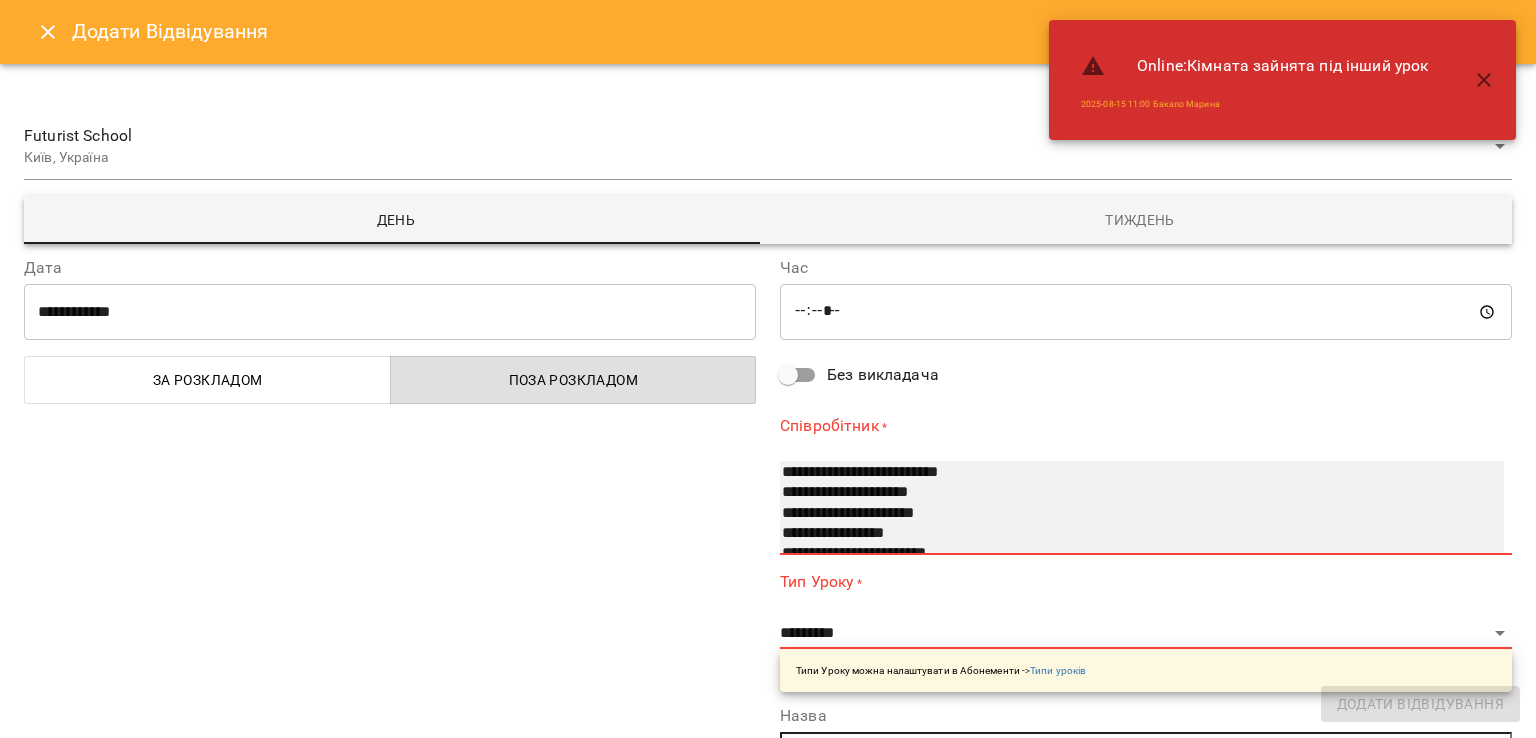 select on "**********" 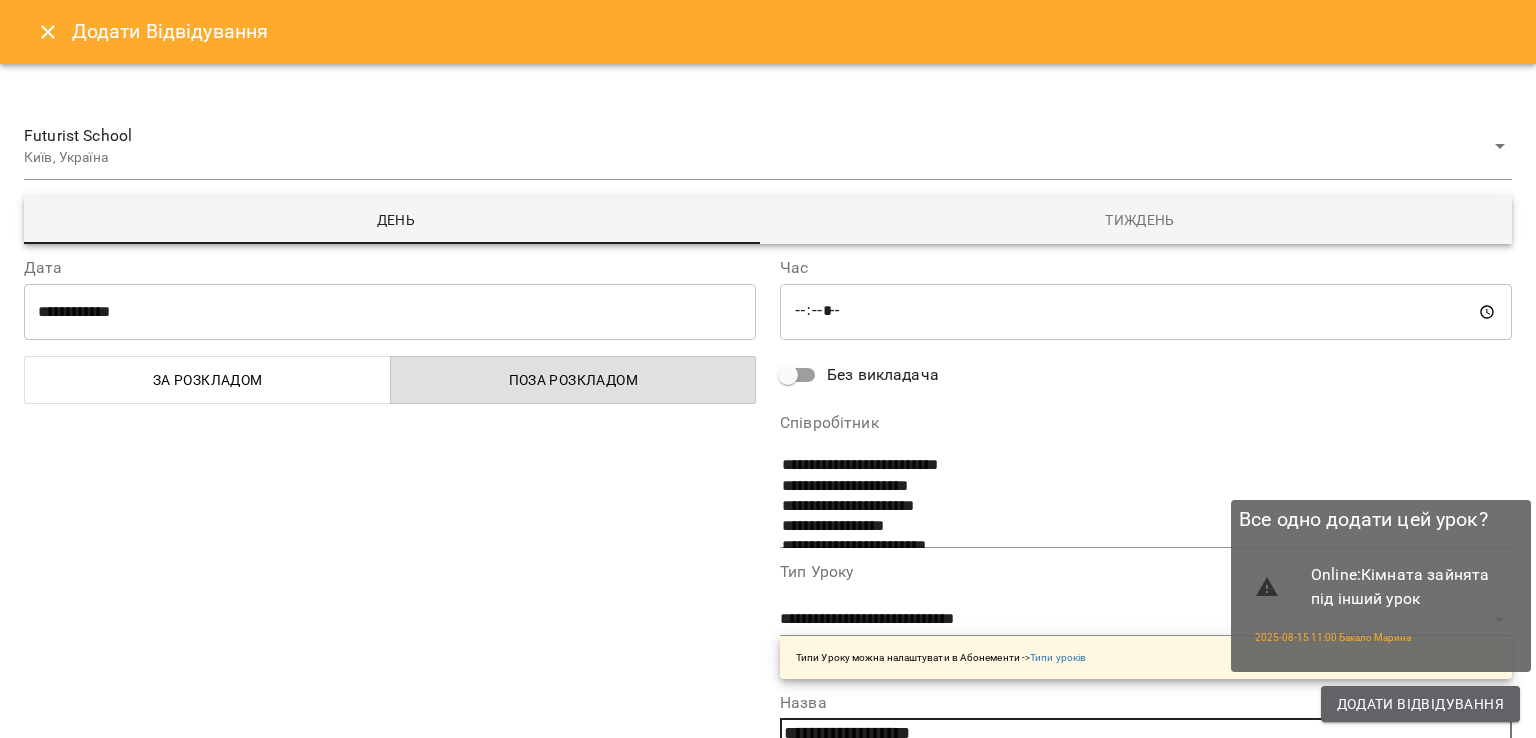 click on "Додати Відвідування" at bounding box center [1420, 704] 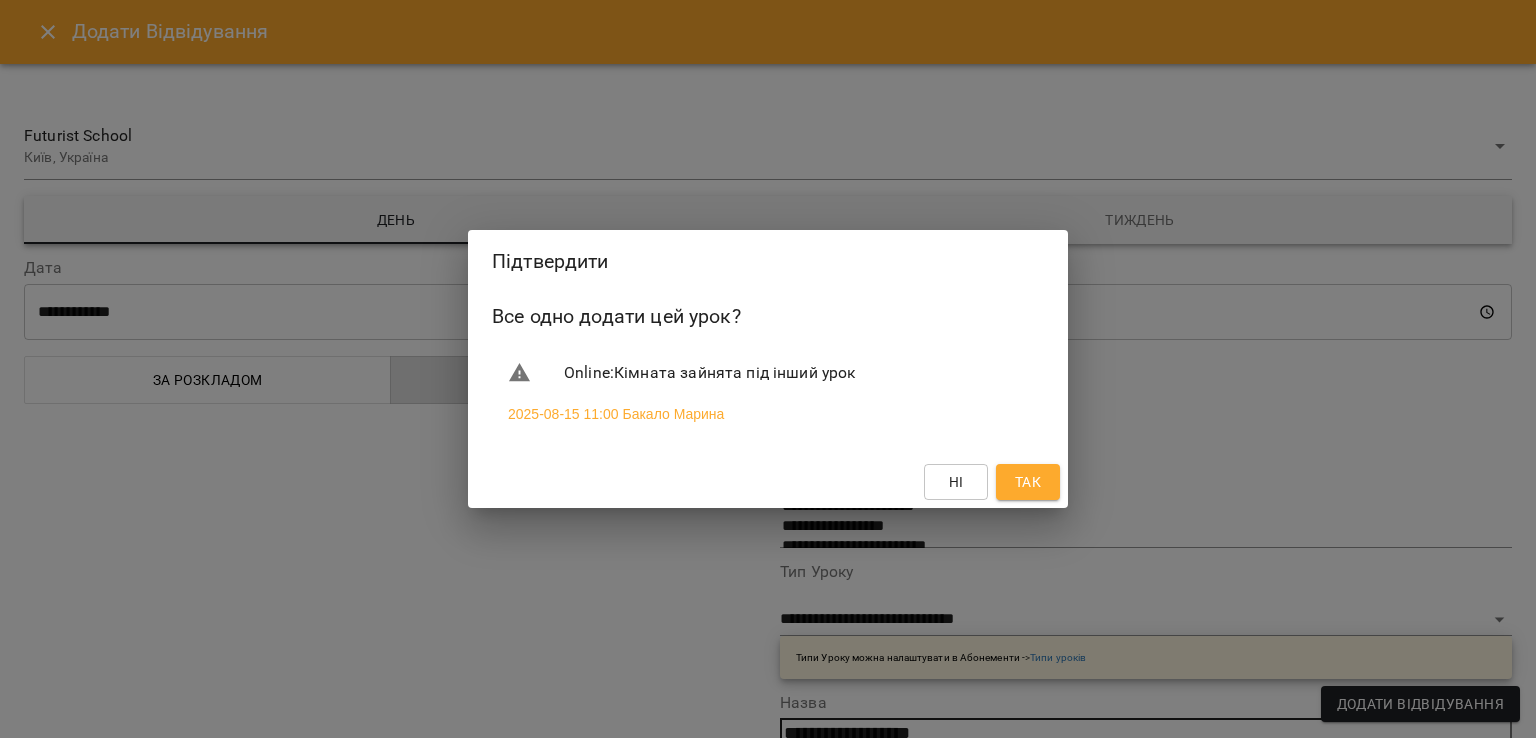 click on "Так" at bounding box center [1028, 482] 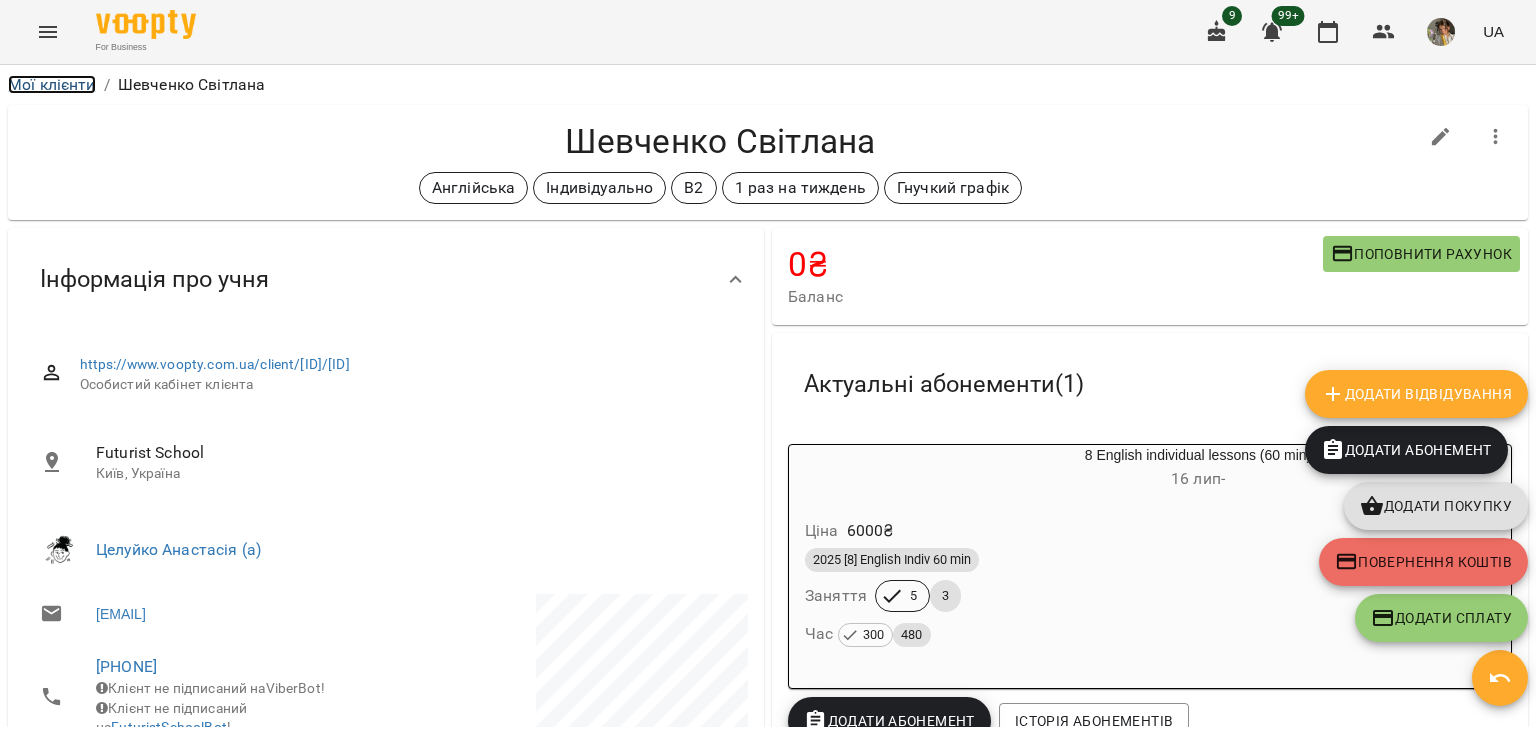 click on "Мої клієнти" at bounding box center (52, 84) 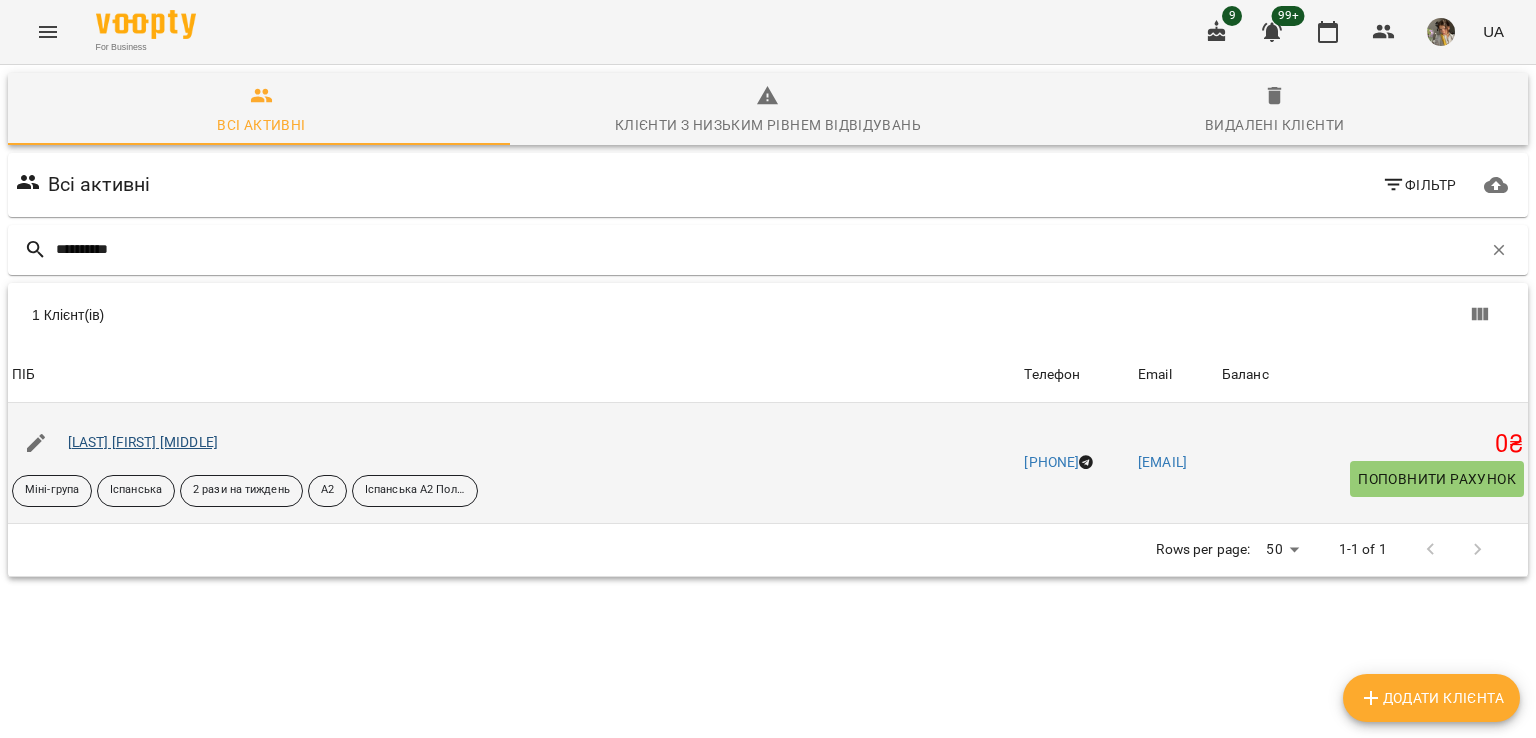 type on "**********" 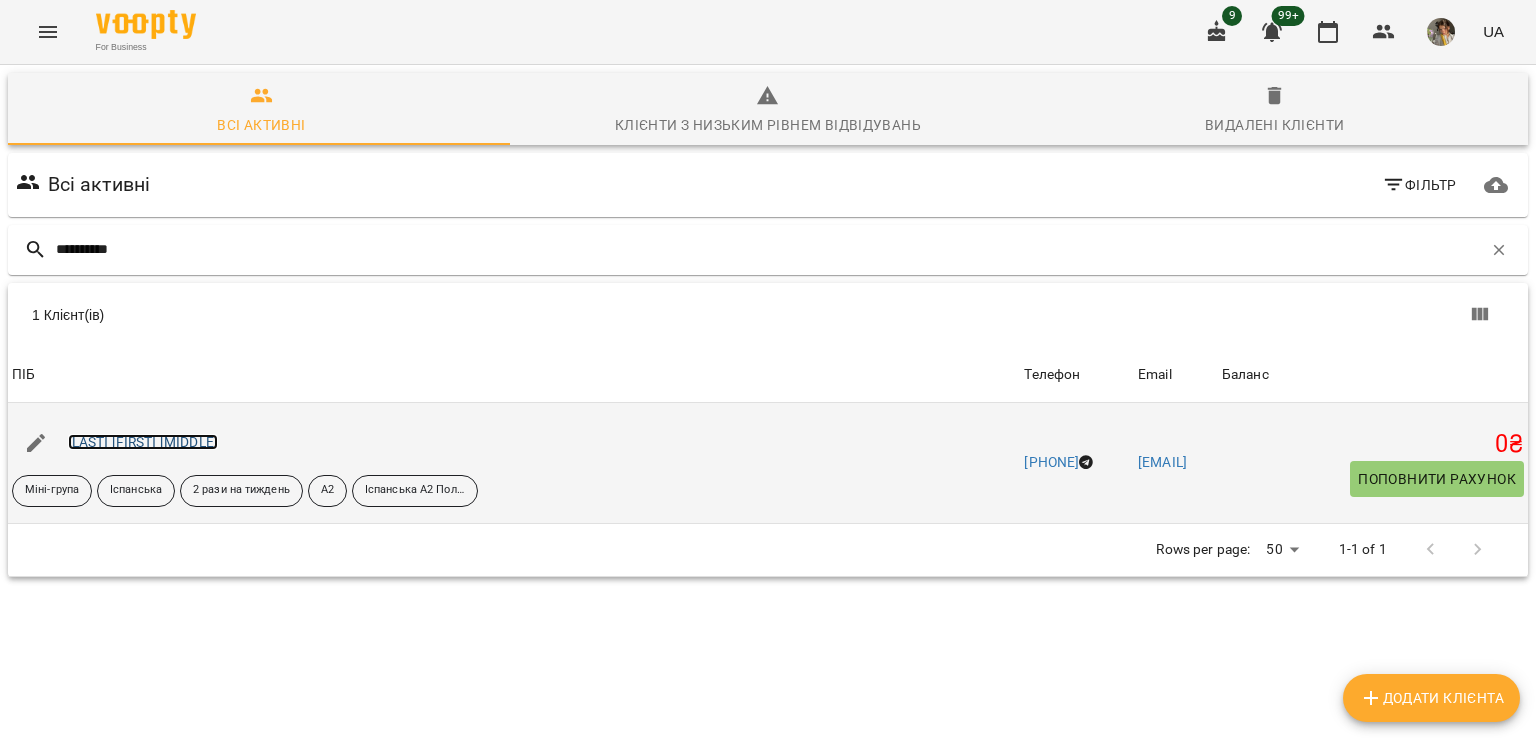 click on "[LAST] [FIRST] [MIDDLE]" at bounding box center [143, 442] 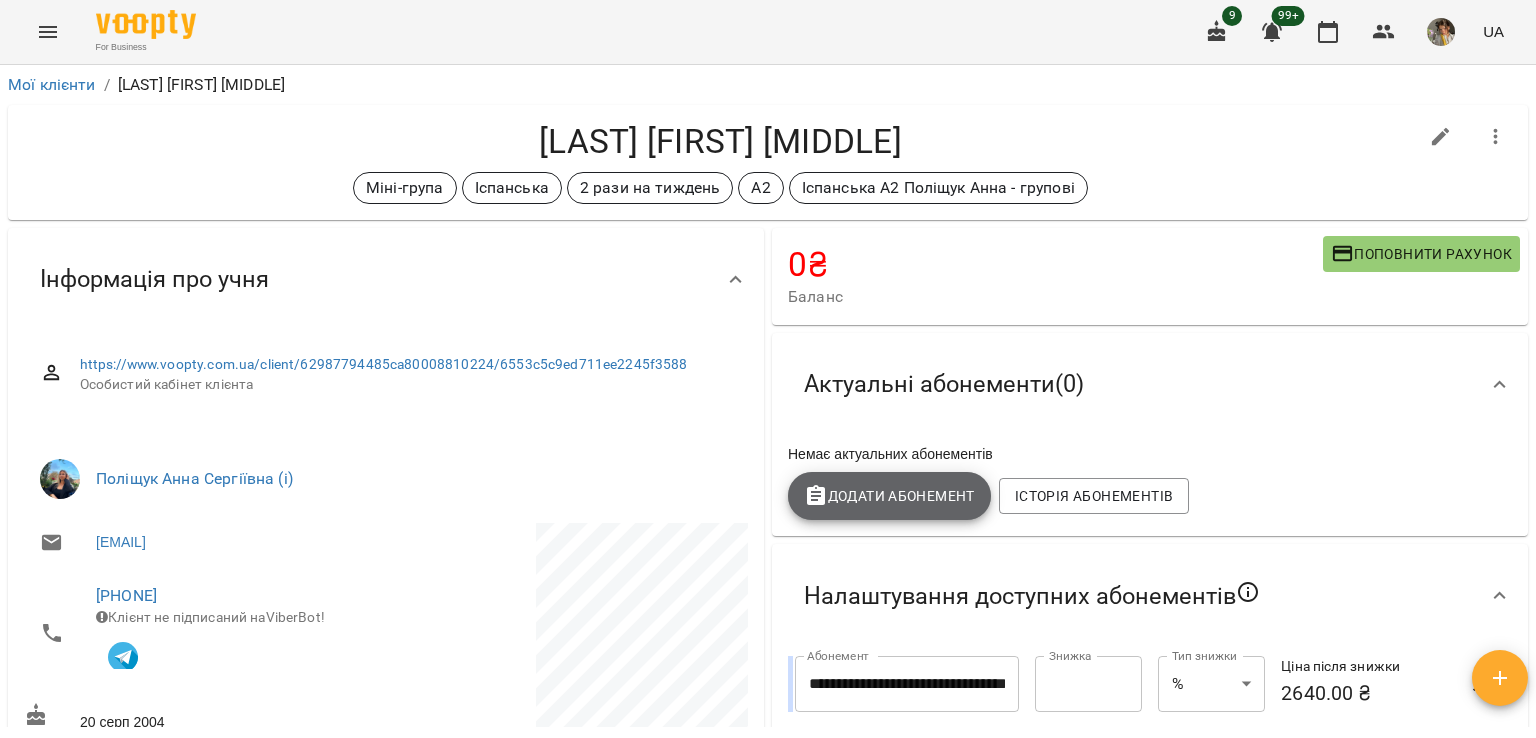 click on "Додати Абонемент" at bounding box center [889, 496] 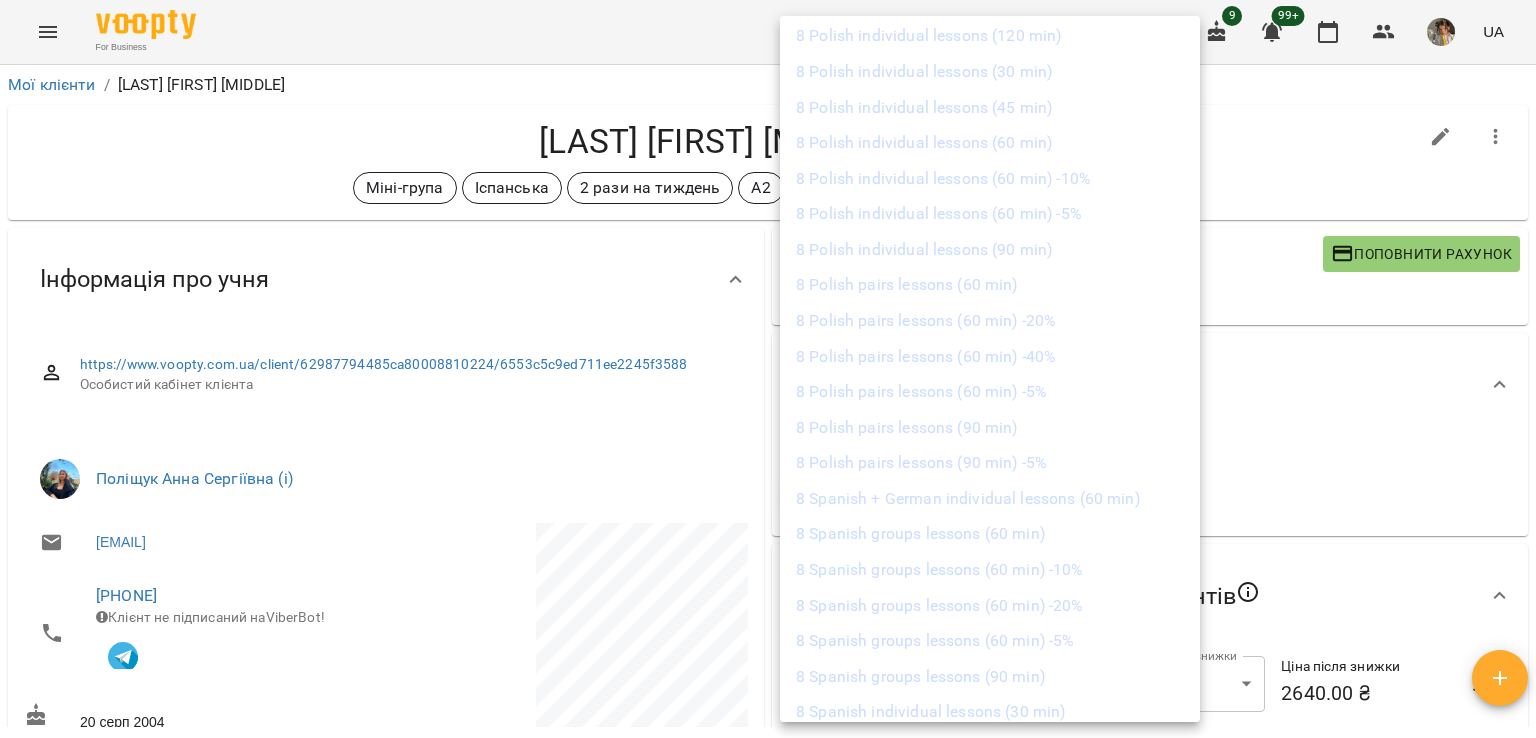 scroll, scrollTop: 2717, scrollLeft: 0, axis: vertical 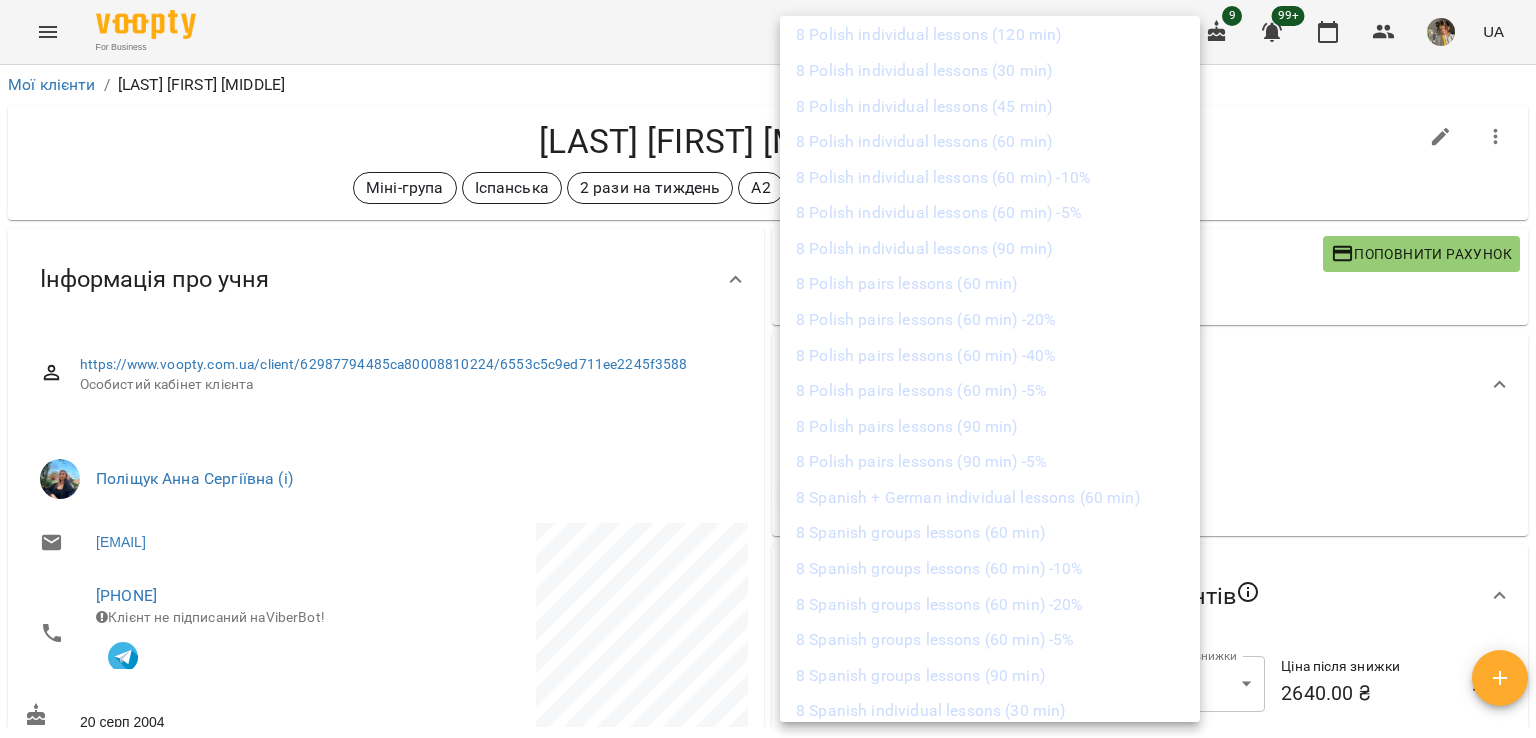 click on "8 Spanish groups lessons (60 min)" at bounding box center [990, 533] 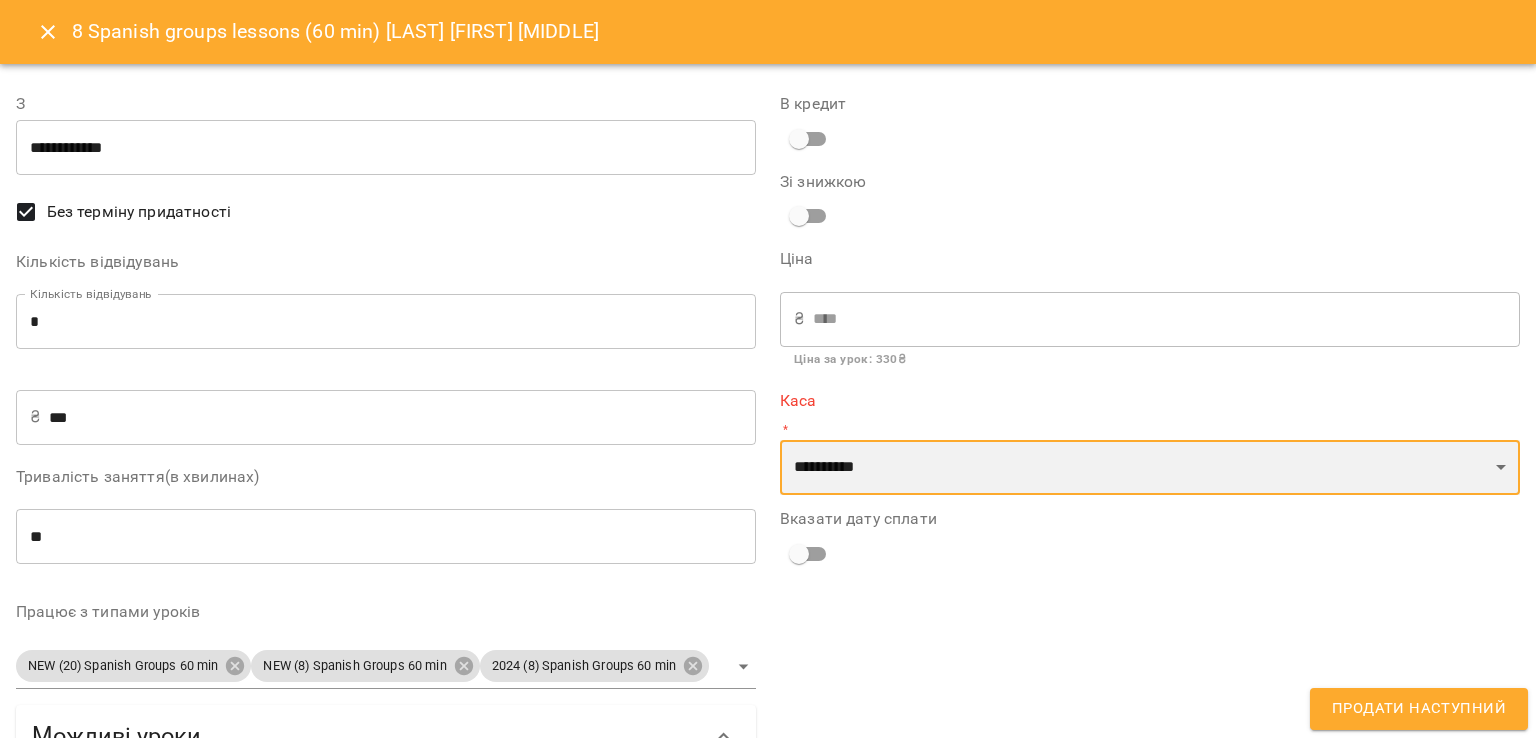 click on "**********" at bounding box center [1150, 468] 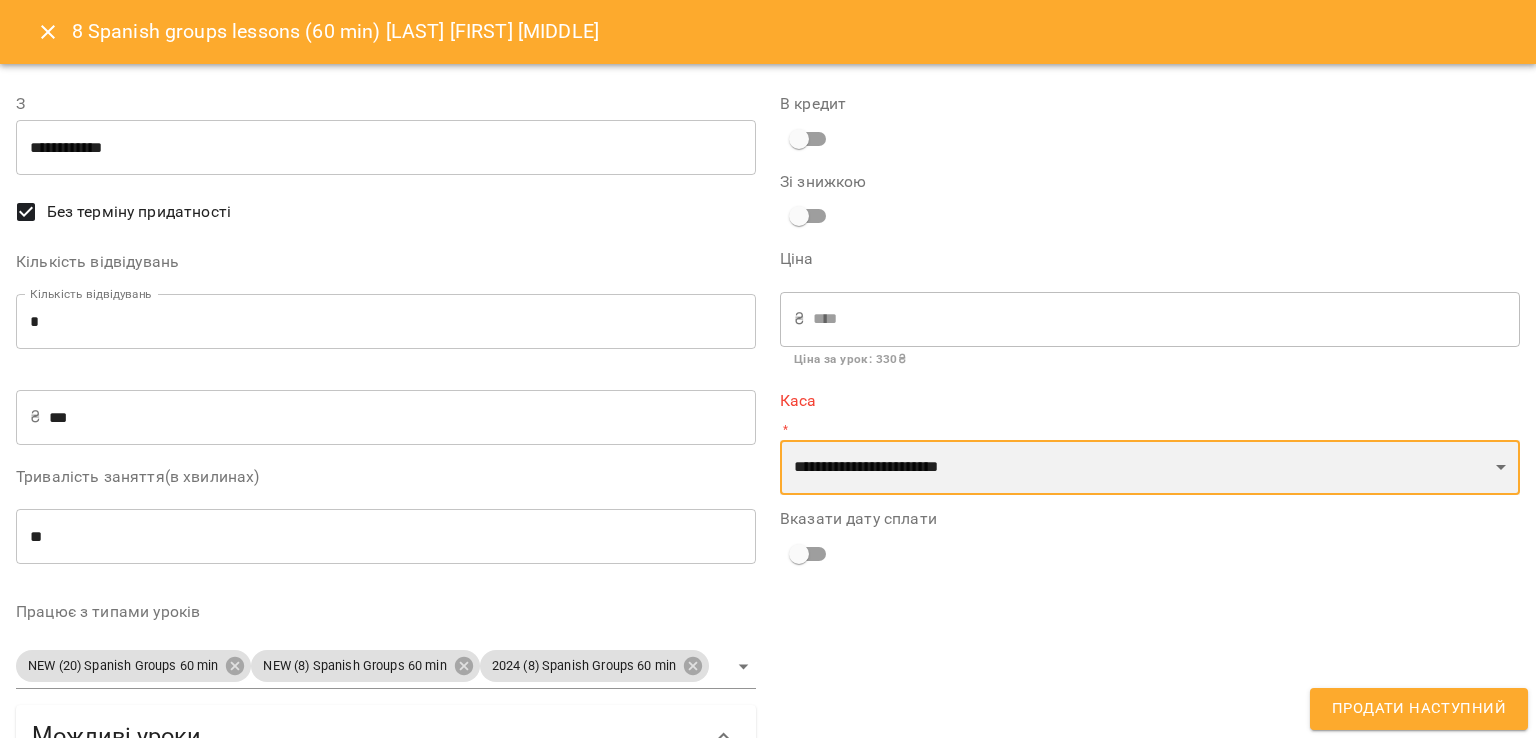 click on "**********" at bounding box center (1150, 468) 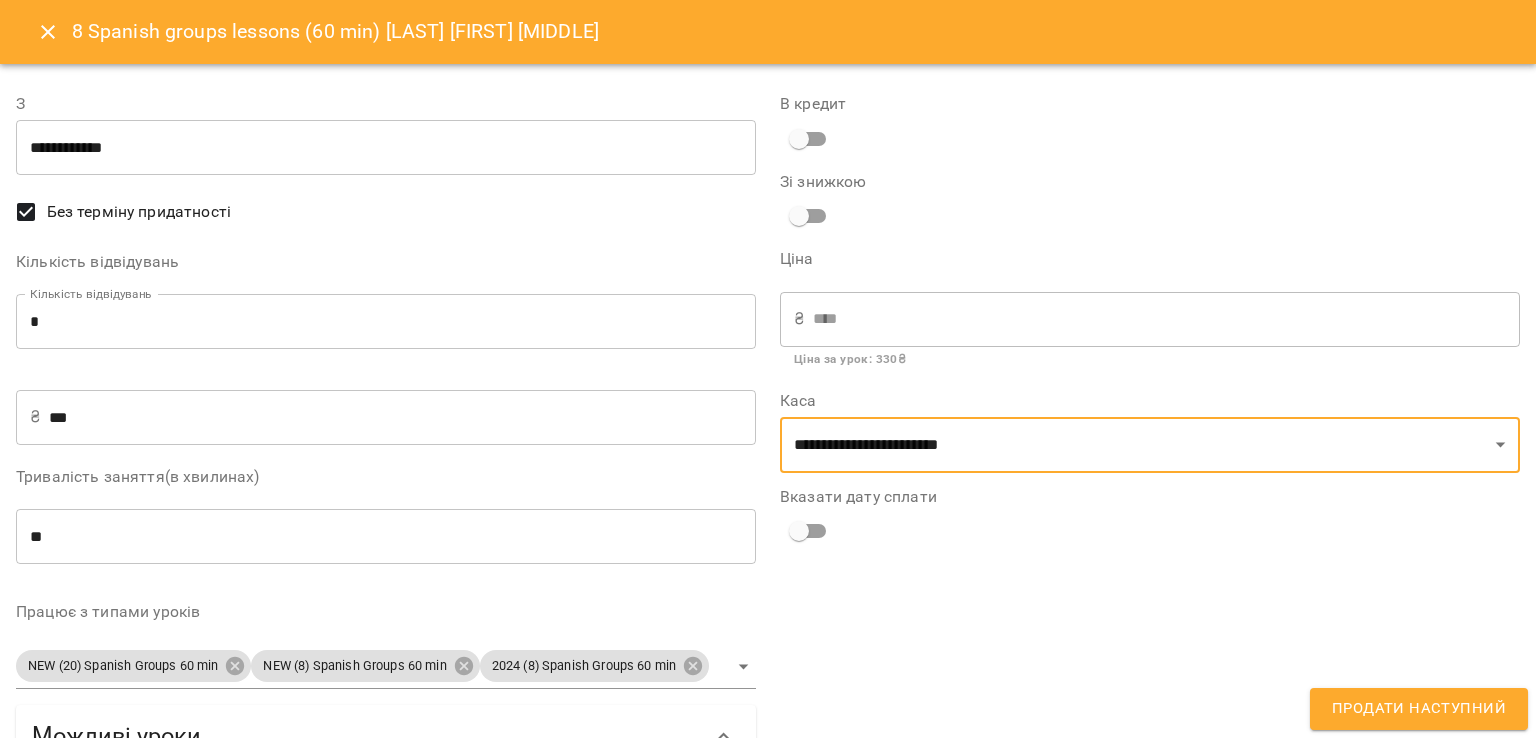 click on "Продати наступний" at bounding box center [1419, 709] 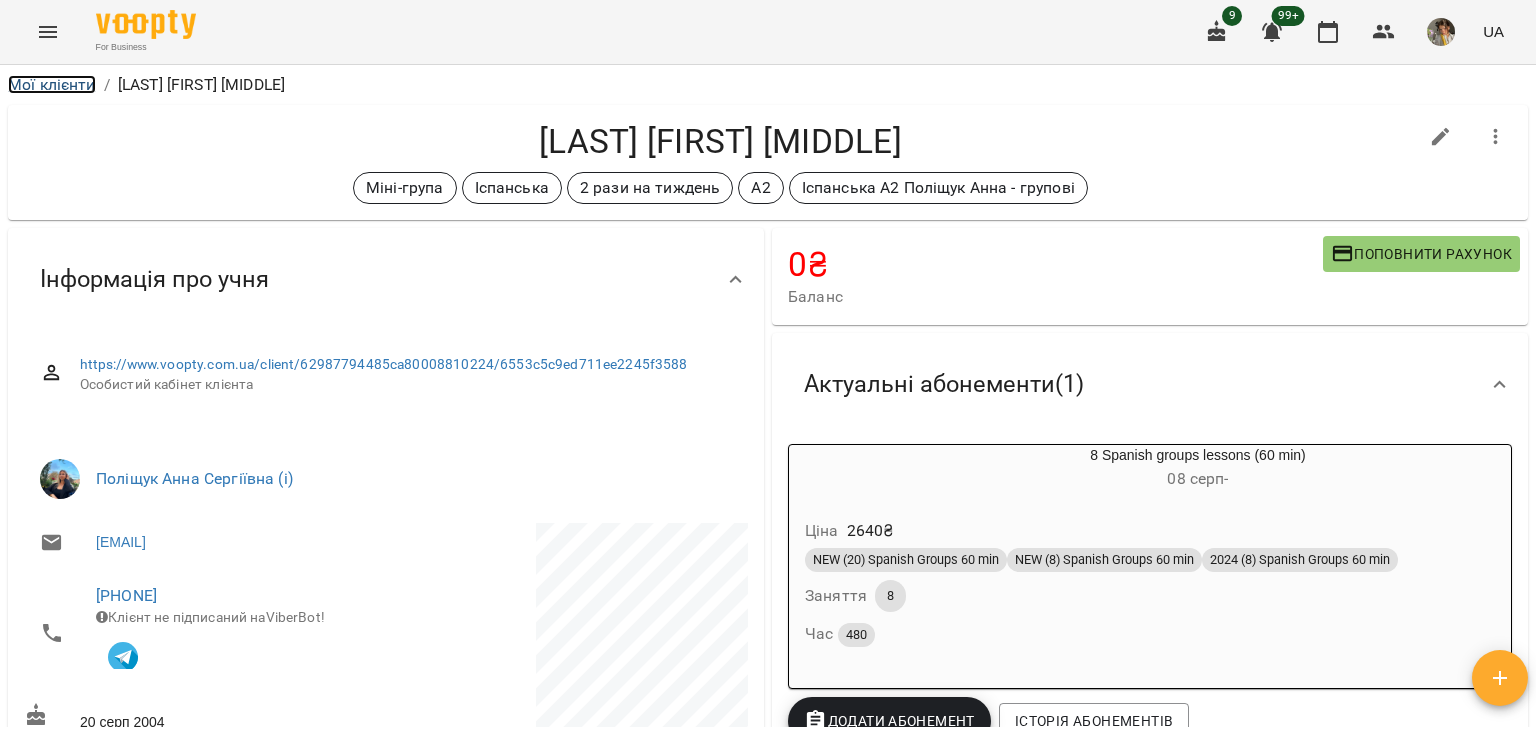 click on "Мої клієнти" at bounding box center [52, 84] 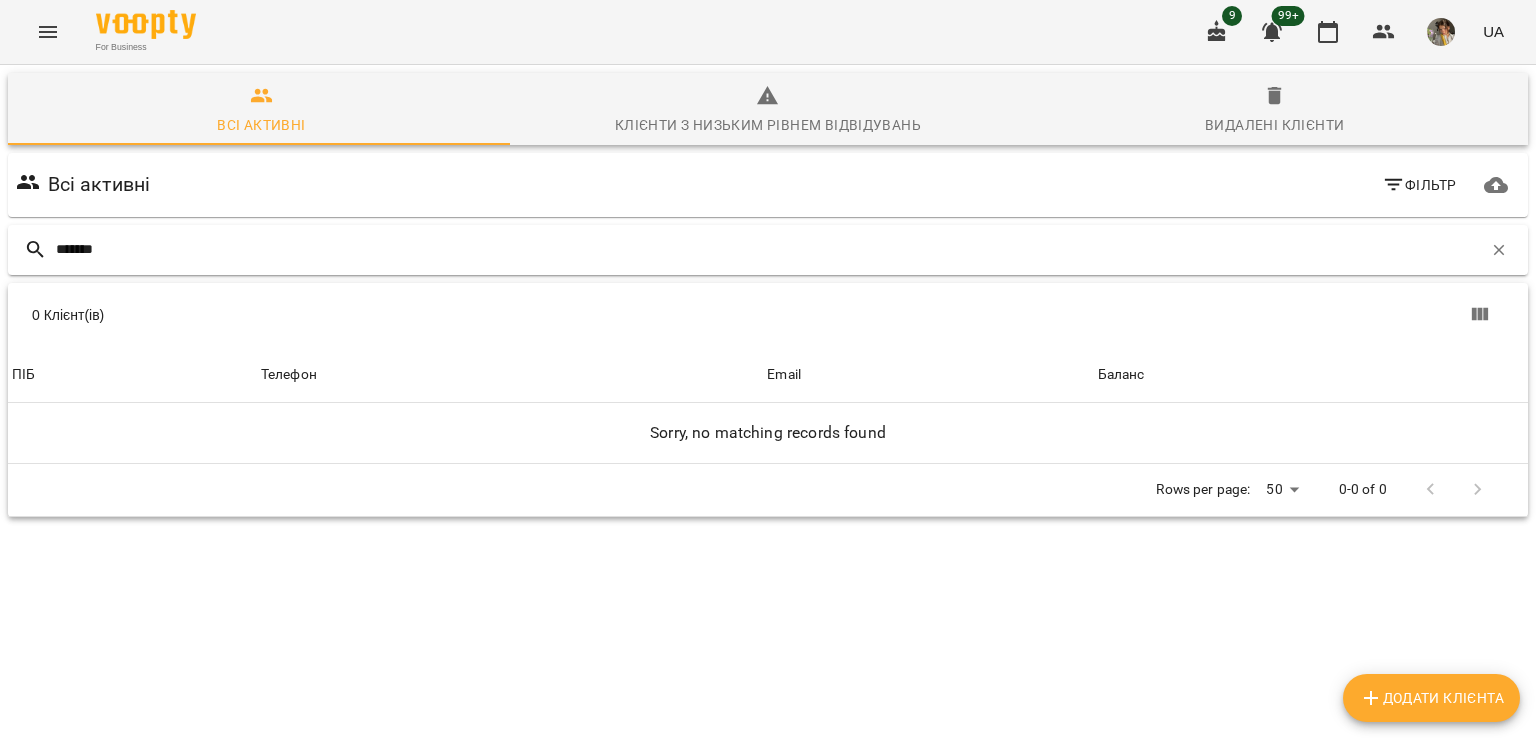 click on "*******" at bounding box center [769, 249] 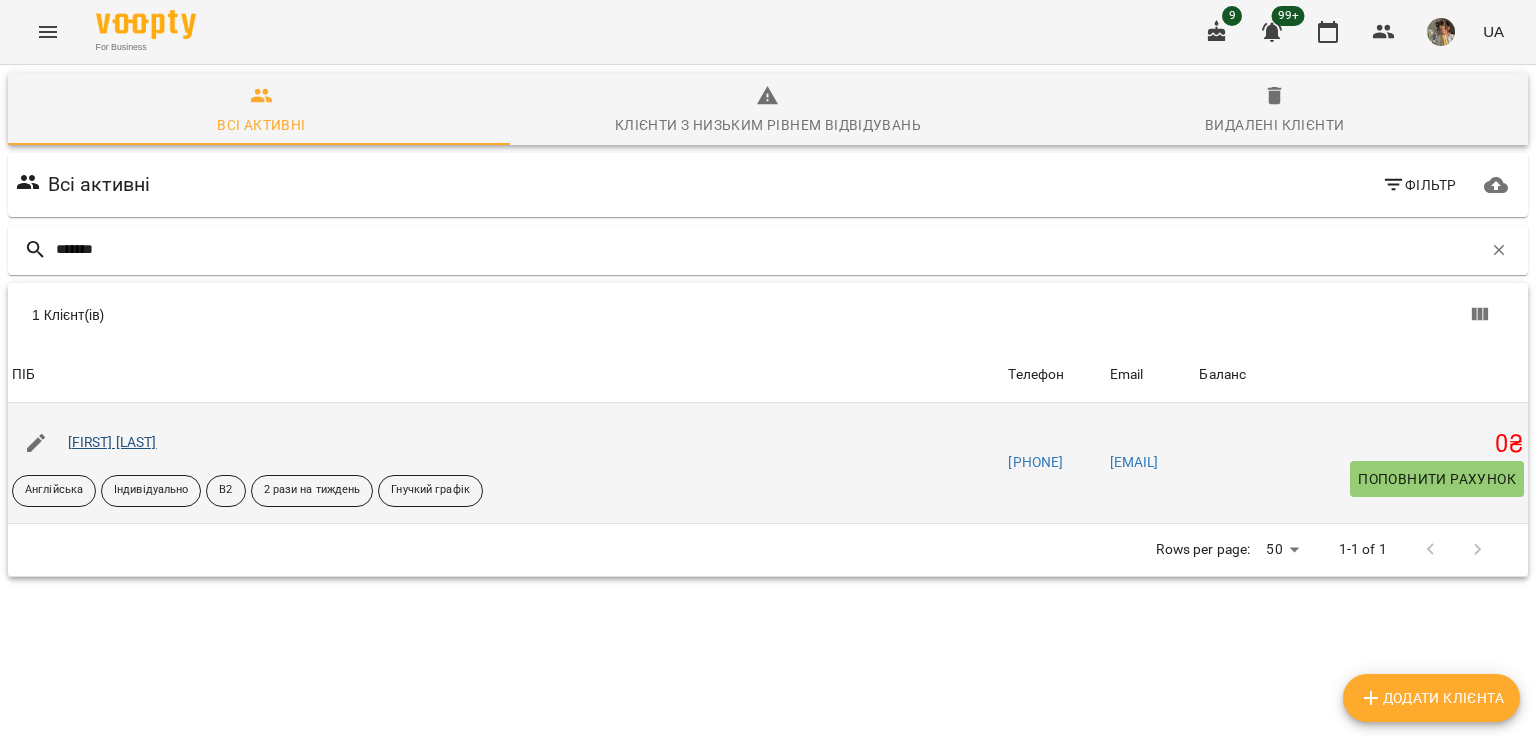 type on "*******" 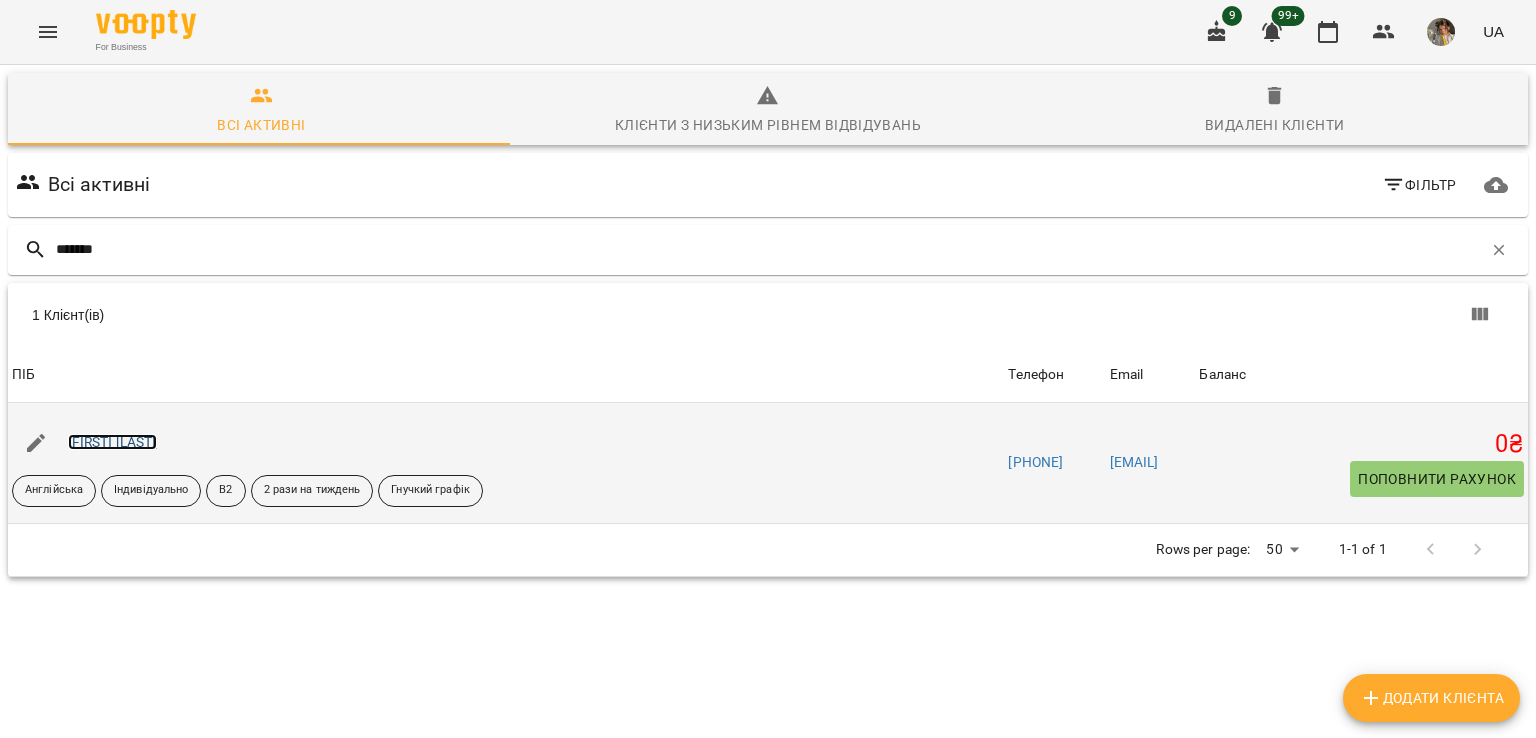 click on "[FIRST] [LAST]" at bounding box center [112, 442] 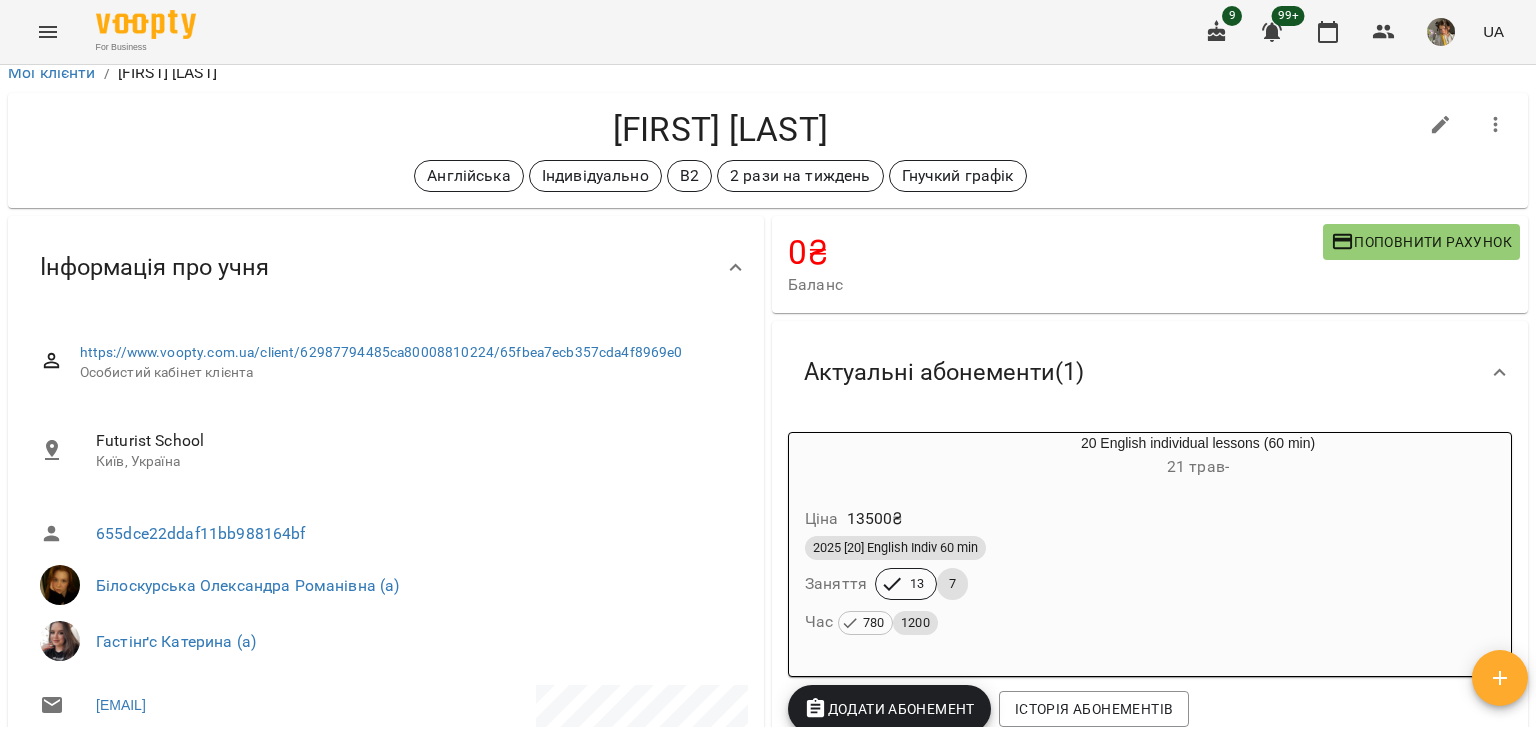 scroll, scrollTop: 14, scrollLeft: 0, axis: vertical 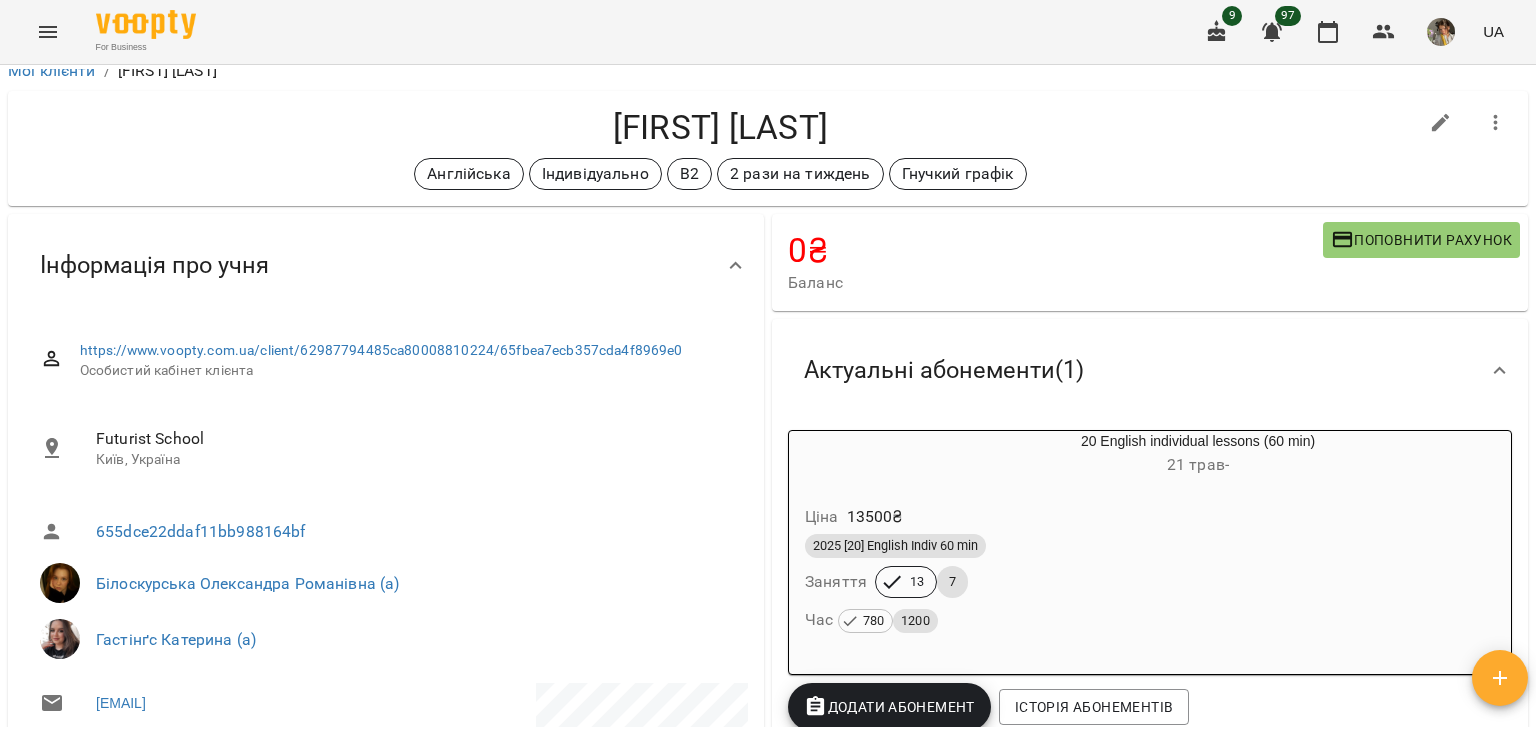 click at bounding box center [48, 32] 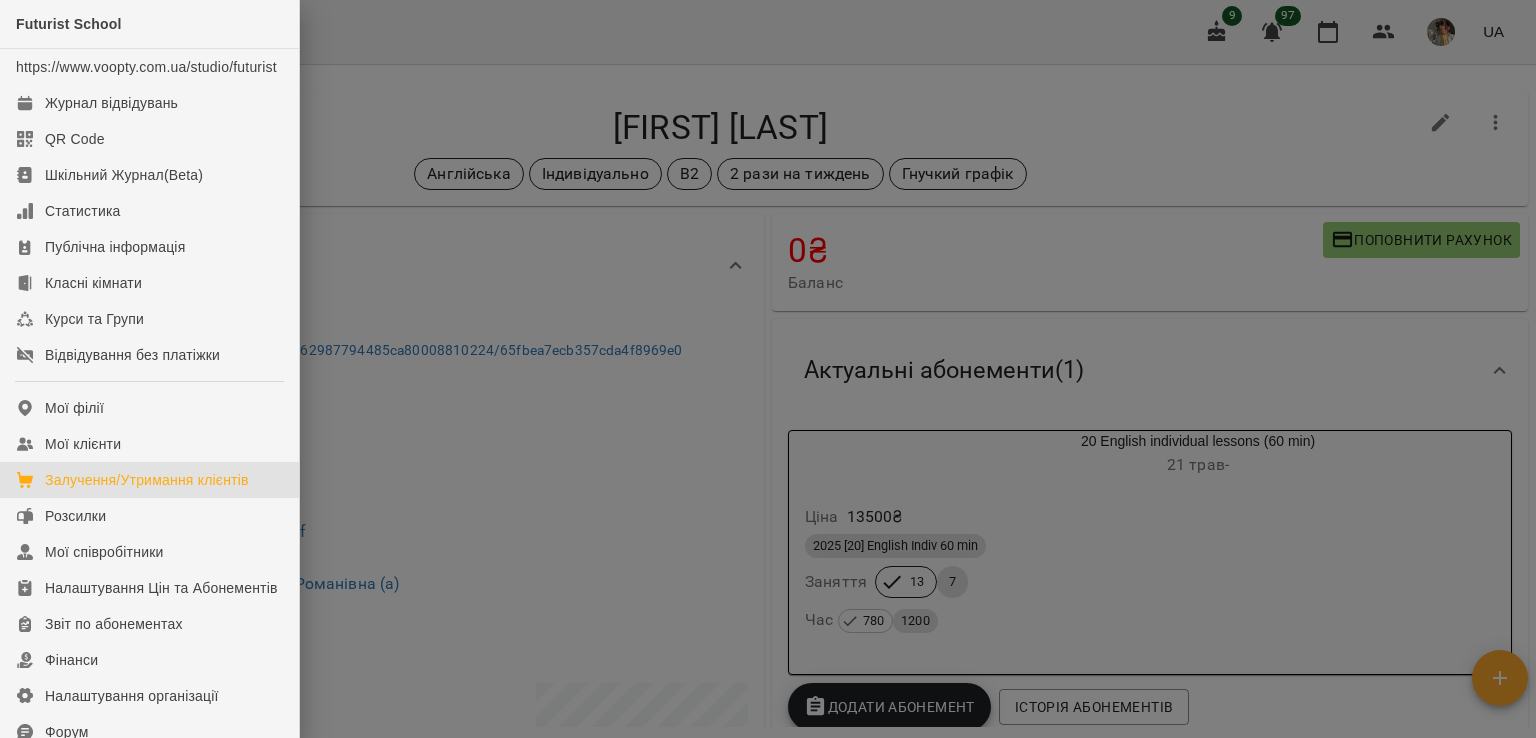 click on "Залучення/Утримання клієнтів" at bounding box center (147, 480) 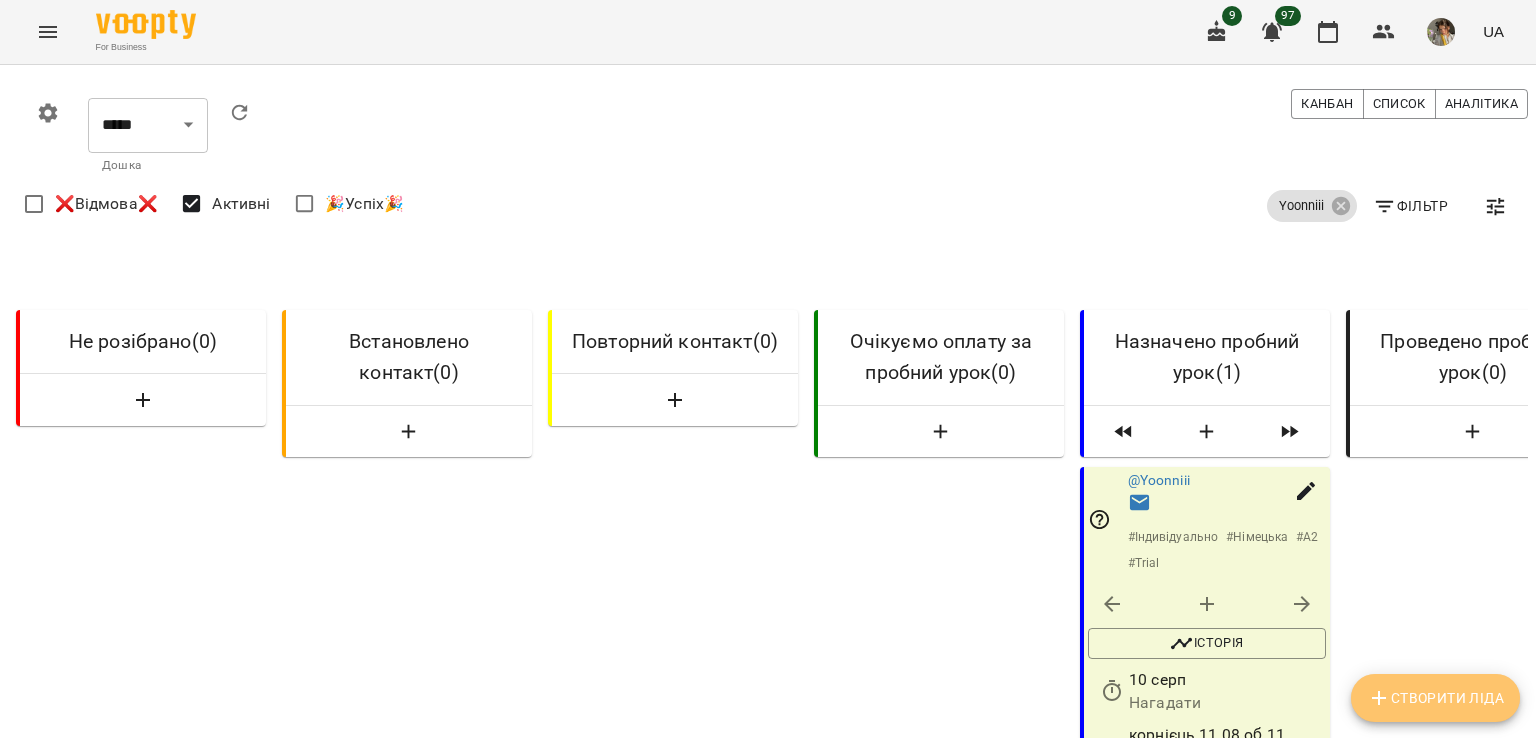 click on "Створити Ліда" at bounding box center [1435, 698] 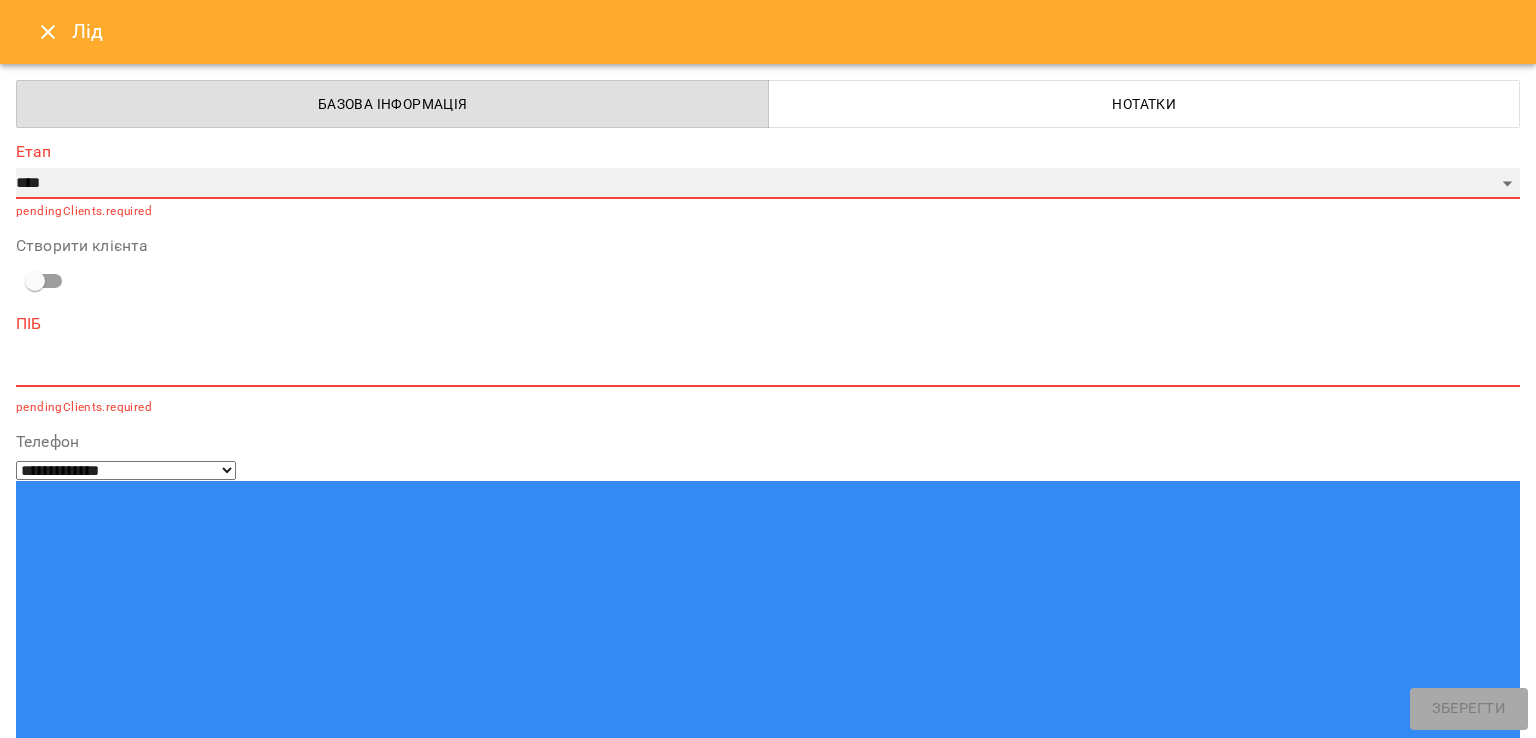 click on "**********" at bounding box center (768, 184) 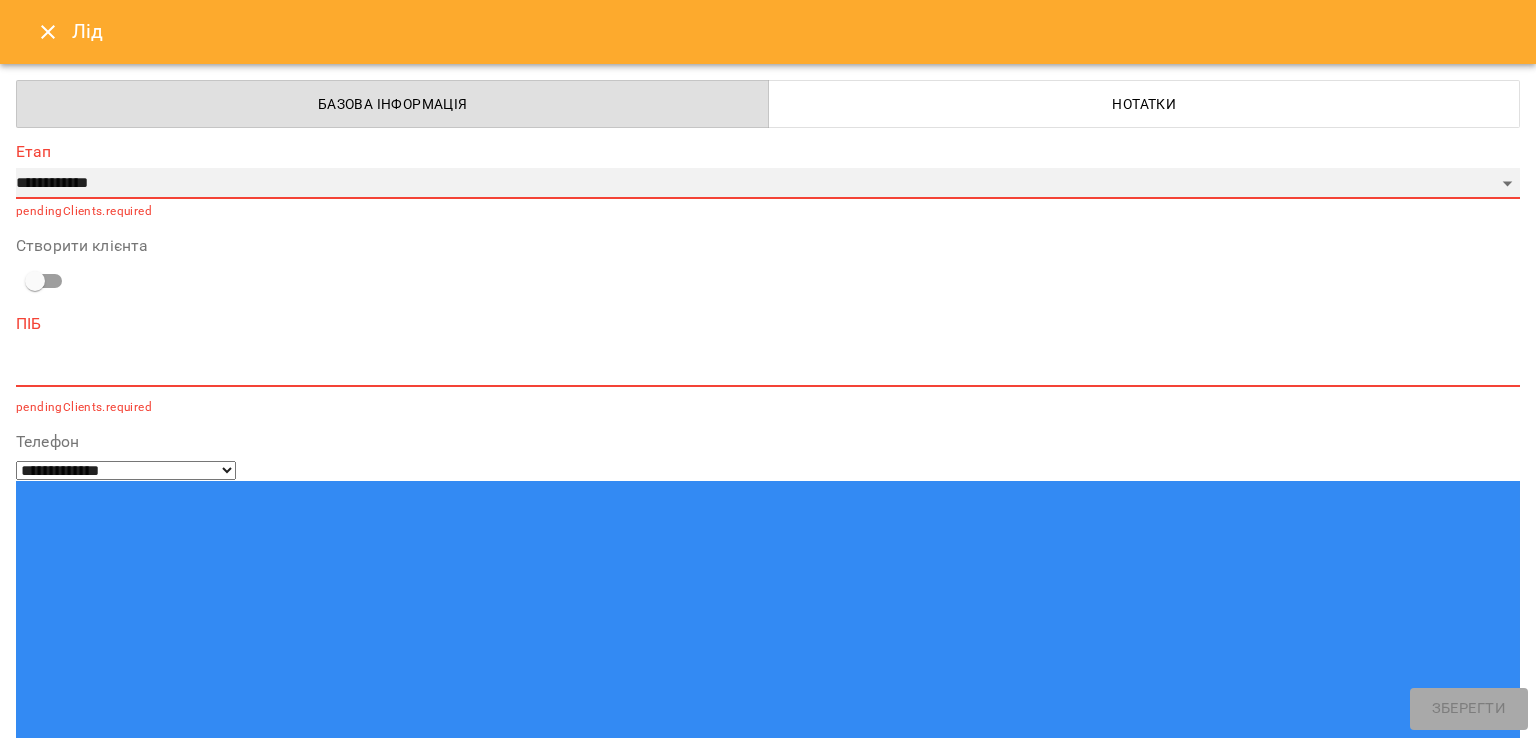 click on "**********" at bounding box center (768, 184) 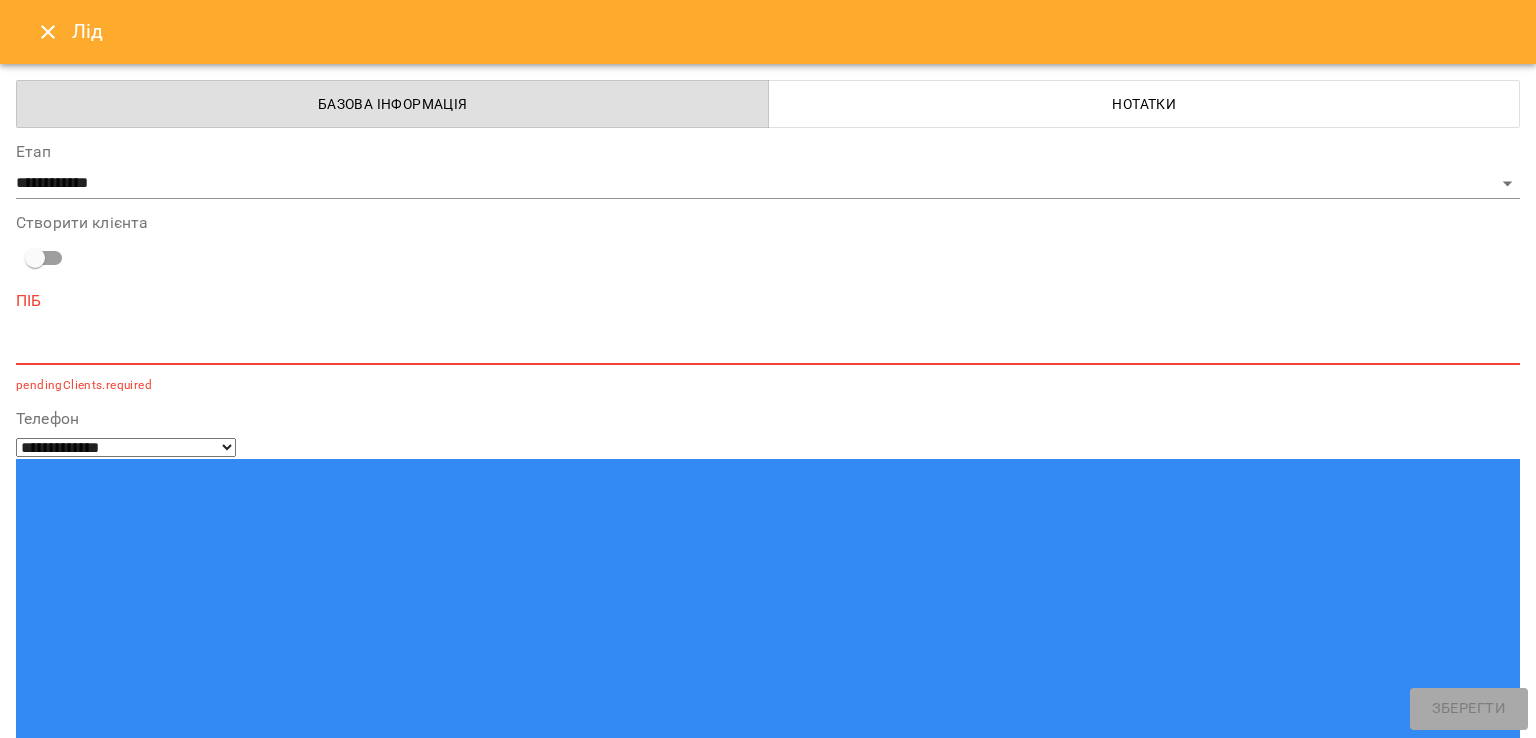 click at bounding box center (768, 348) 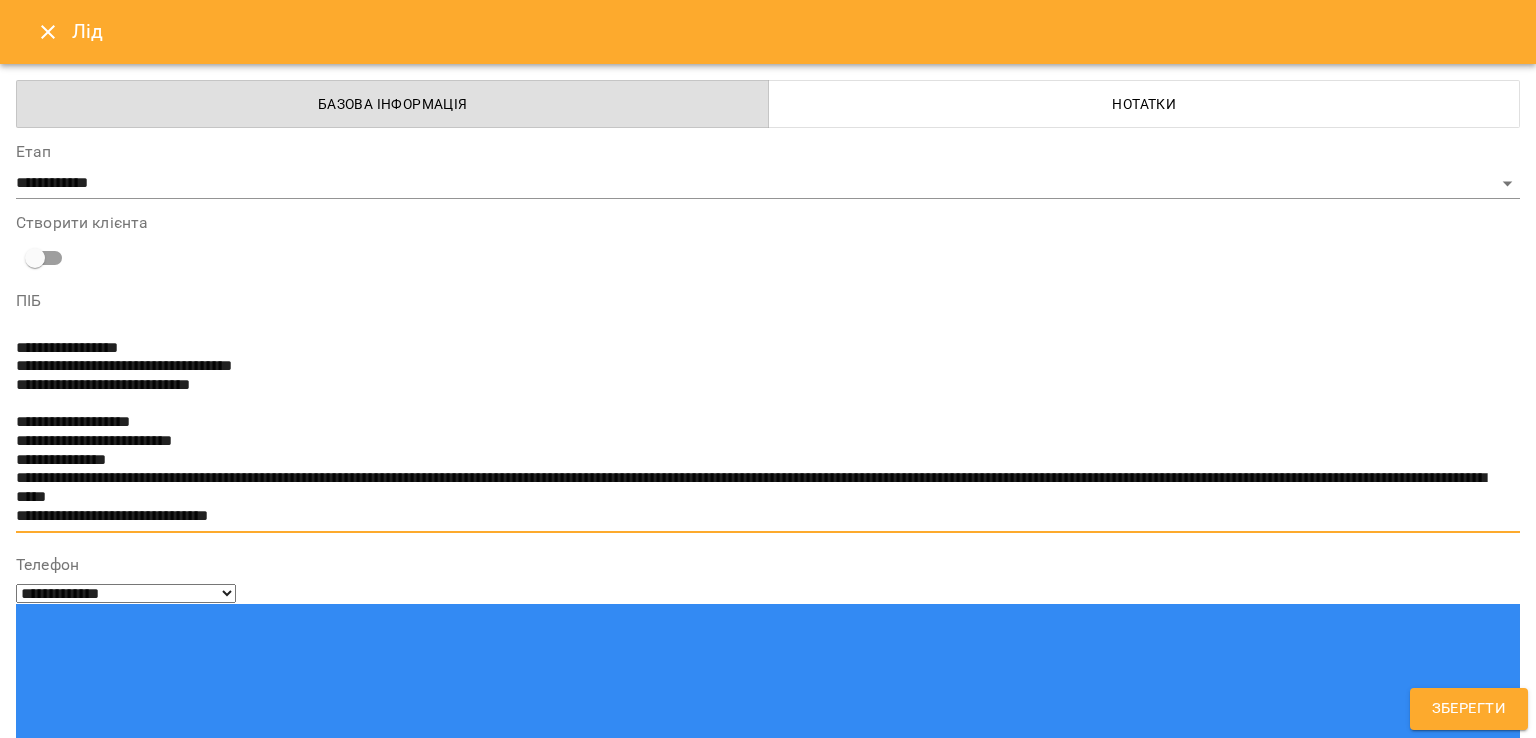drag, startPoint x: 276, startPoint y: 386, endPoint x: 76, endPoint y: 385, distance: 200.0025 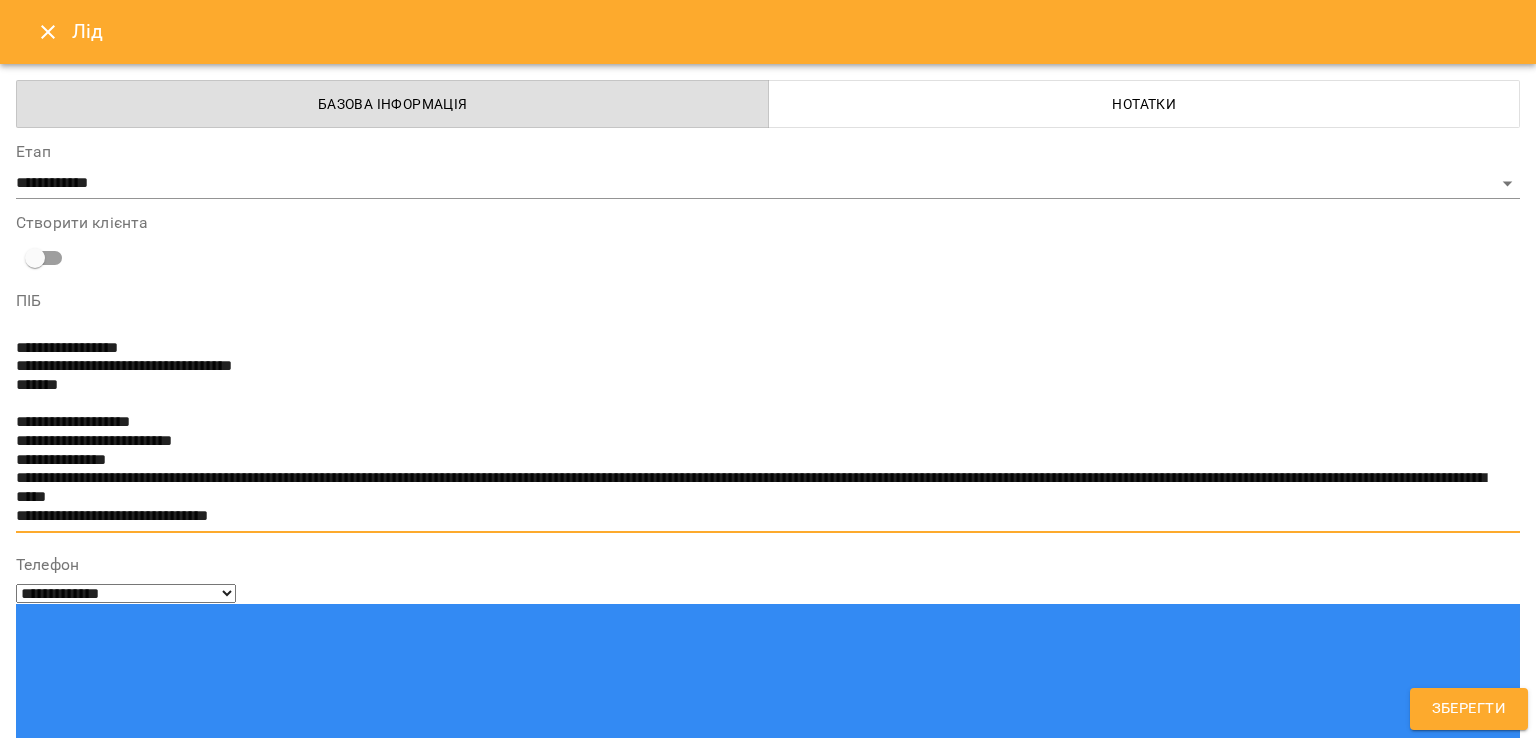 type on "**********" 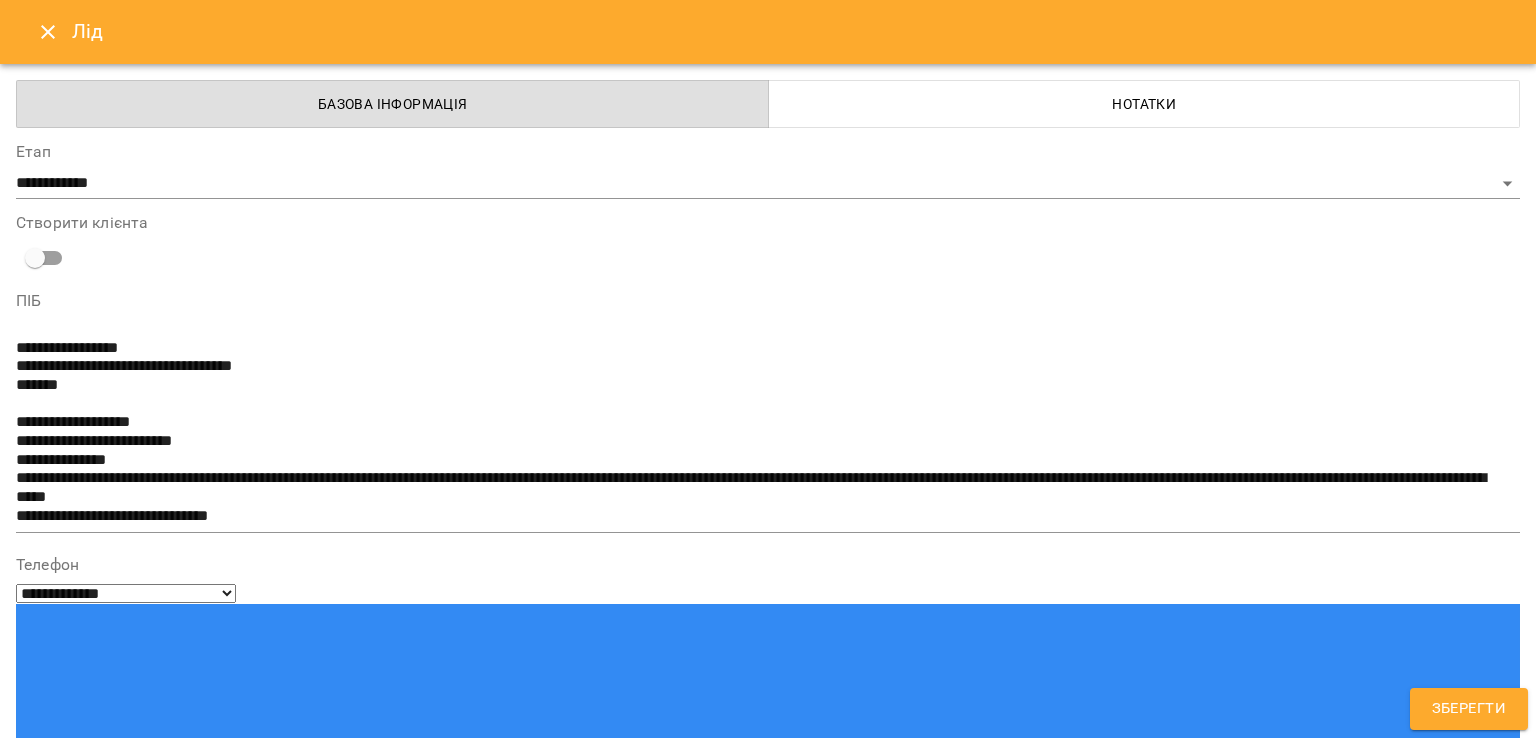 click at bounding box center (768, 1692) 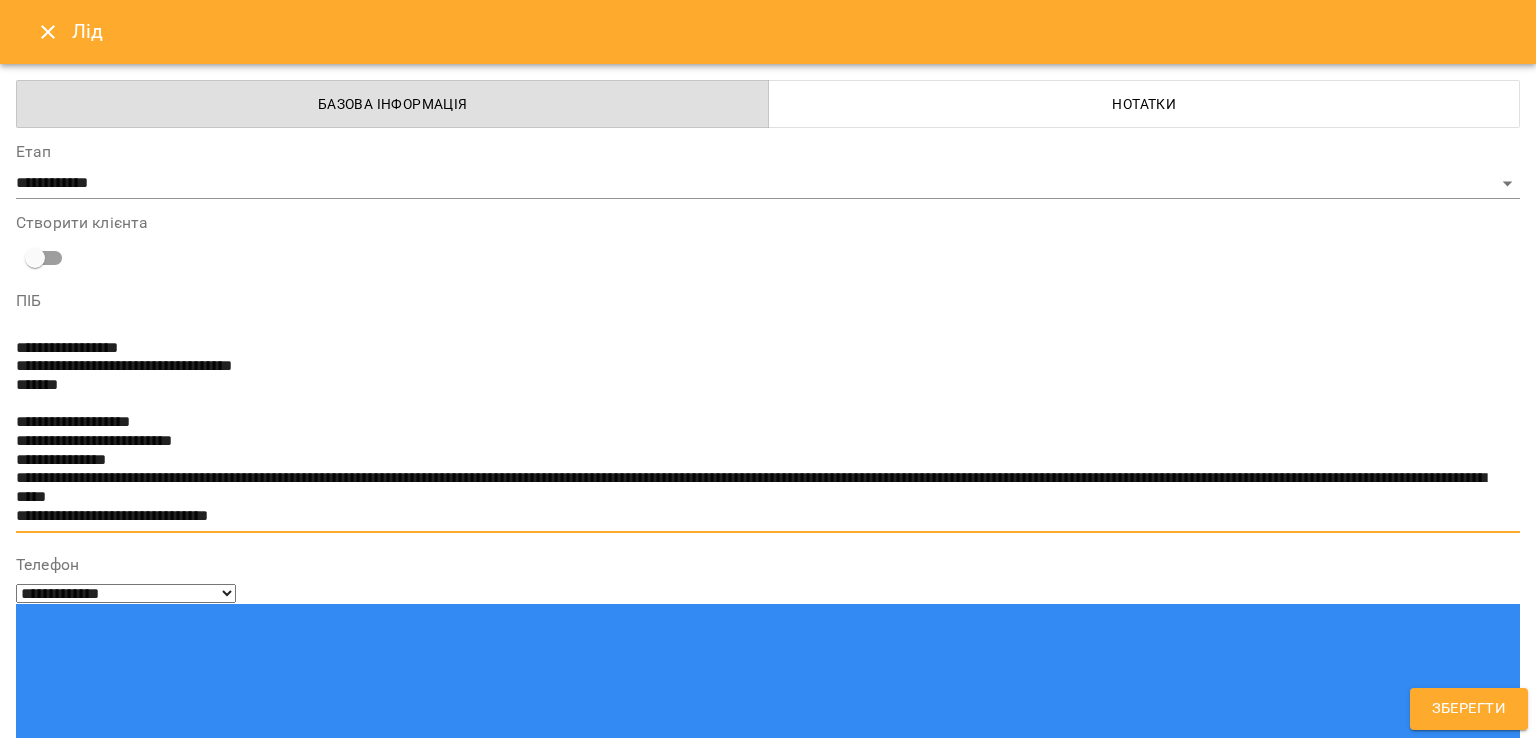 drag, startPoint x: 257, startPoint y: 521, endPoint x: 0, endPoint y: 439, distance: 269.7647 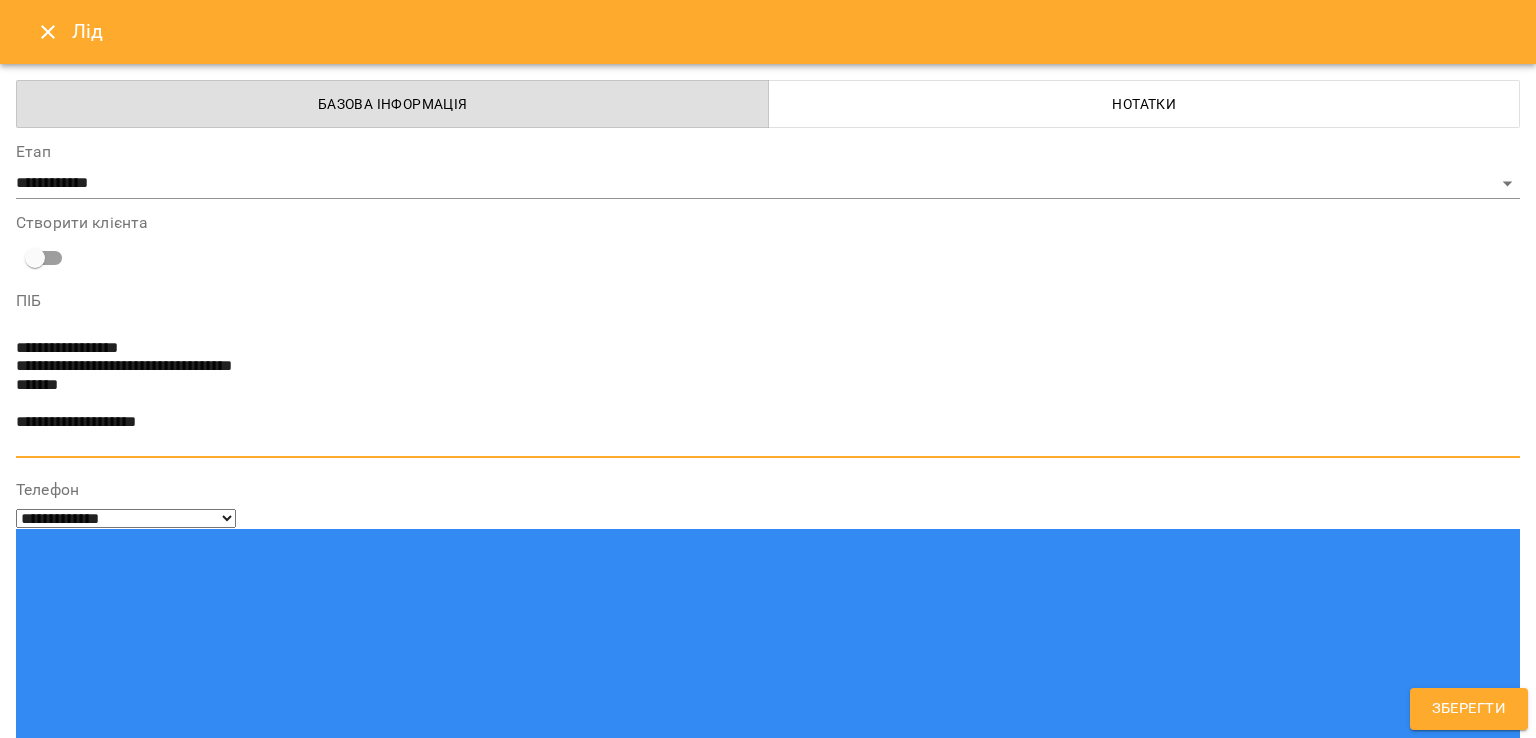 drag, startPoint x: 29, startPoint y: 440, endPoint x: 6, endPoint y: 371, distance: 72.73238 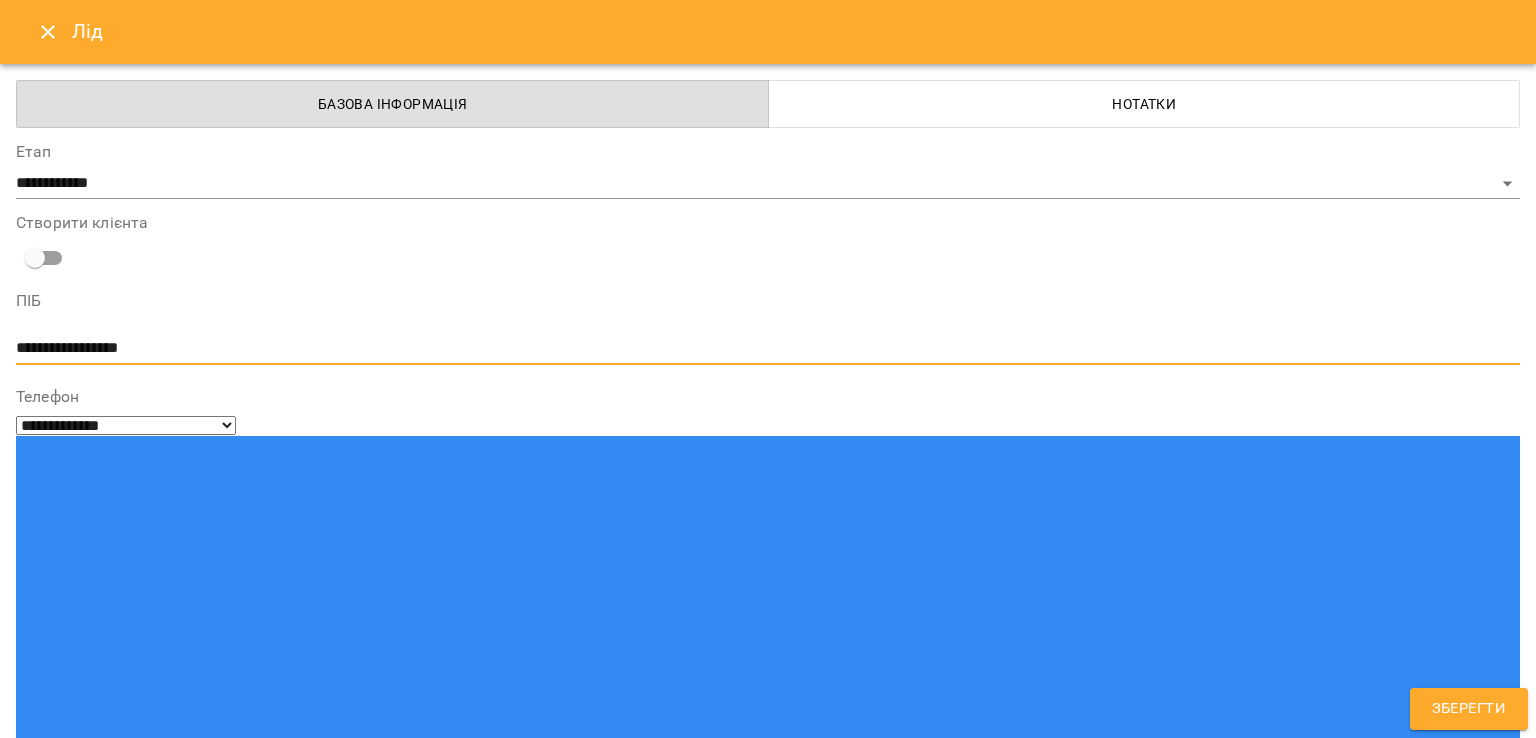 type on "**********" 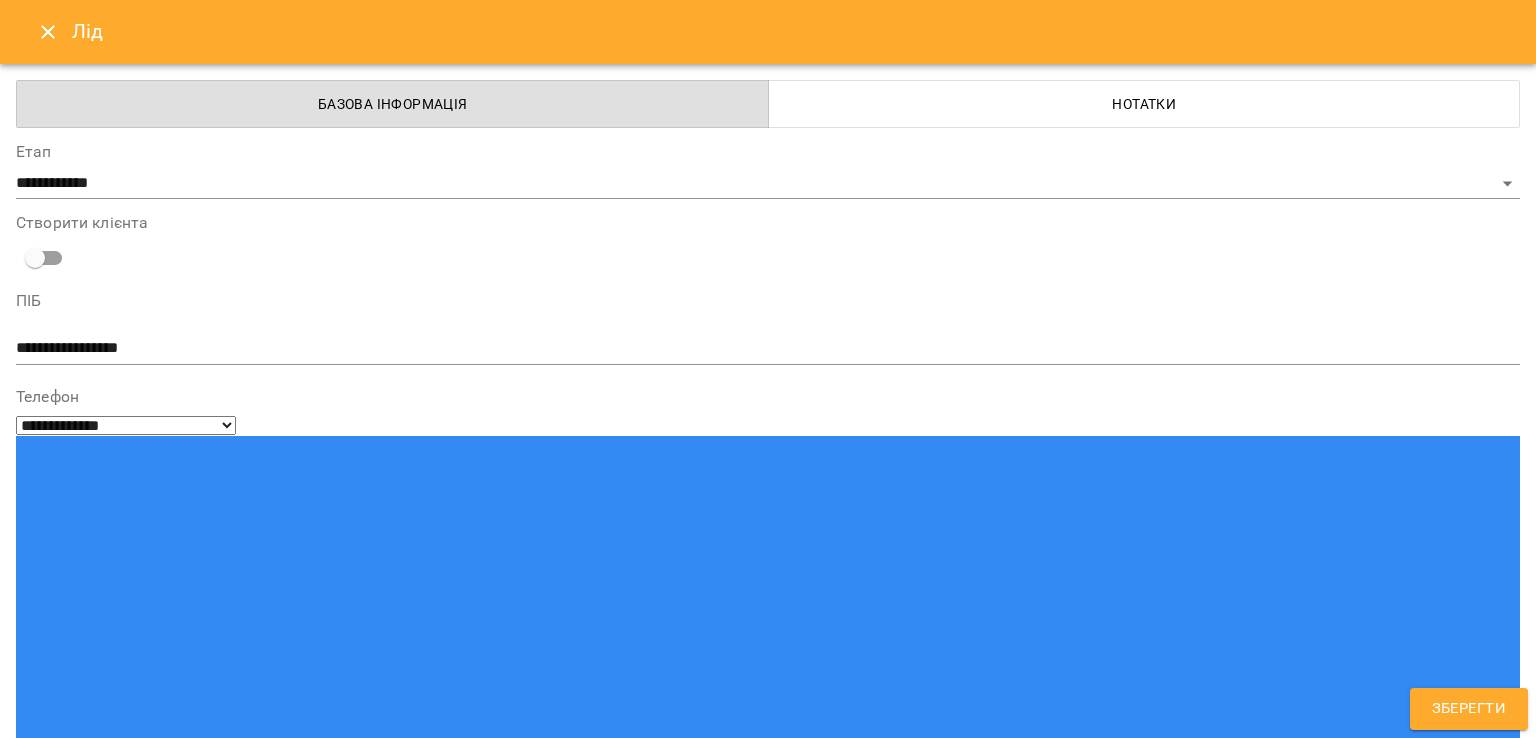 scroll, scrollTop: 188, scrollLeft: 0, axis: vertical 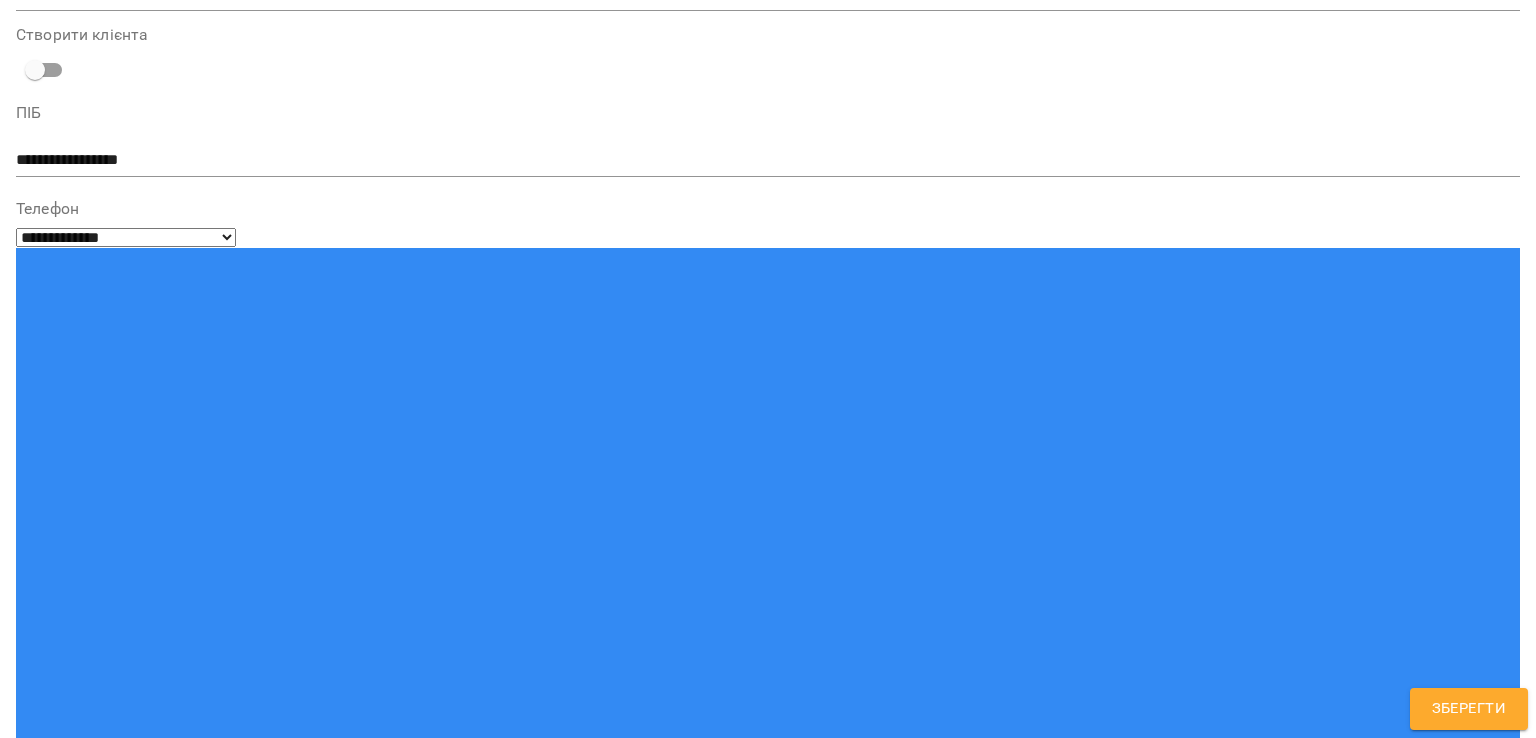 type on "**" 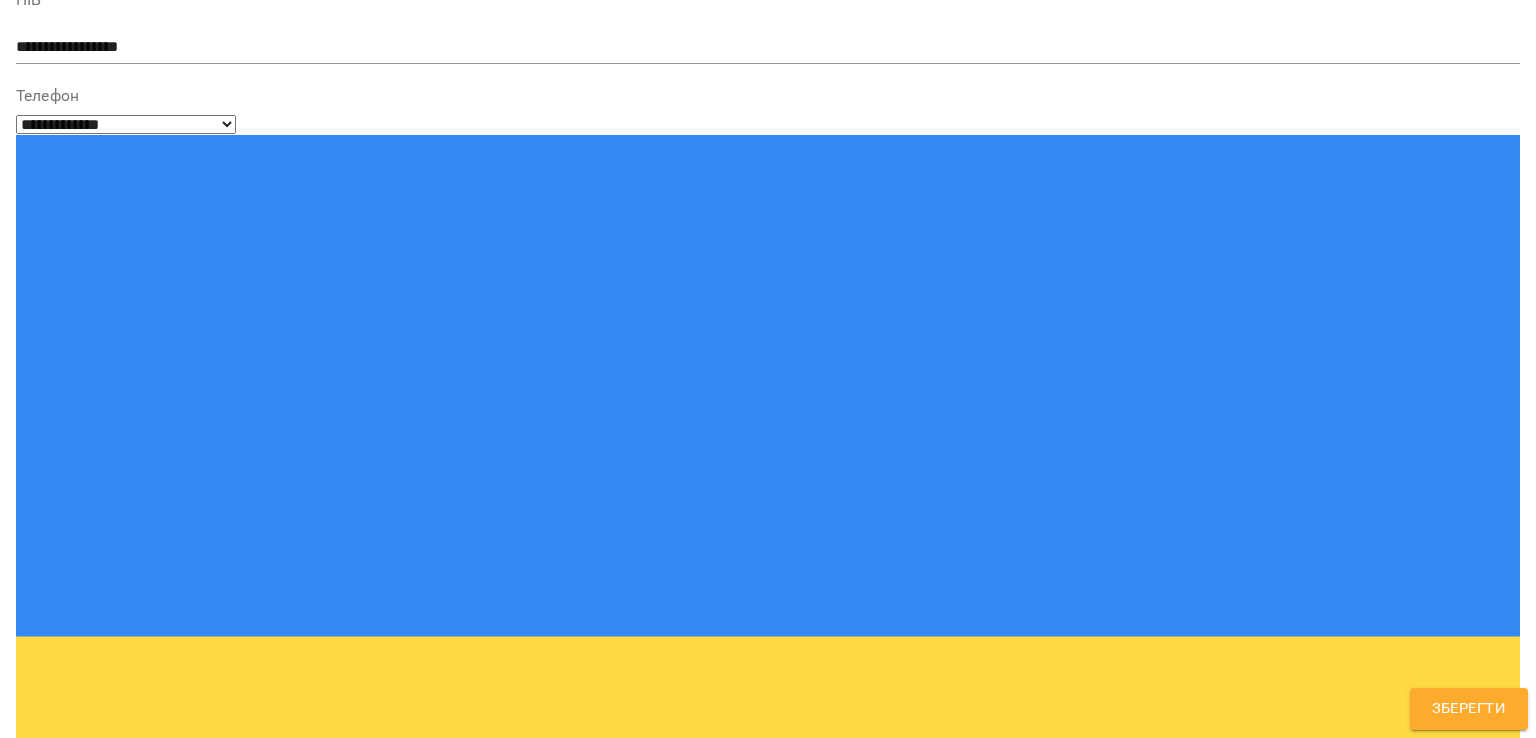 click at bounding box center [768, 1637] 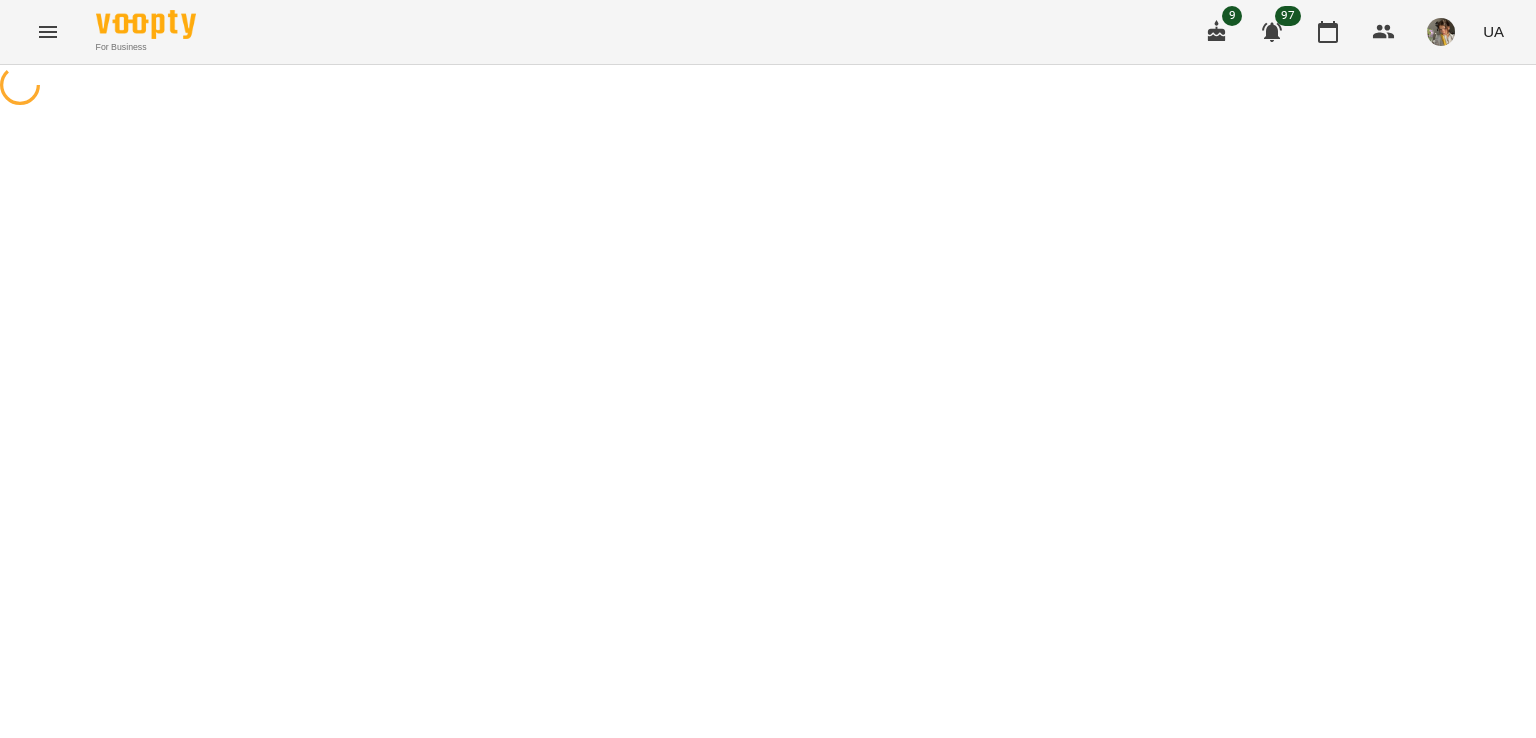 scroll, scrollTop: 0, scrollLeft: 0, axis: both 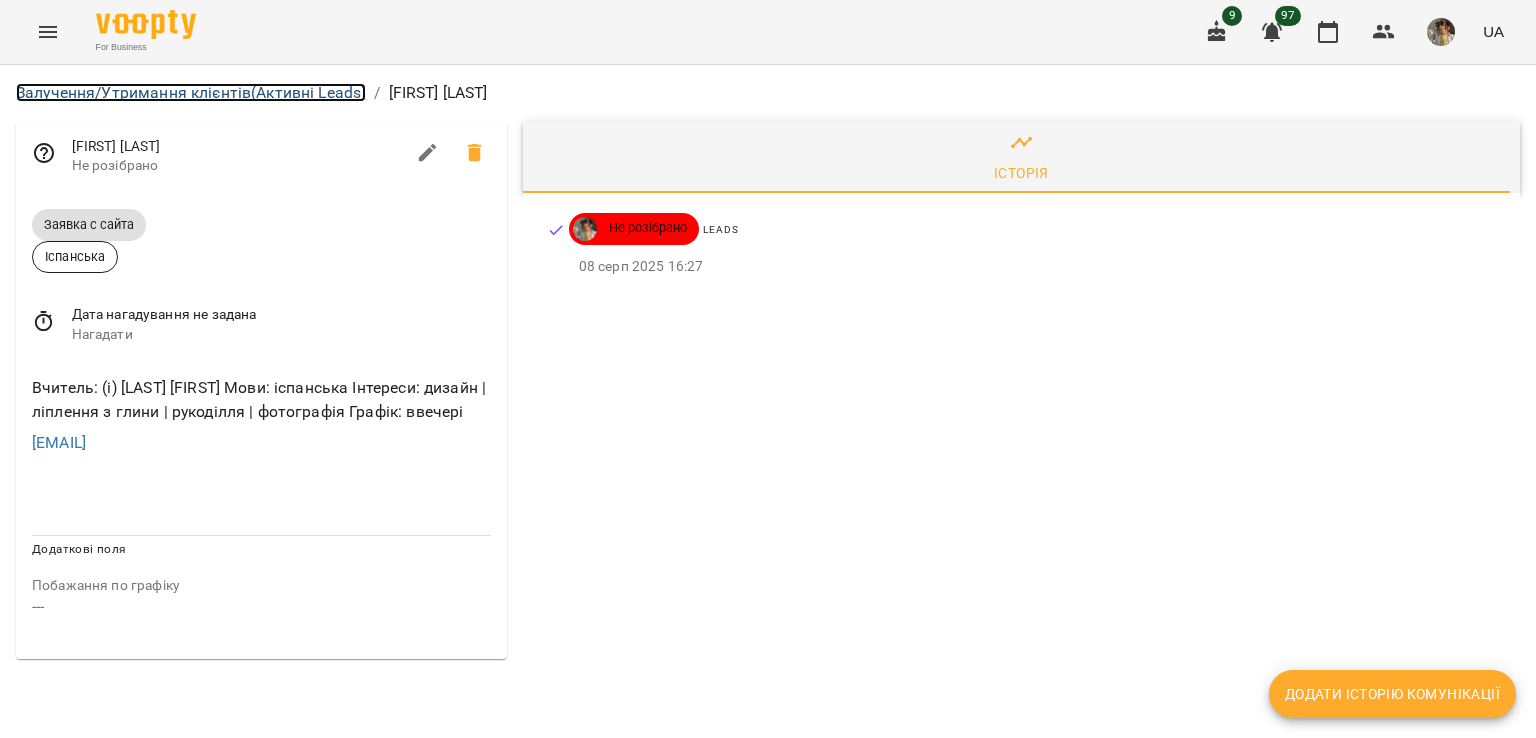 click on "Залучення/Утримання клієнтів (Активні Leads)" at bounding box center (191, 92) 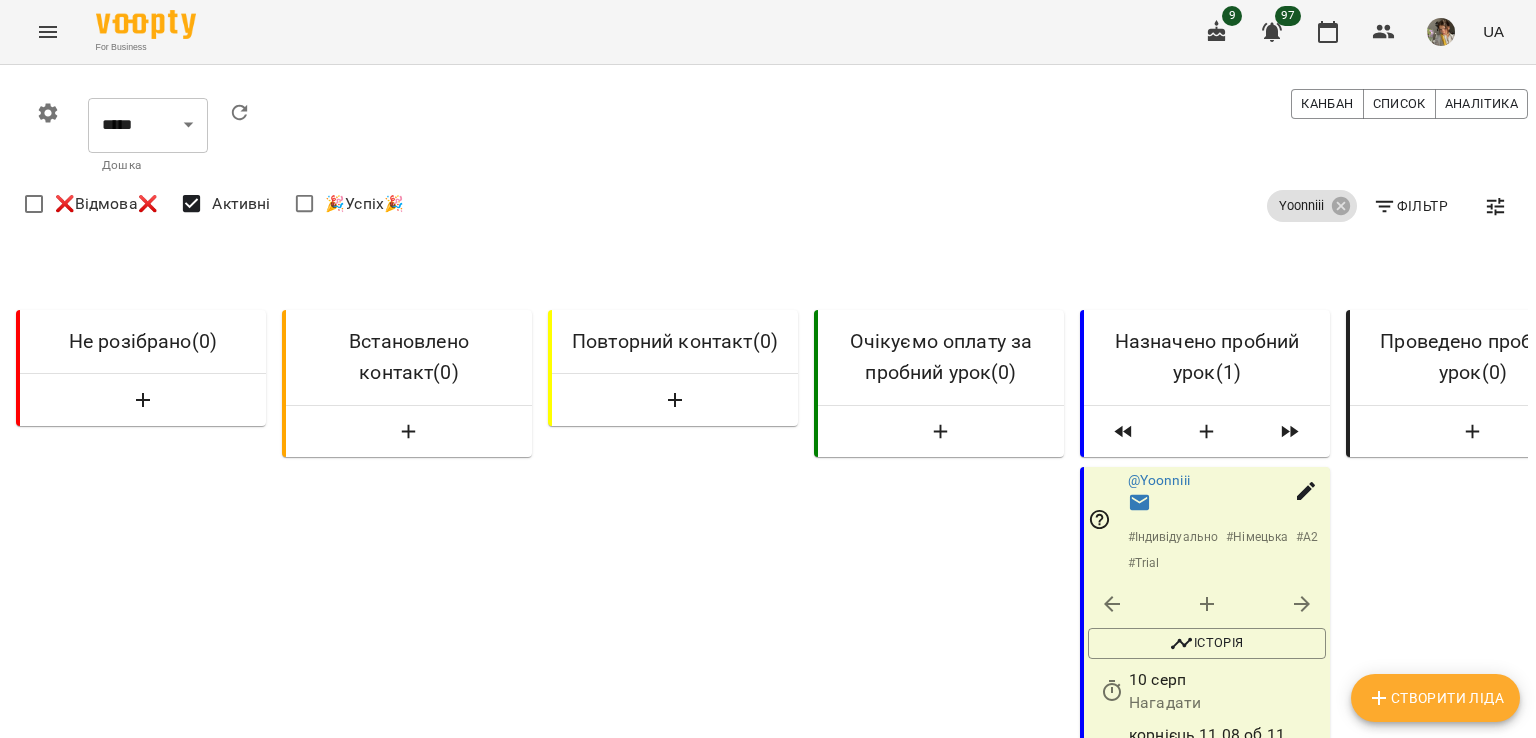 click on "Створити Ліда" at bounding box center (1435, 698) 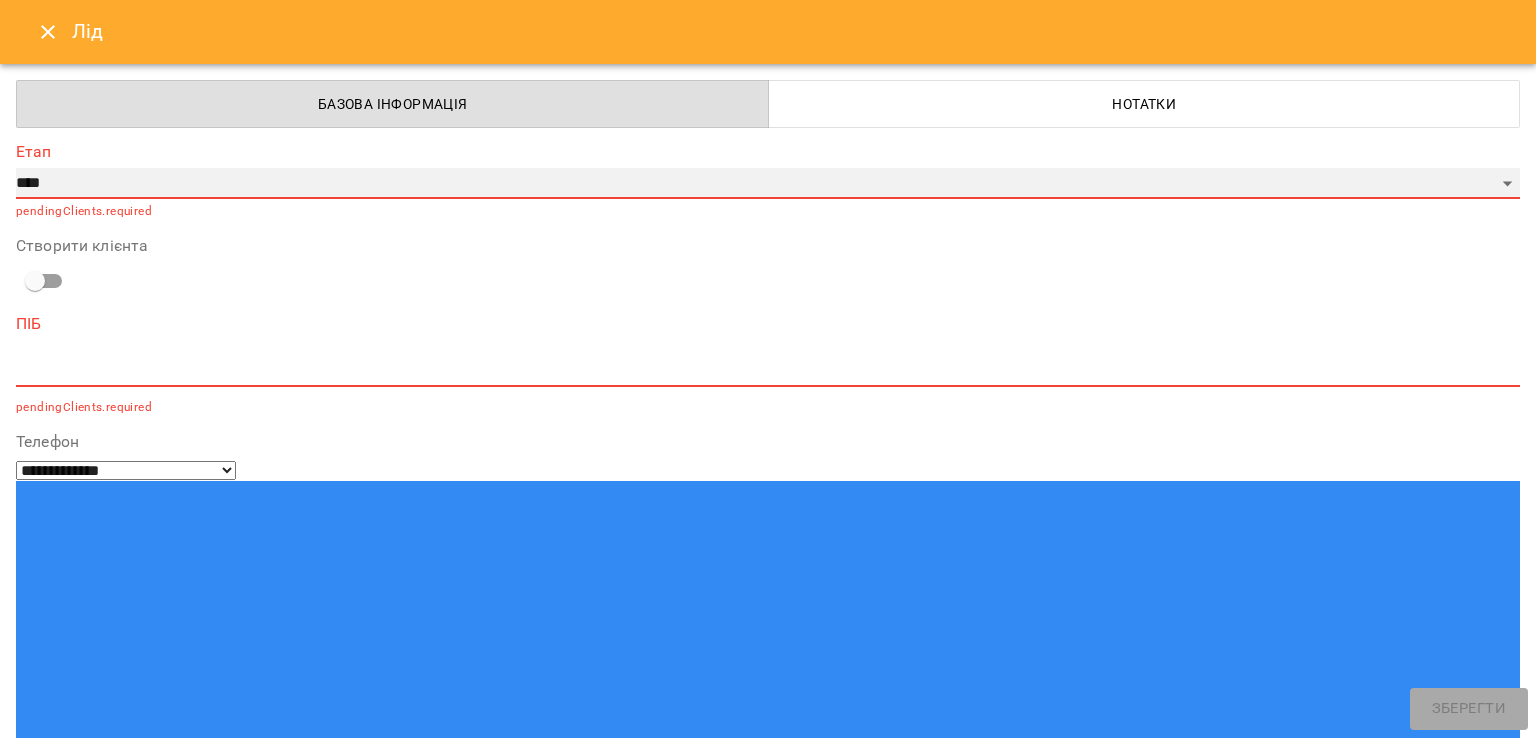 click on "**********" at bounding box center [768, 184] 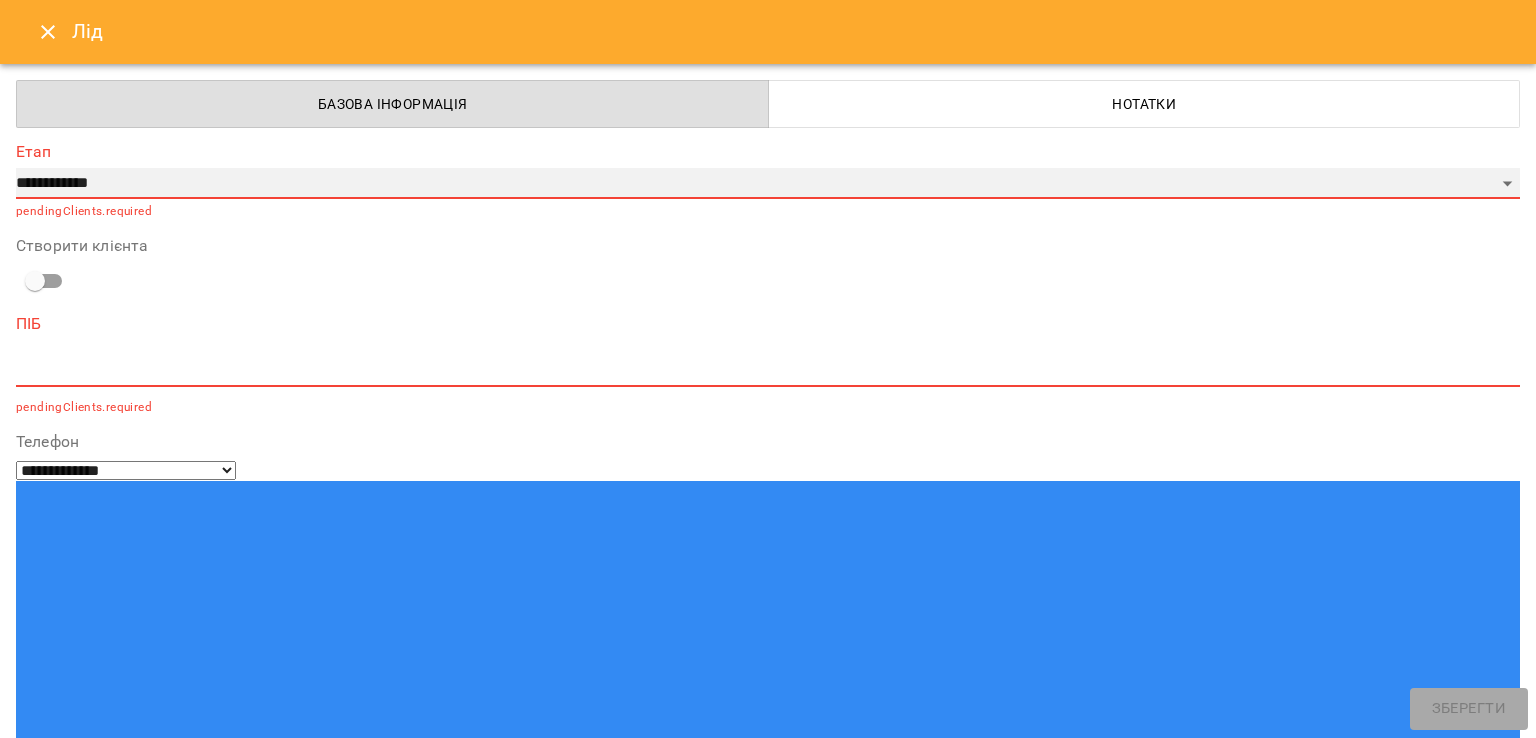 click on "**********" at bounding box center [768, 184] 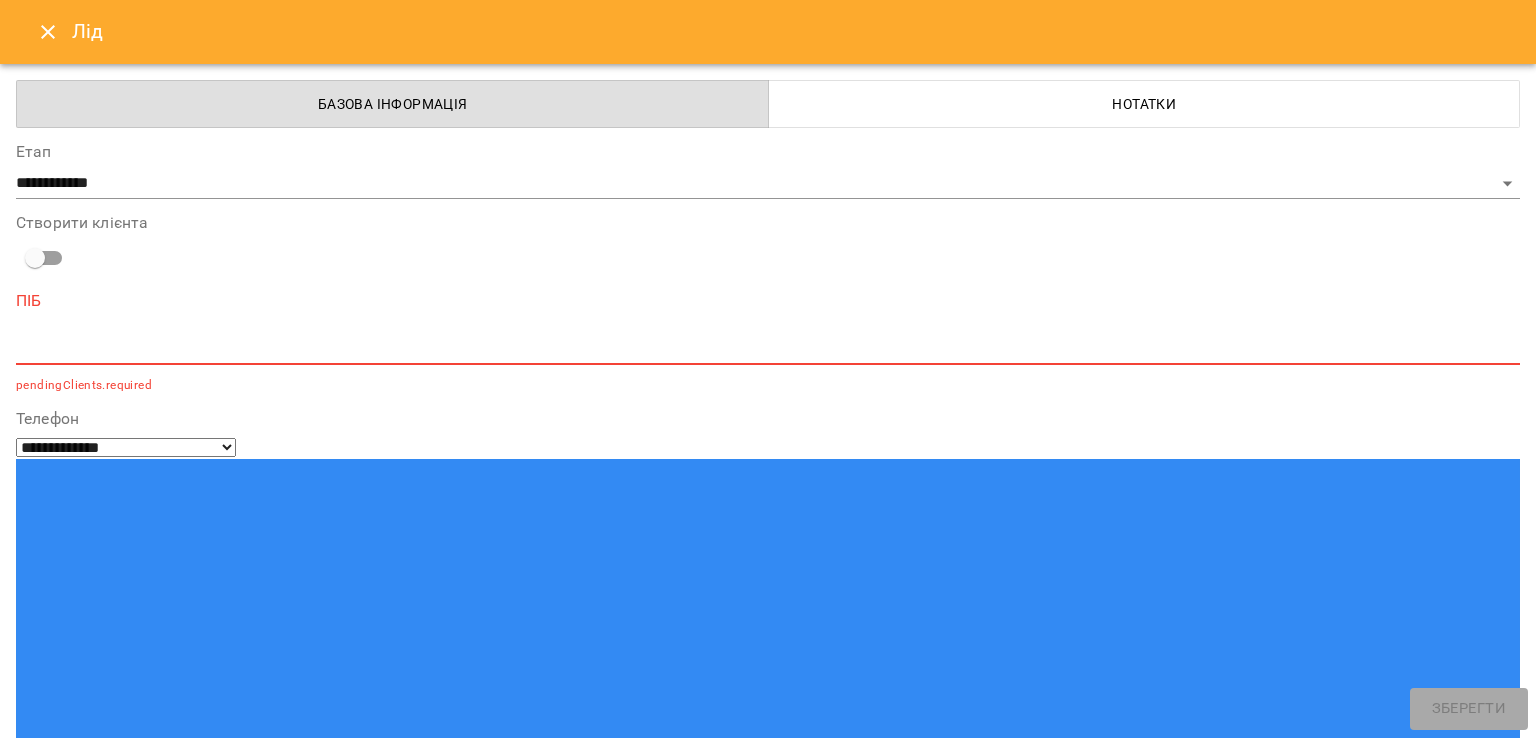 click on "*" at bounding box center [768, 349] 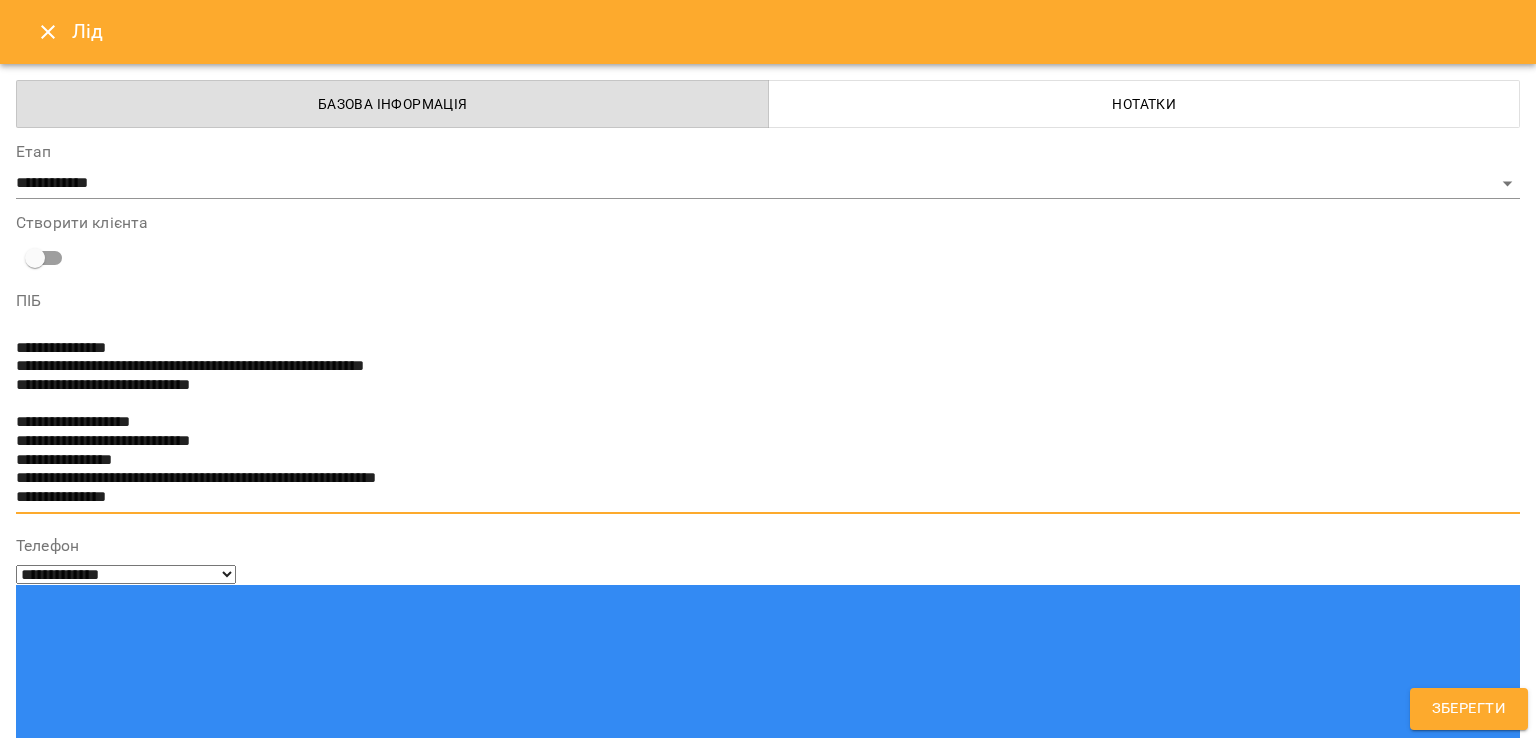 drag, startPoint x: 272, startPoint y: 387, endPoint x: 76, endPoint y: 377, distance: 196.25494 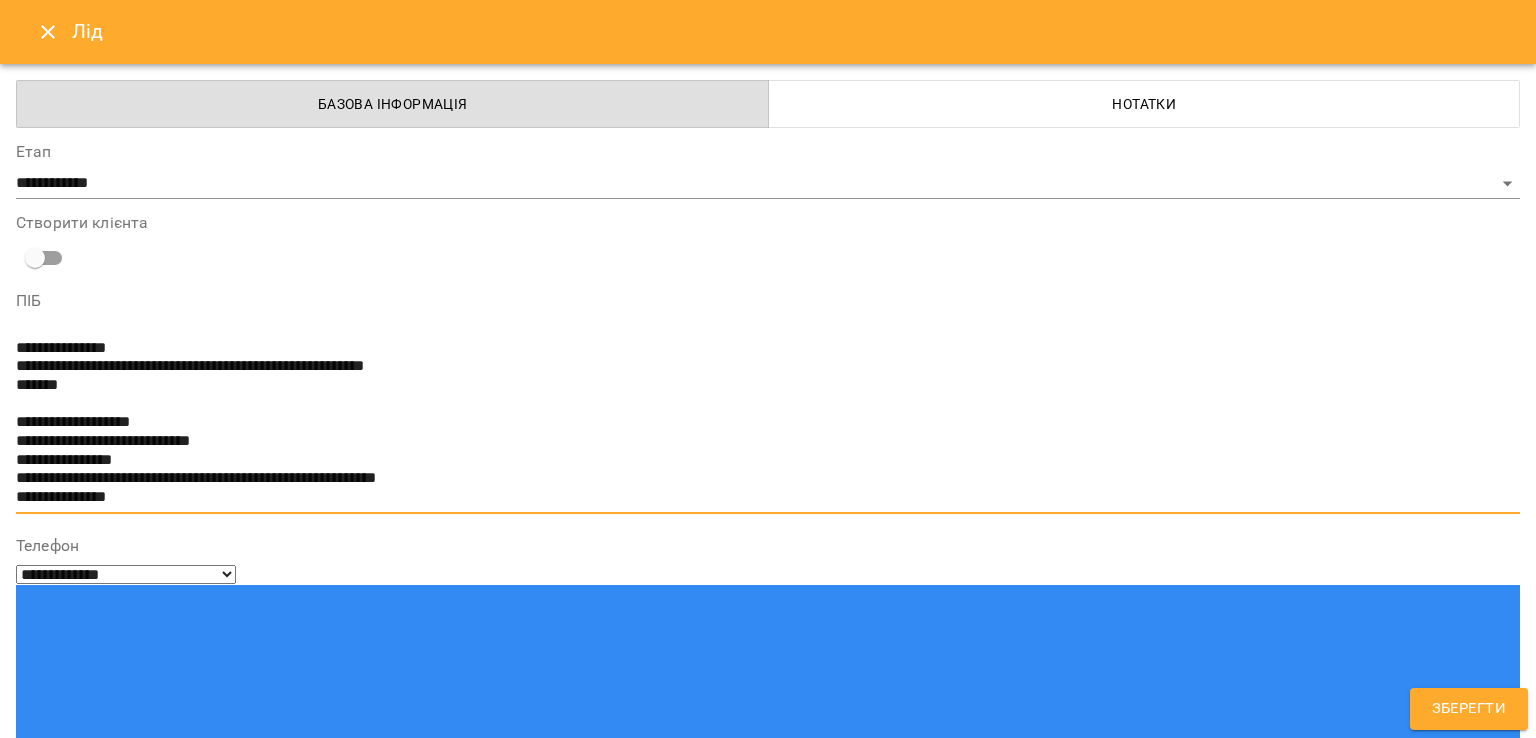 type on "**********" 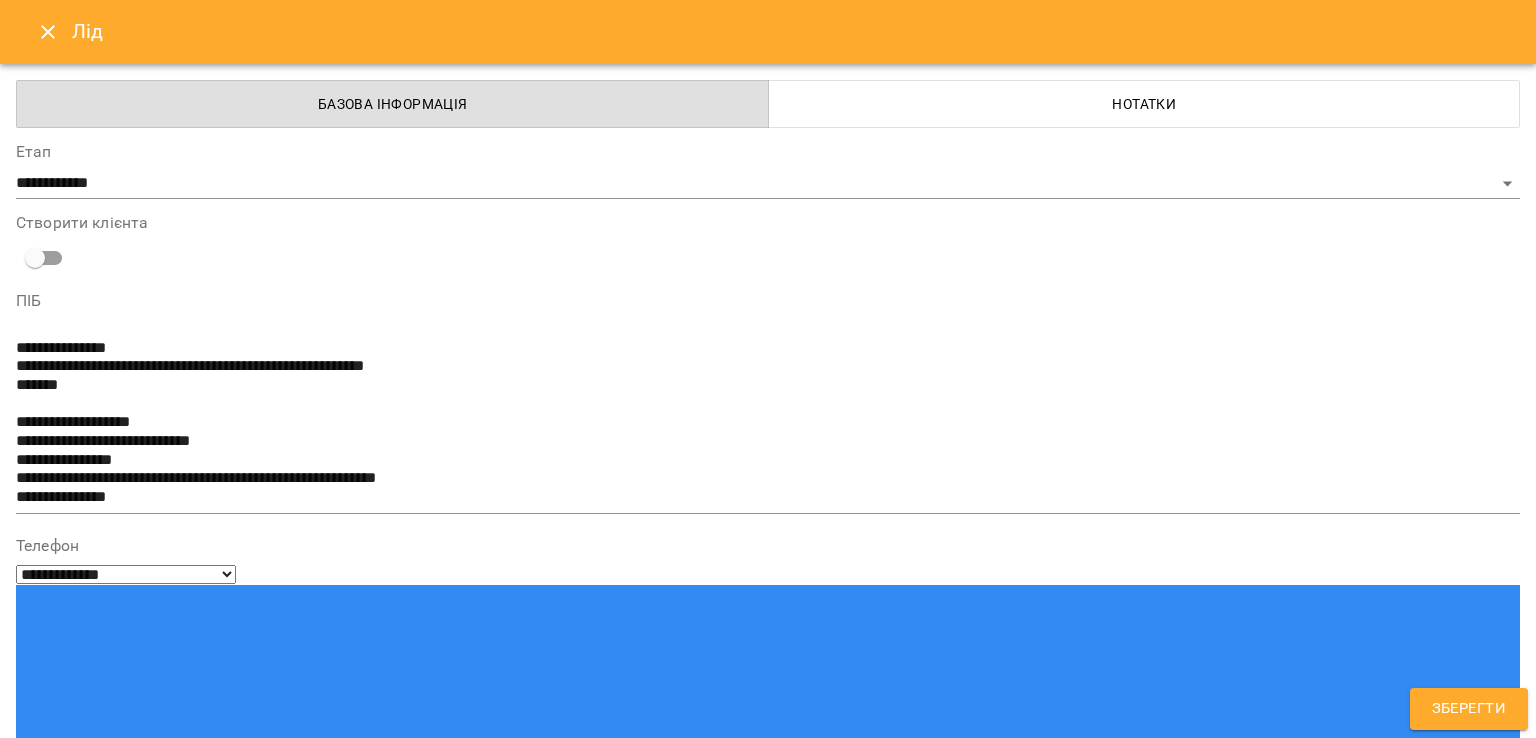 click at bounding box center (768, 1673) 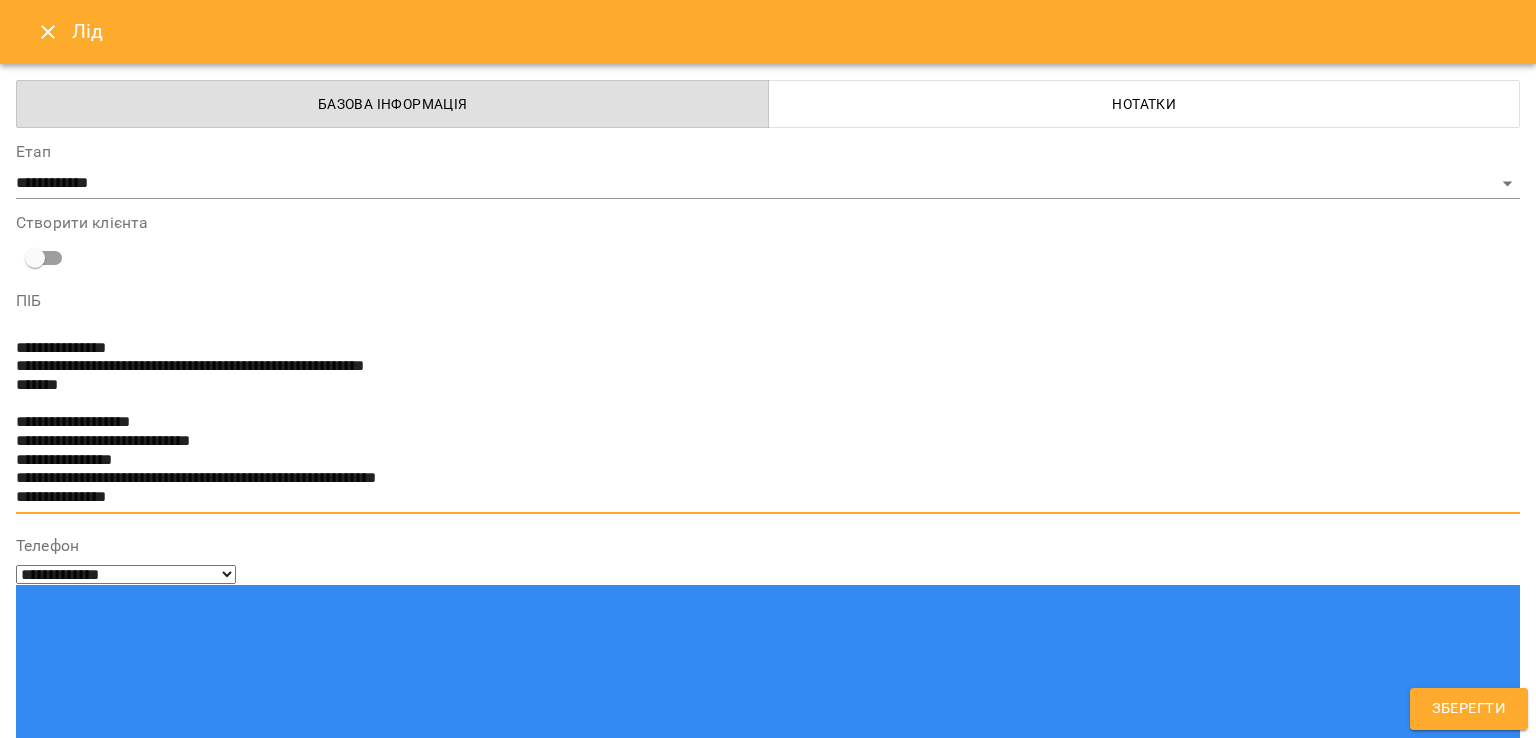 drag, startPoint x: 127, startPoint y: 503, endPoint x: 0, endPoint y: 442, distance: 140.89003 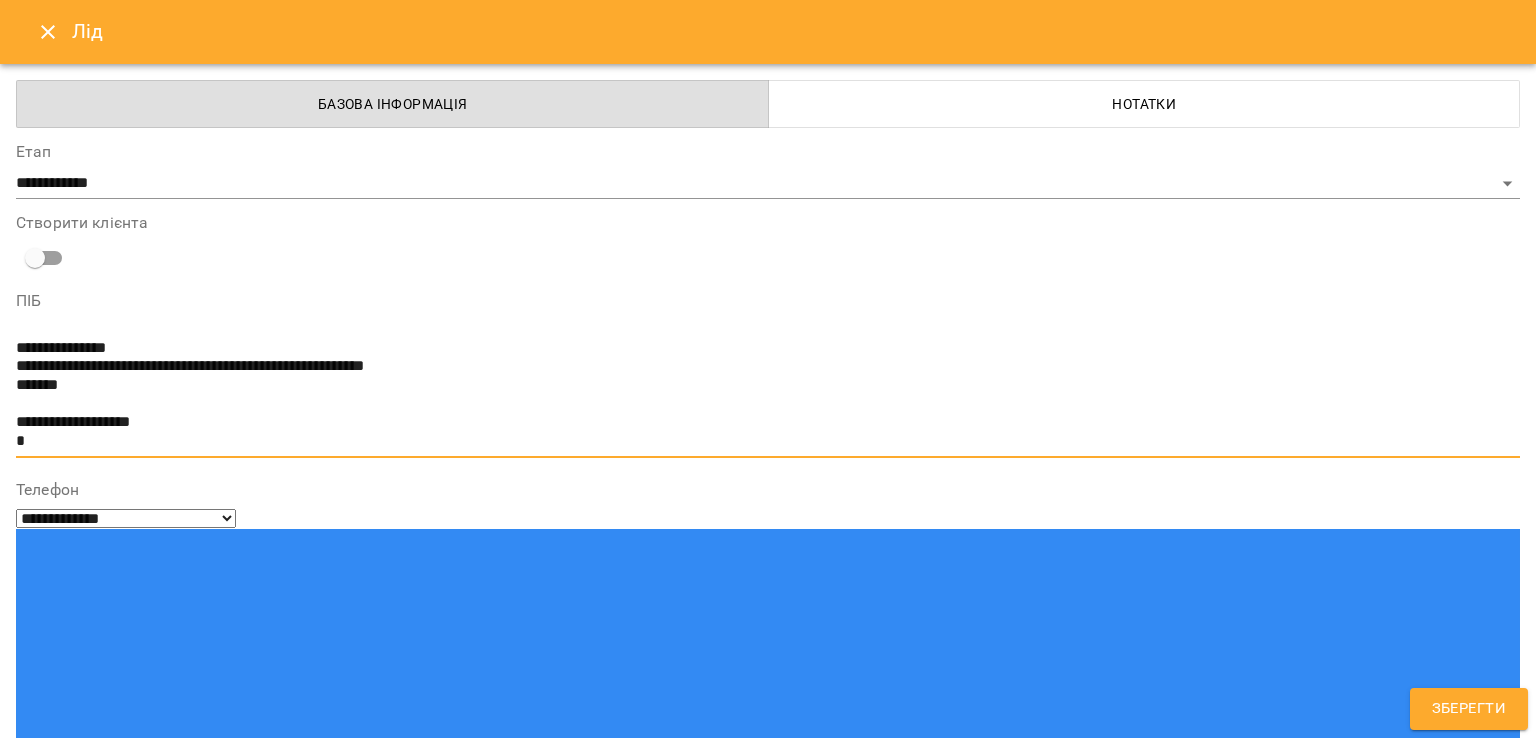 drag, startPoint x: 26, startPoint y: 438, endPoint x: 7, endPoint y: 369, distance: 71.568146 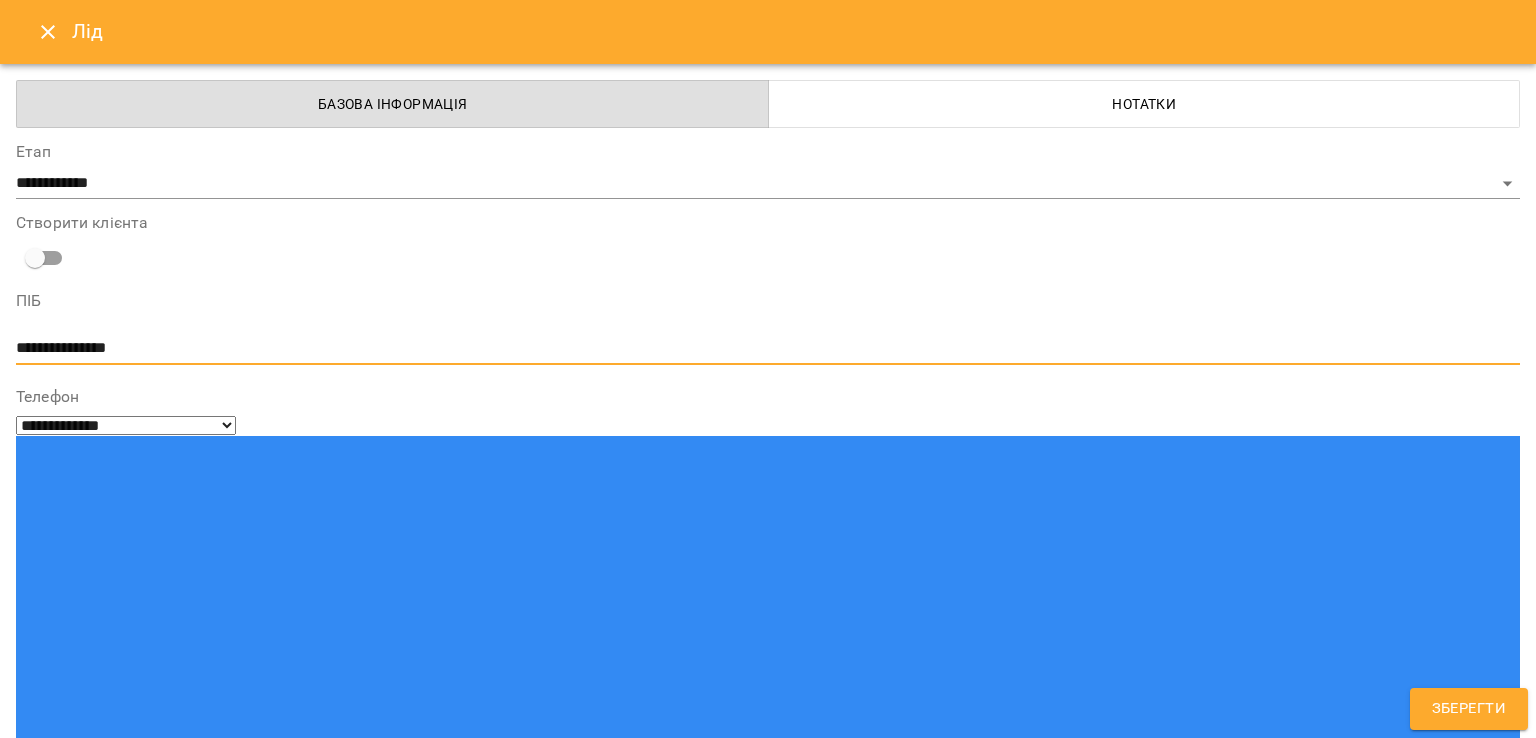 type on "**********" 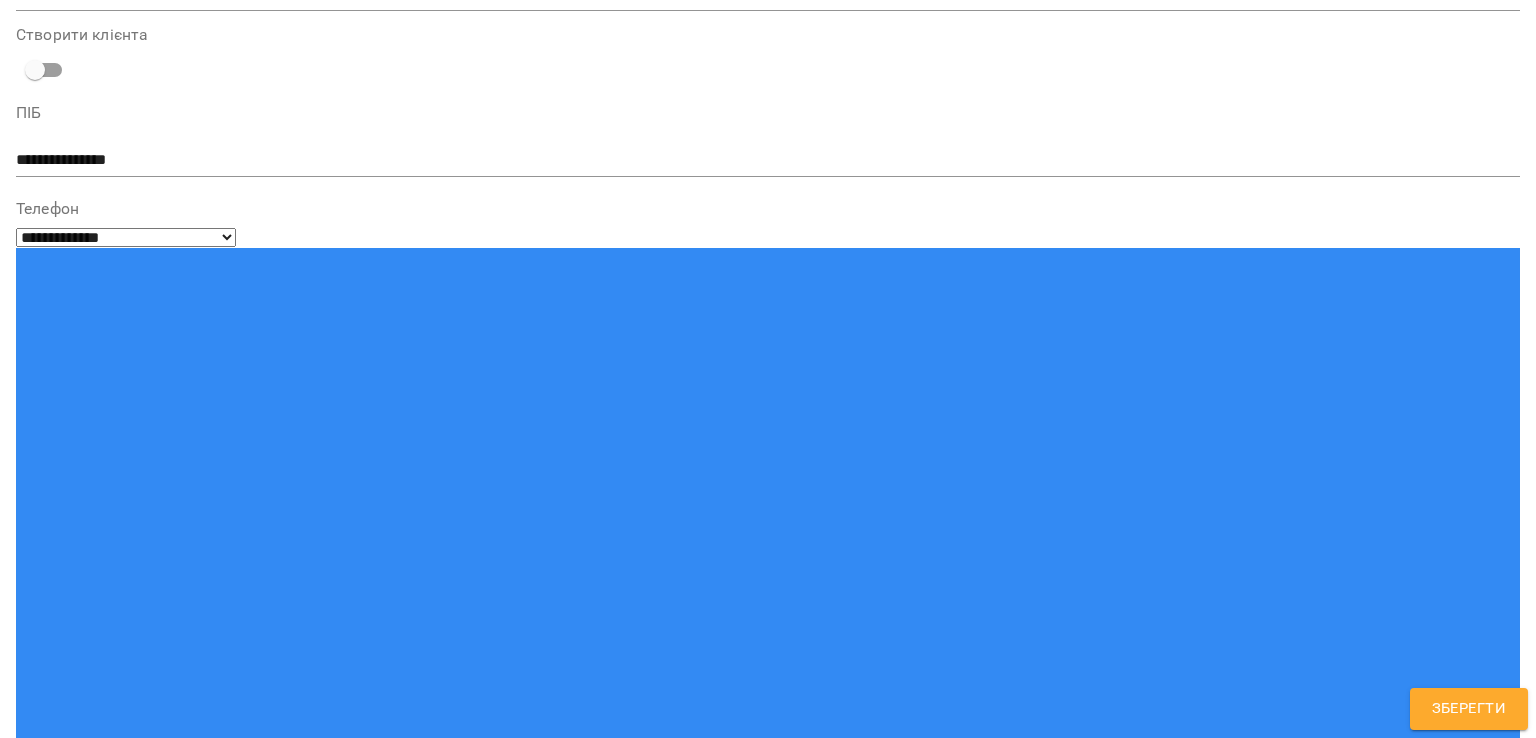 type on "**" 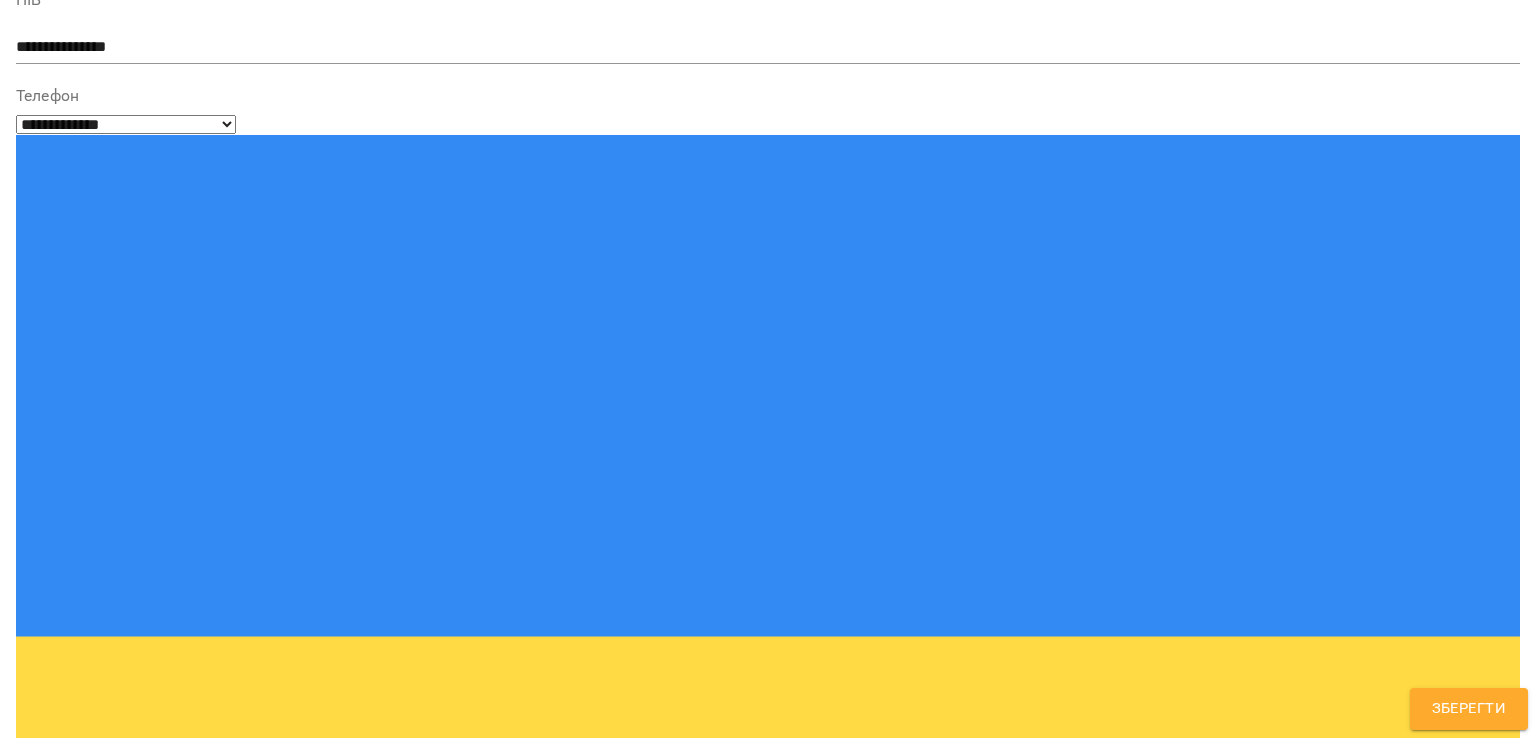 click at bounding box center (768, 1637) 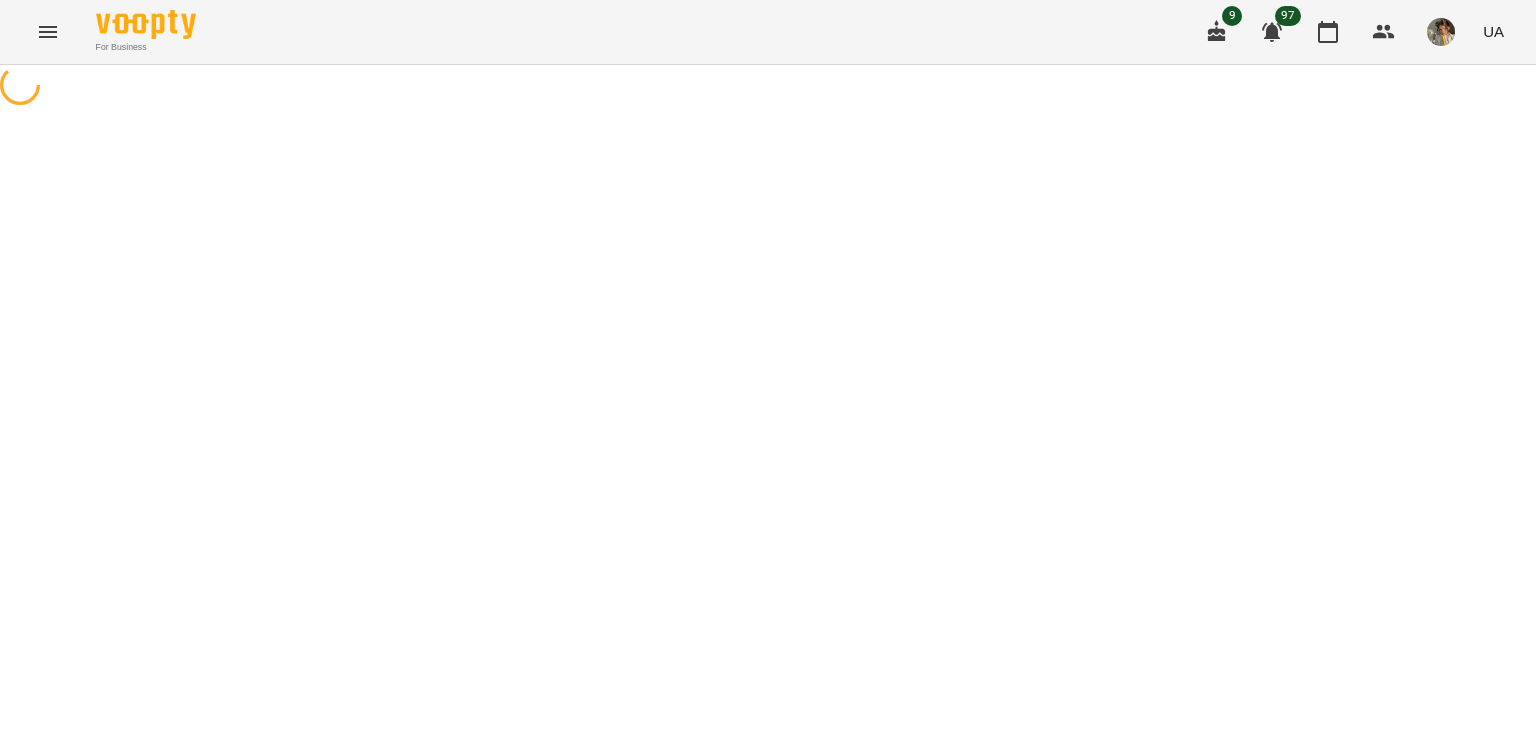 scroll, scrollTop: 0, scrollLeft: 0, axis: both 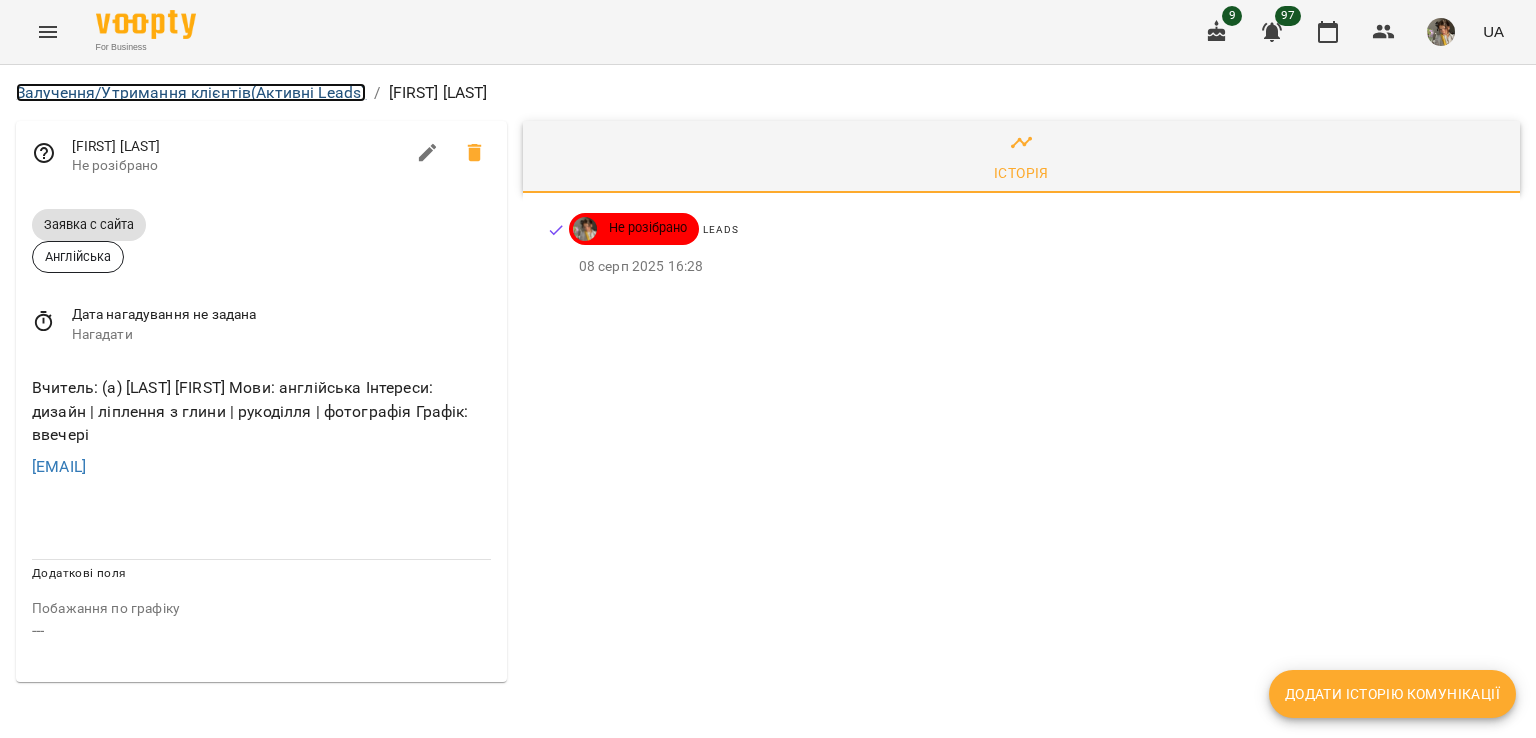 click on "Залучення/Утримання клієнтів (Активні Leads)" at bounding box center (191, 92) 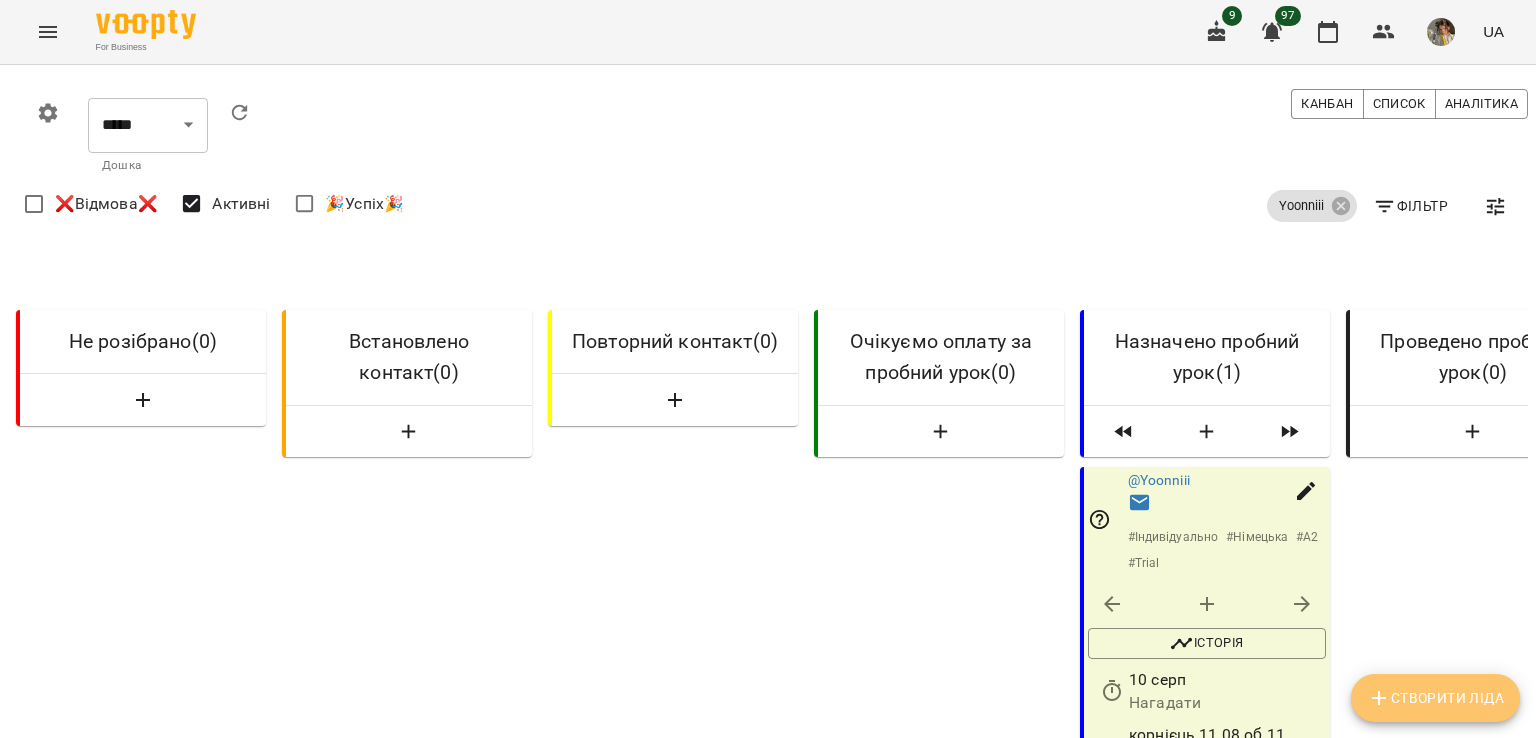 click on "Створити Ліда" at bounding box center (1435, 698) 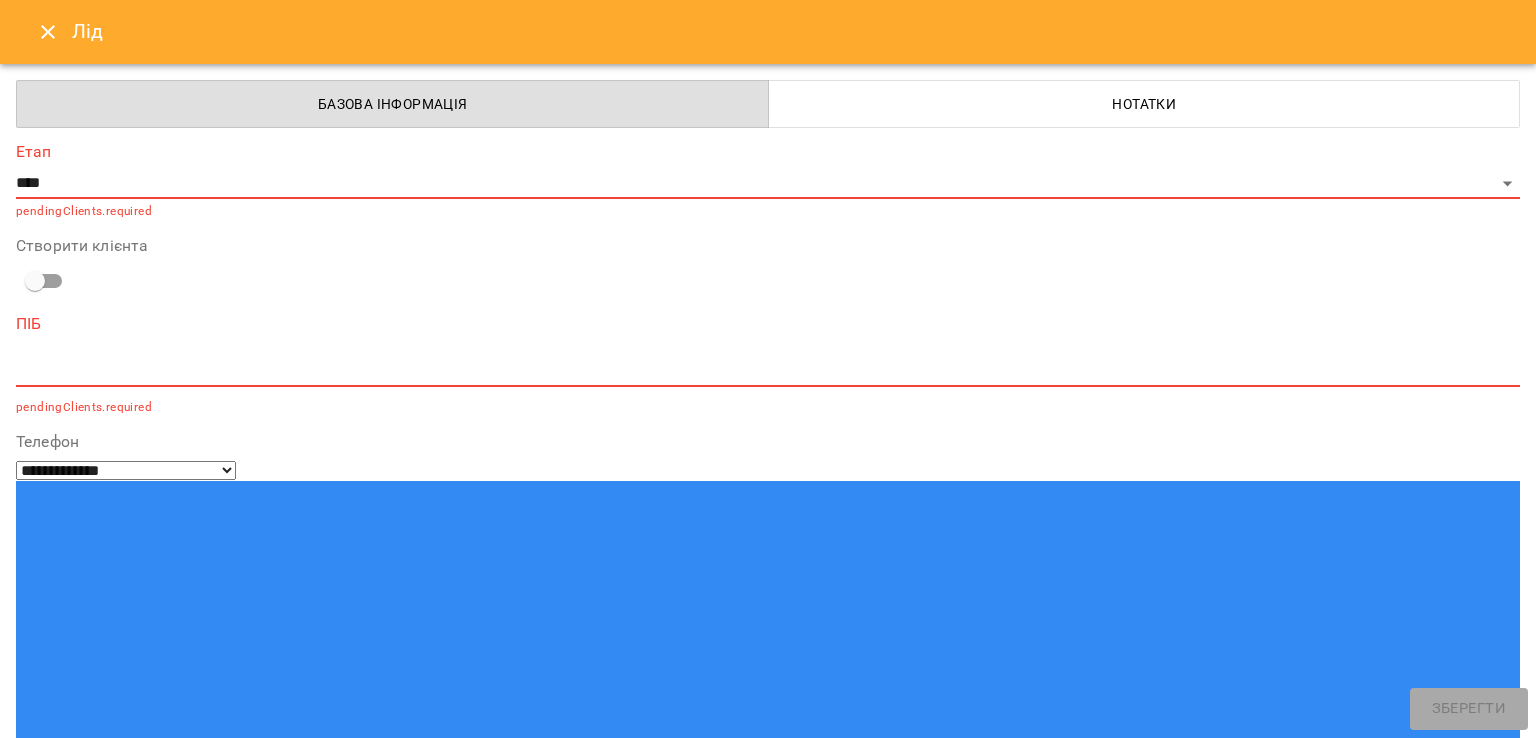 click at bounding box center [768, 370] 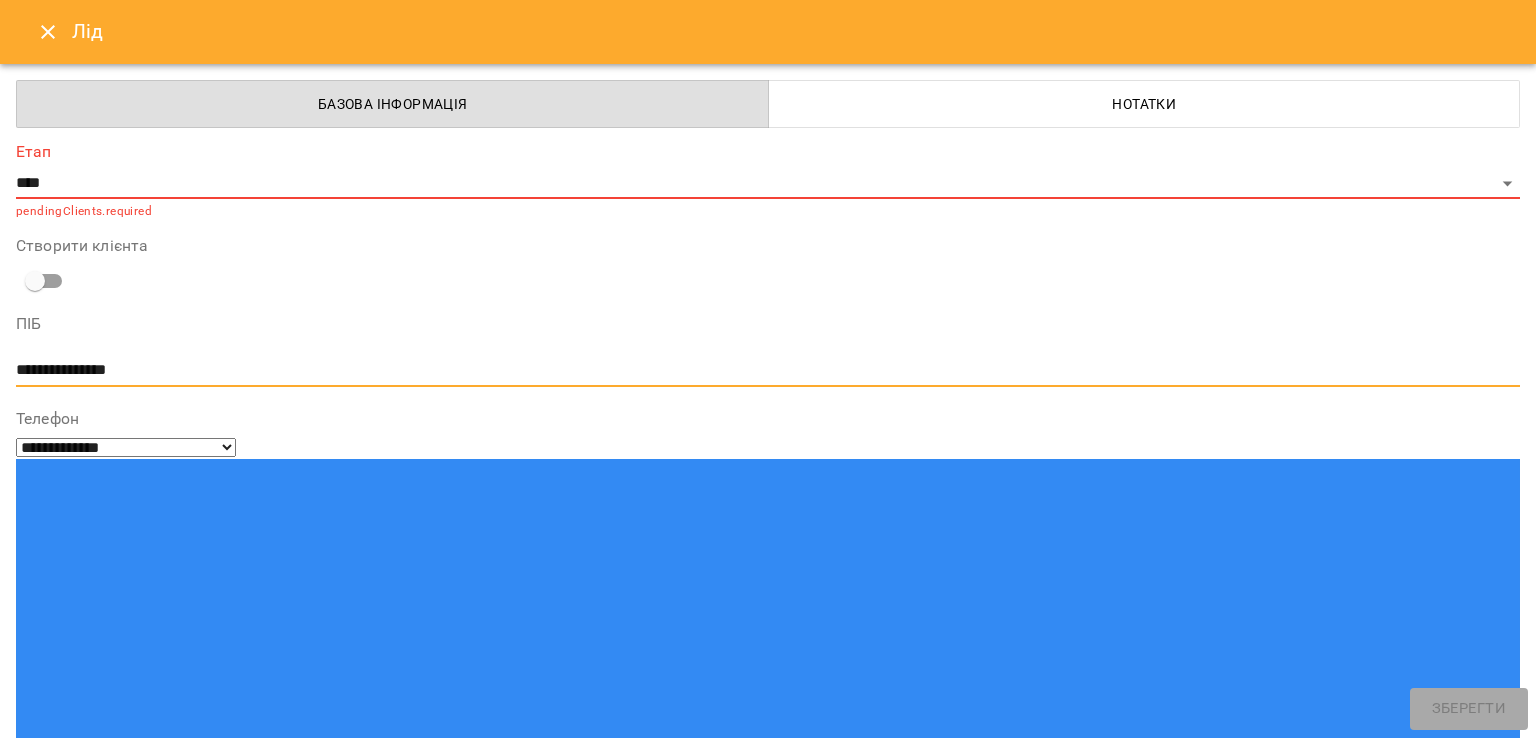 type on "**********" 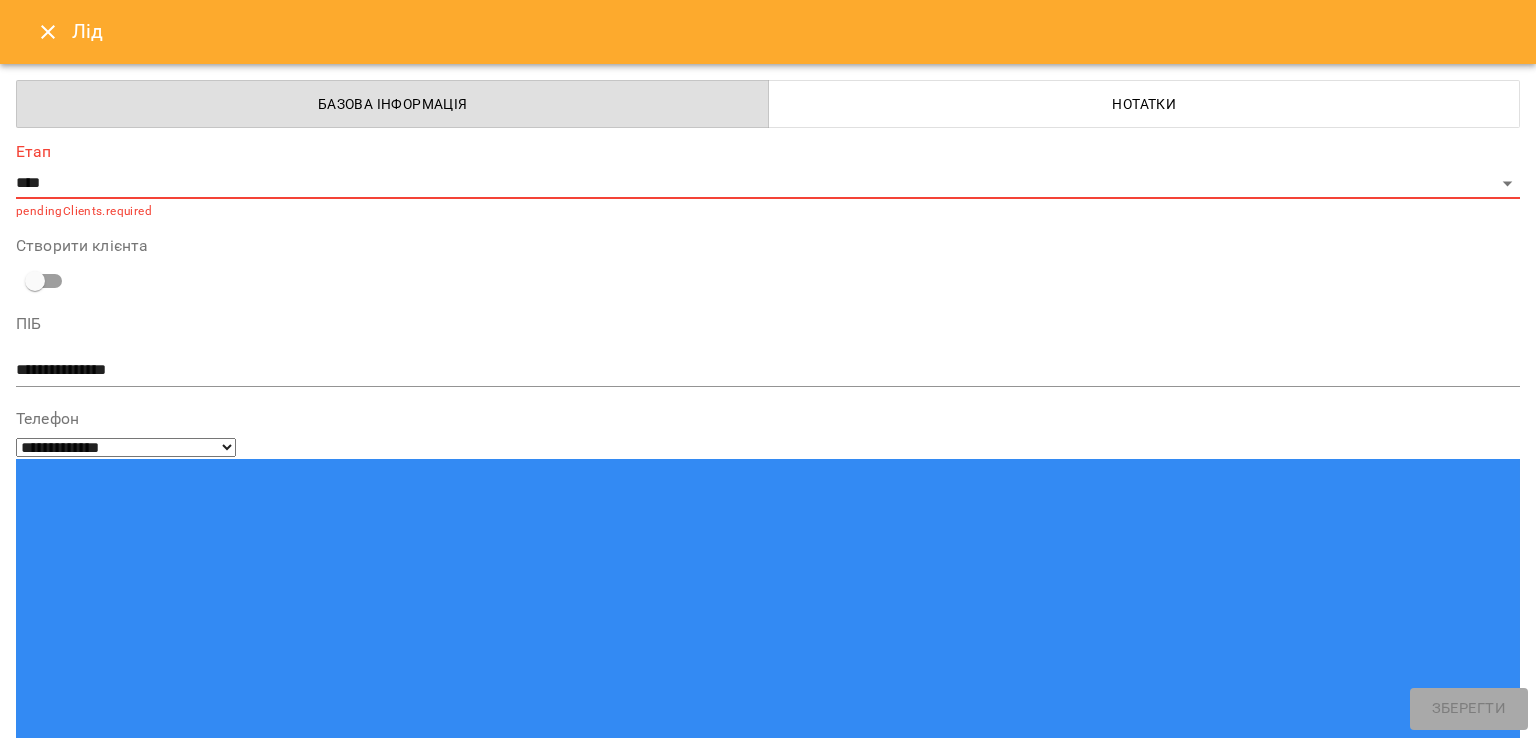 click at bounding box center (99, 1476) 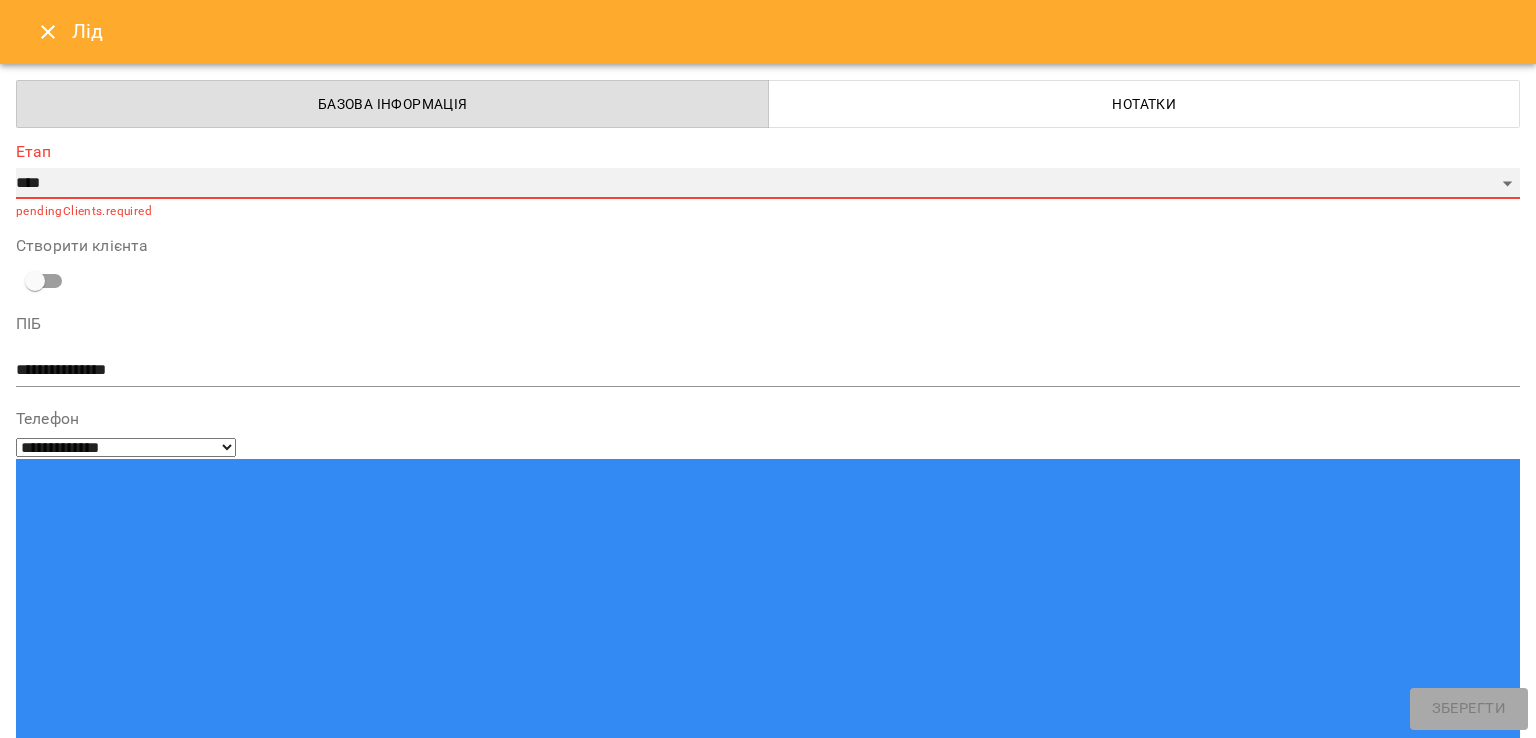 click on "**********" at bounding box center (768, 184) 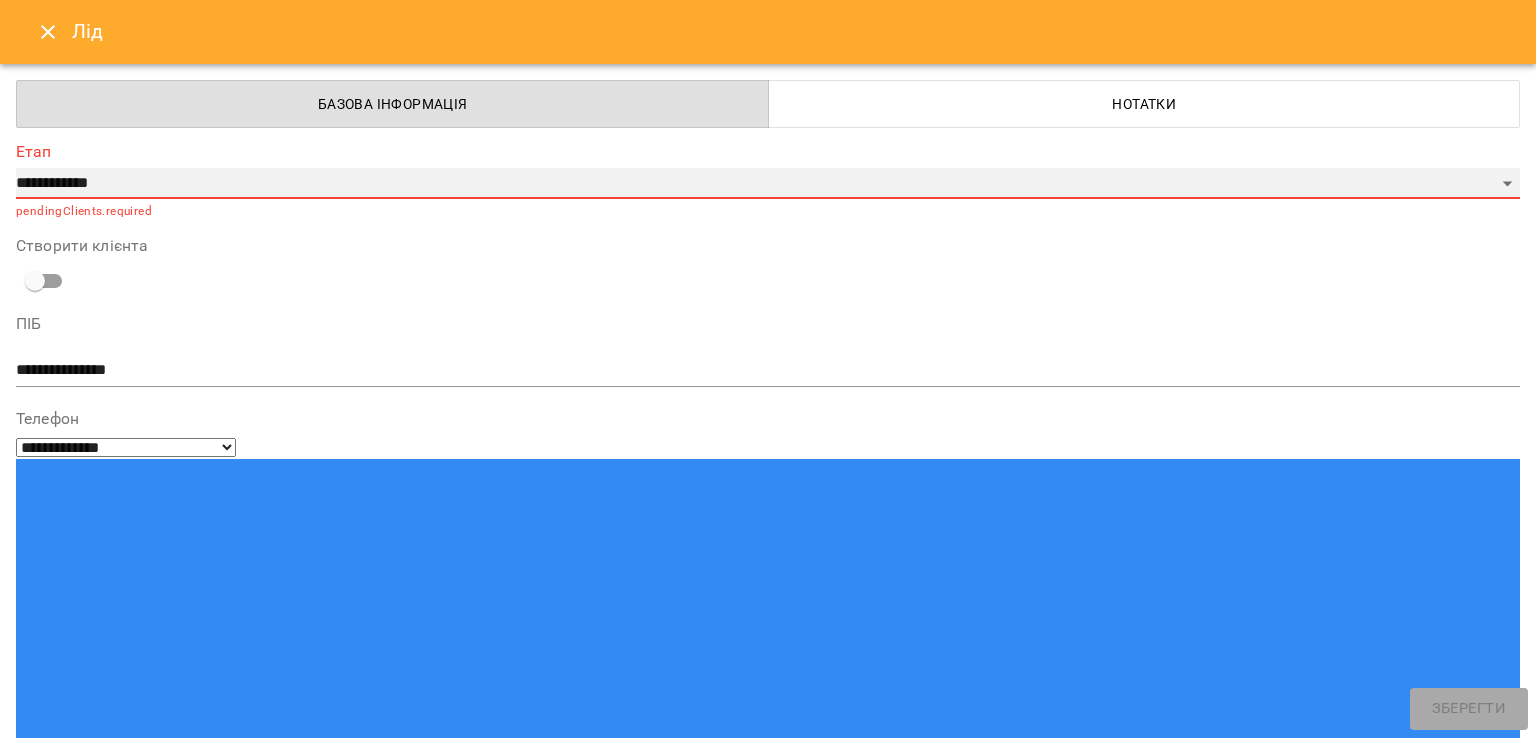 click on "**********" at bounding box center [768, 184] 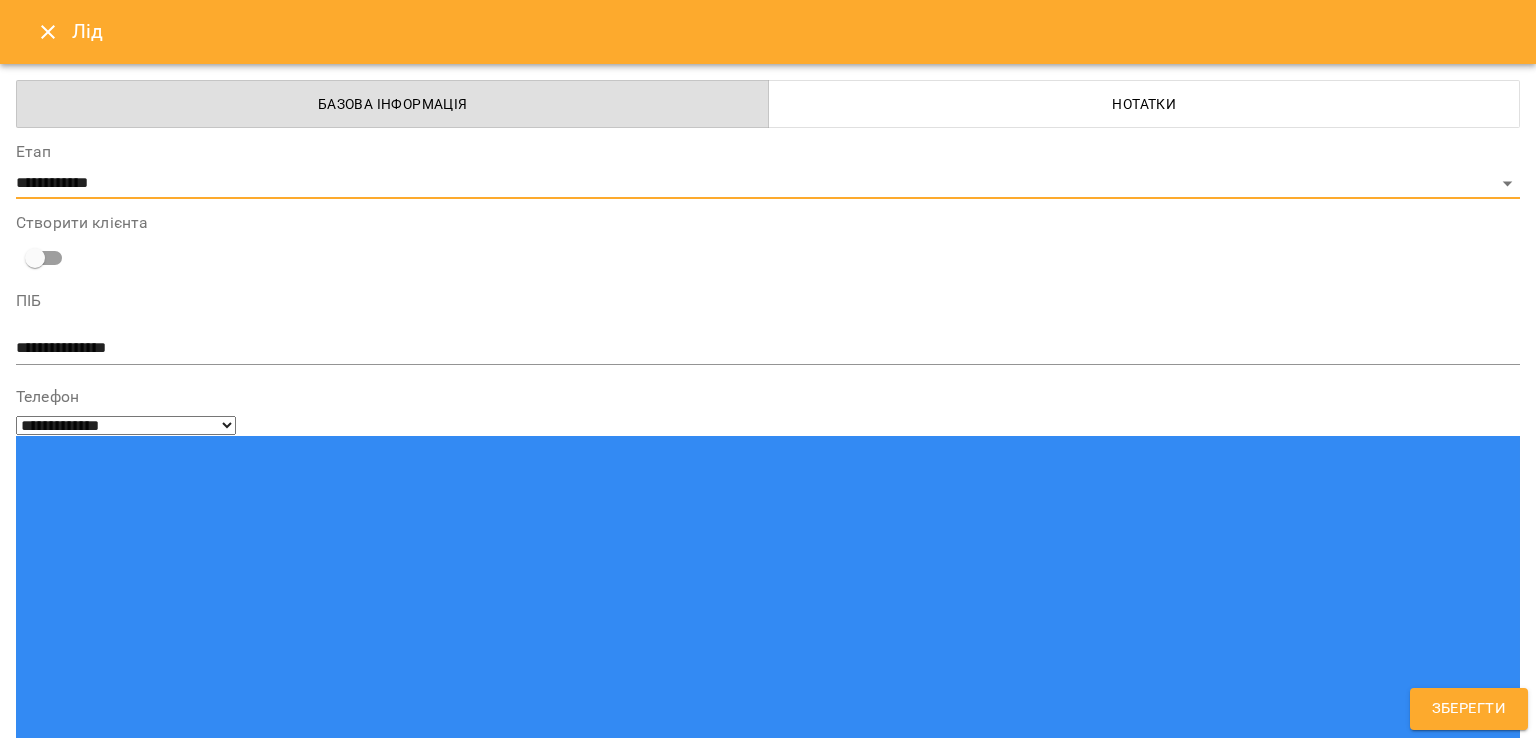 click at bounding box center (768, 1524) 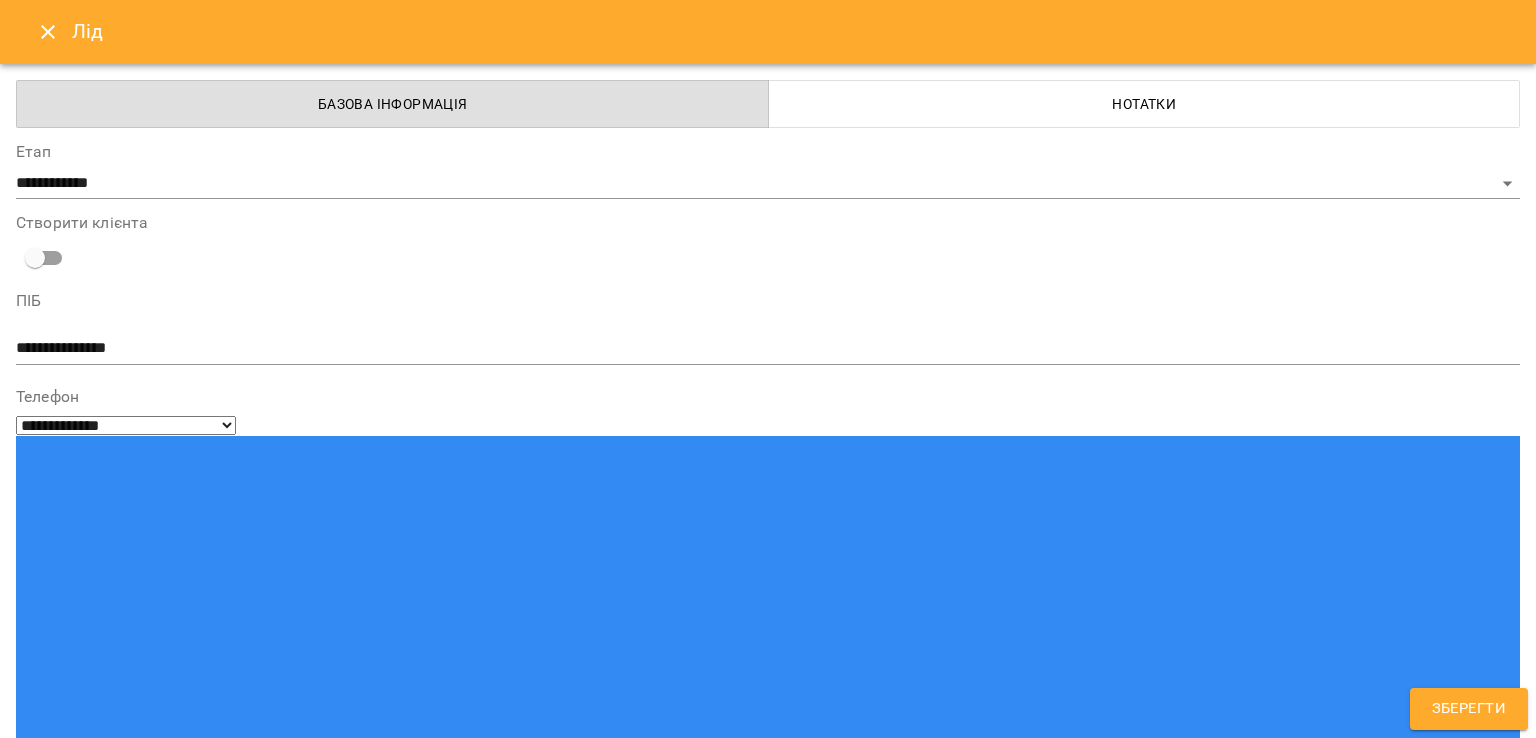 paste on "**********" 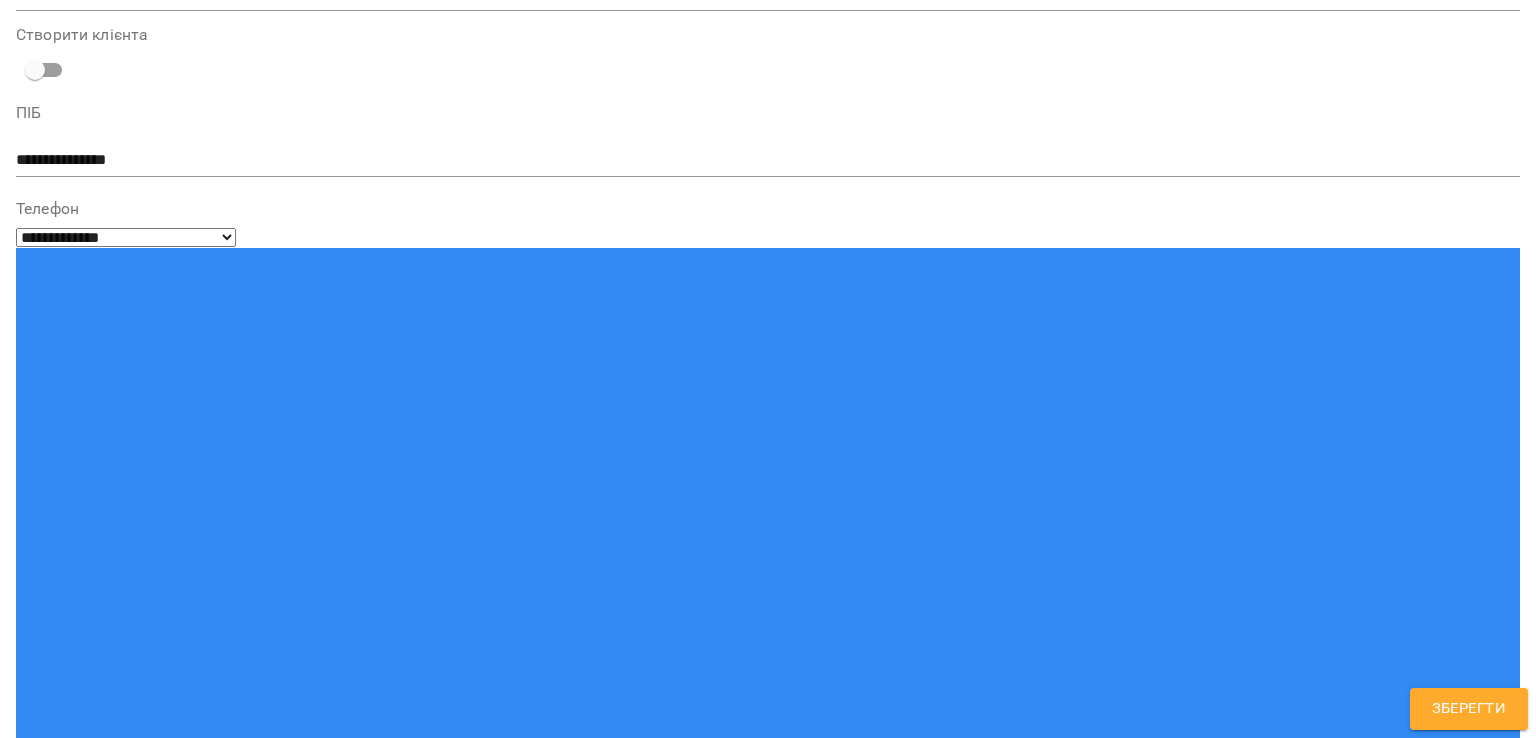 type on "**" 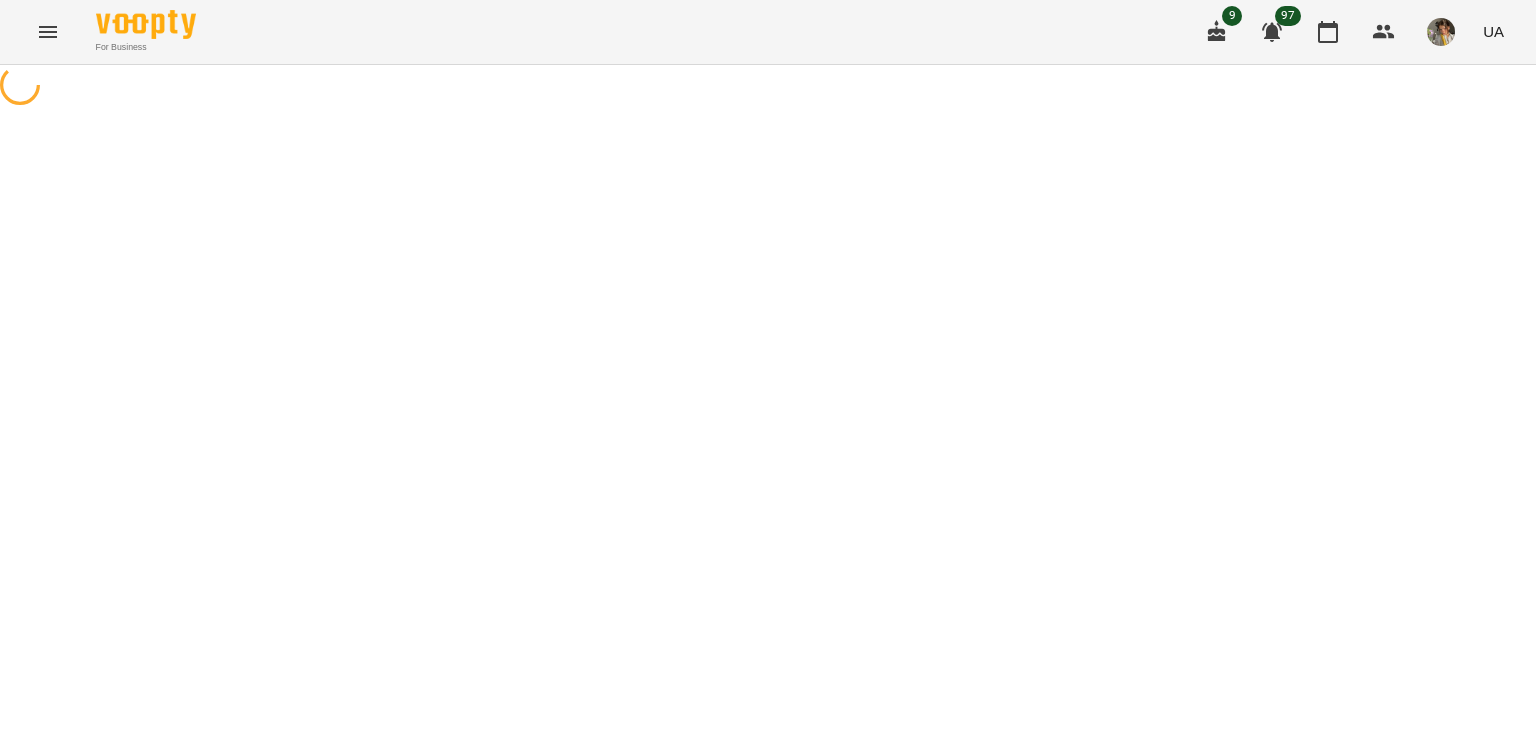scroll, scrollTop: 0, scrollLeft: 0, axis: both 